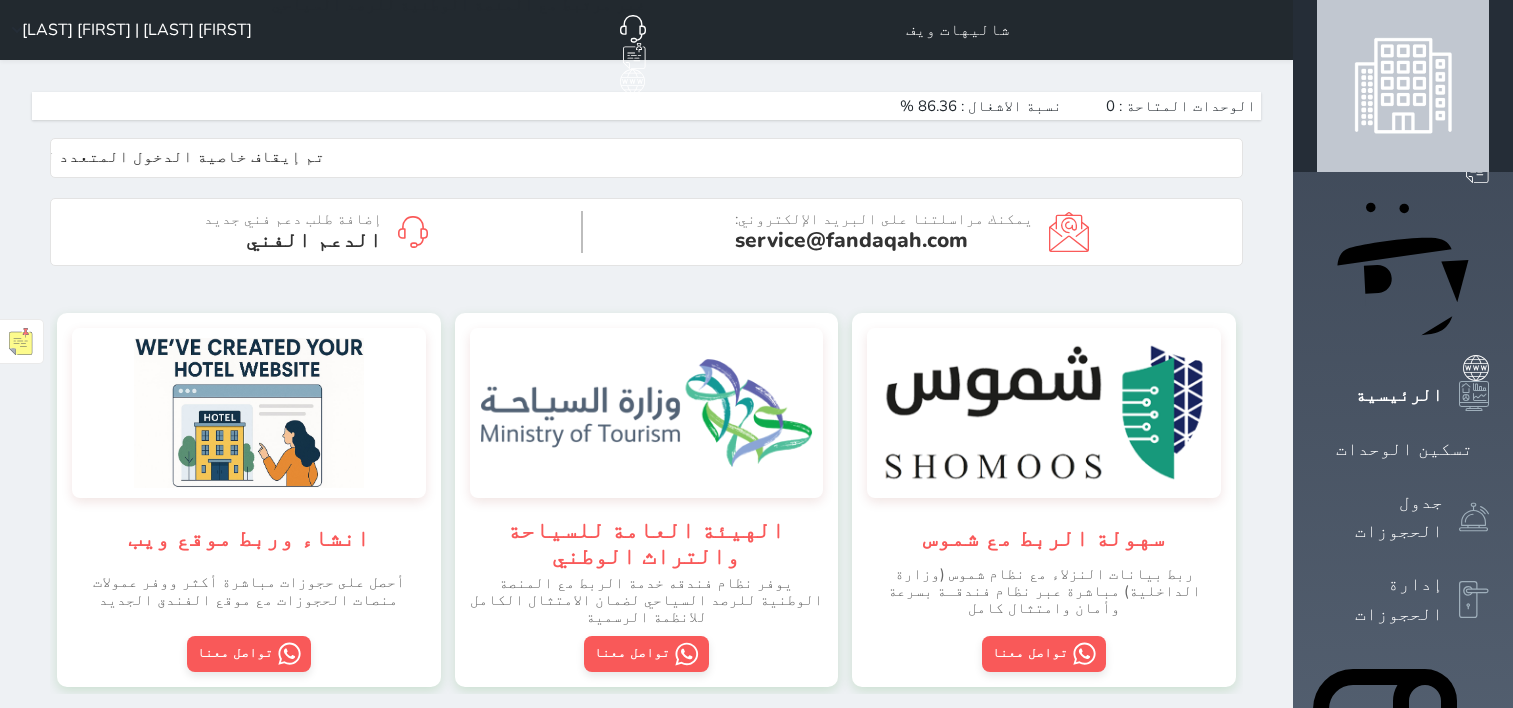 scroll, scrollTop: 0, scrollLeft: 0, axis: both 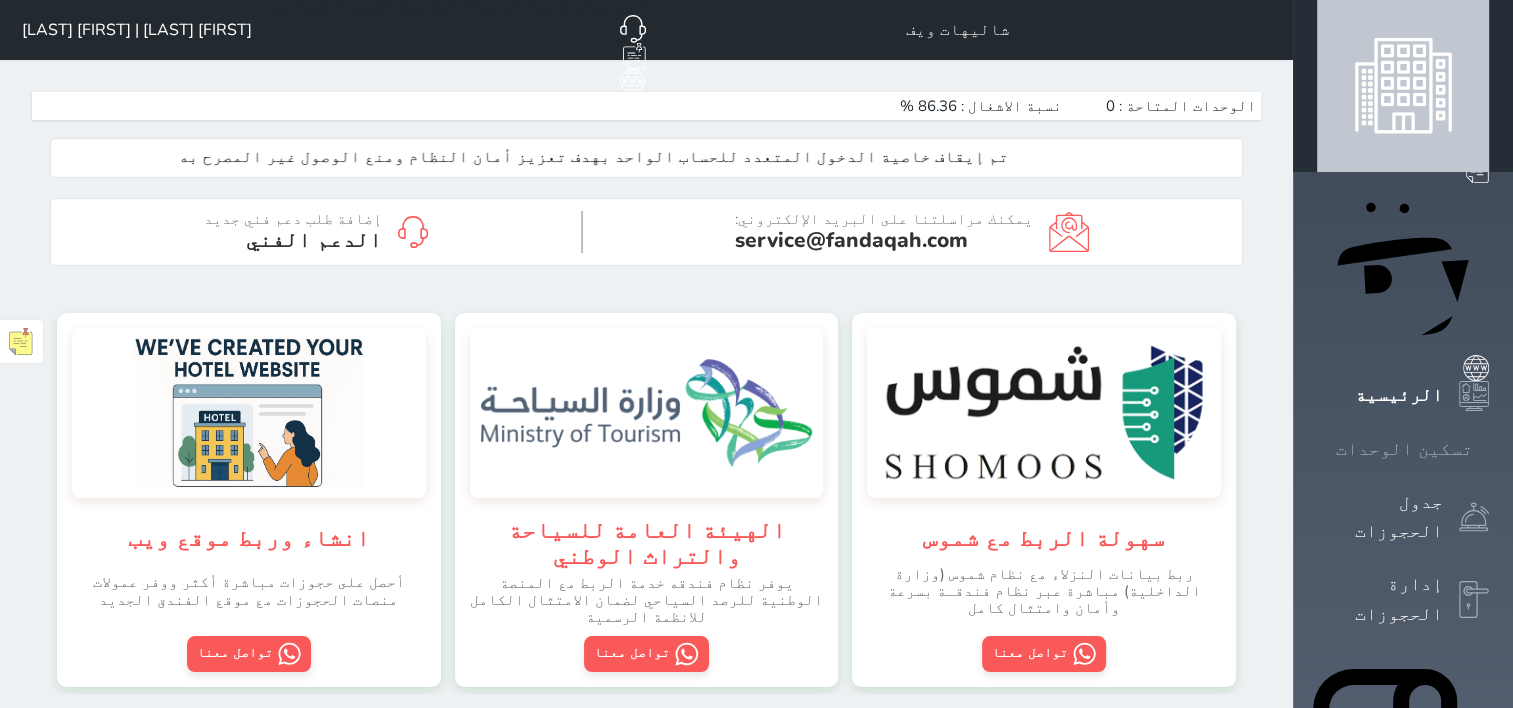 click on "تسكين الوحدات" at bounding box center (1403, 449) 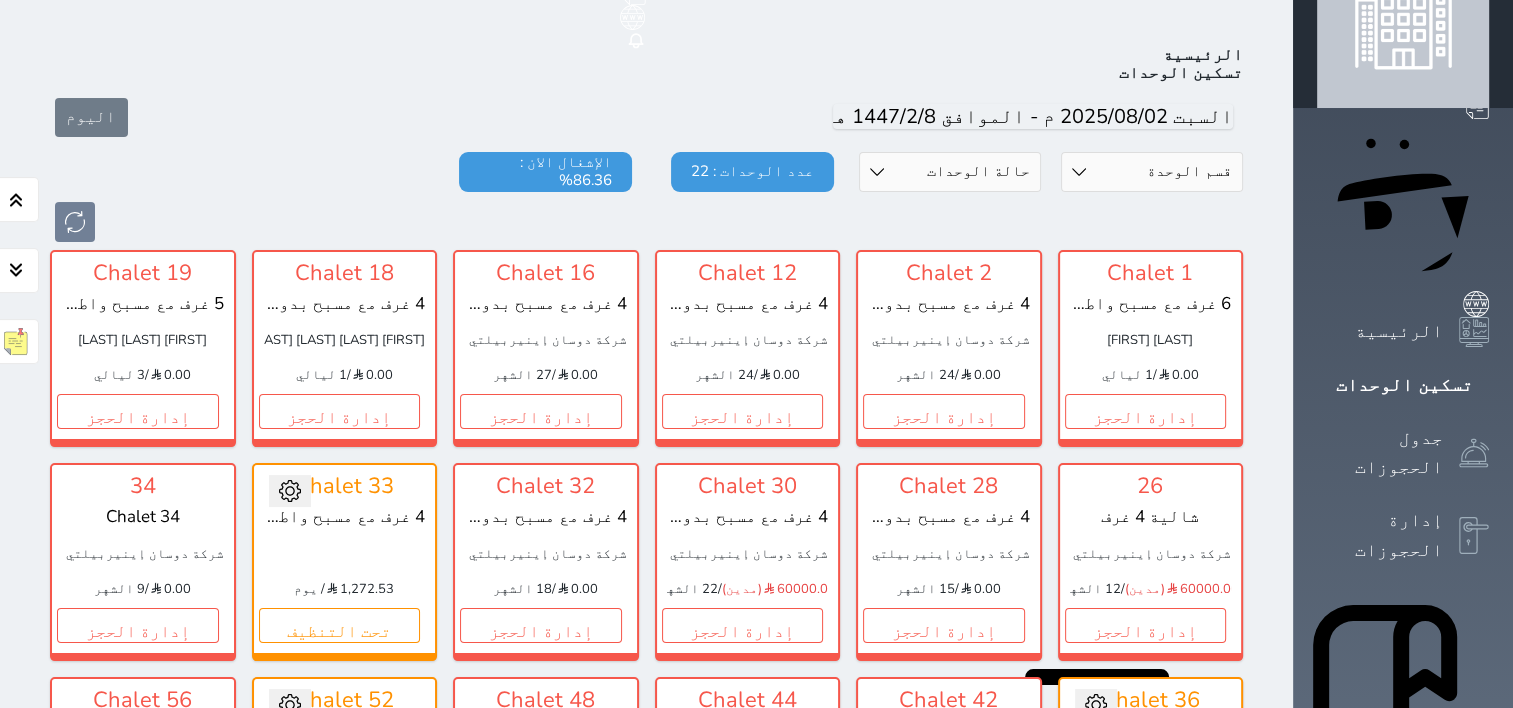 scroll, scrollTop: 78, scrollLeft: 0, axis: vertical 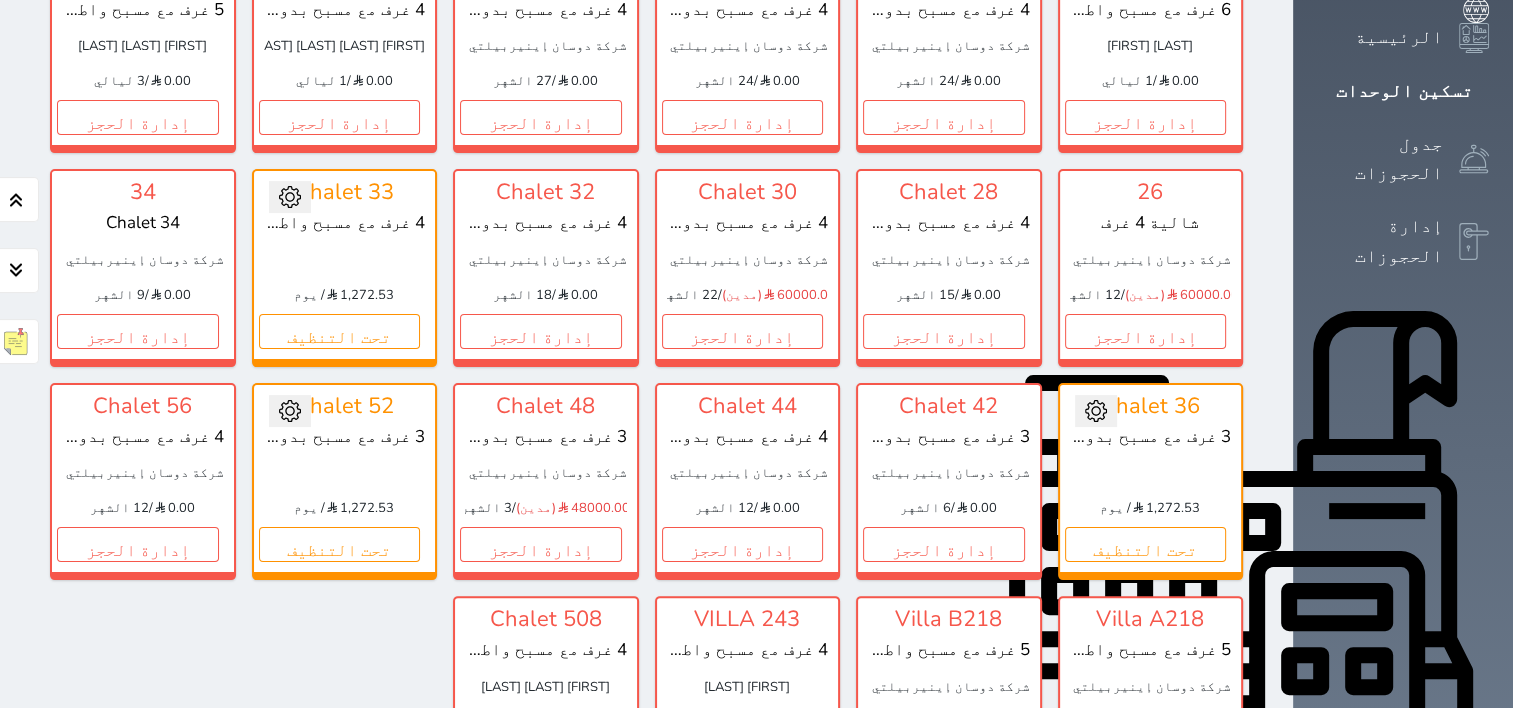 click at bounding box center (1096, 411) 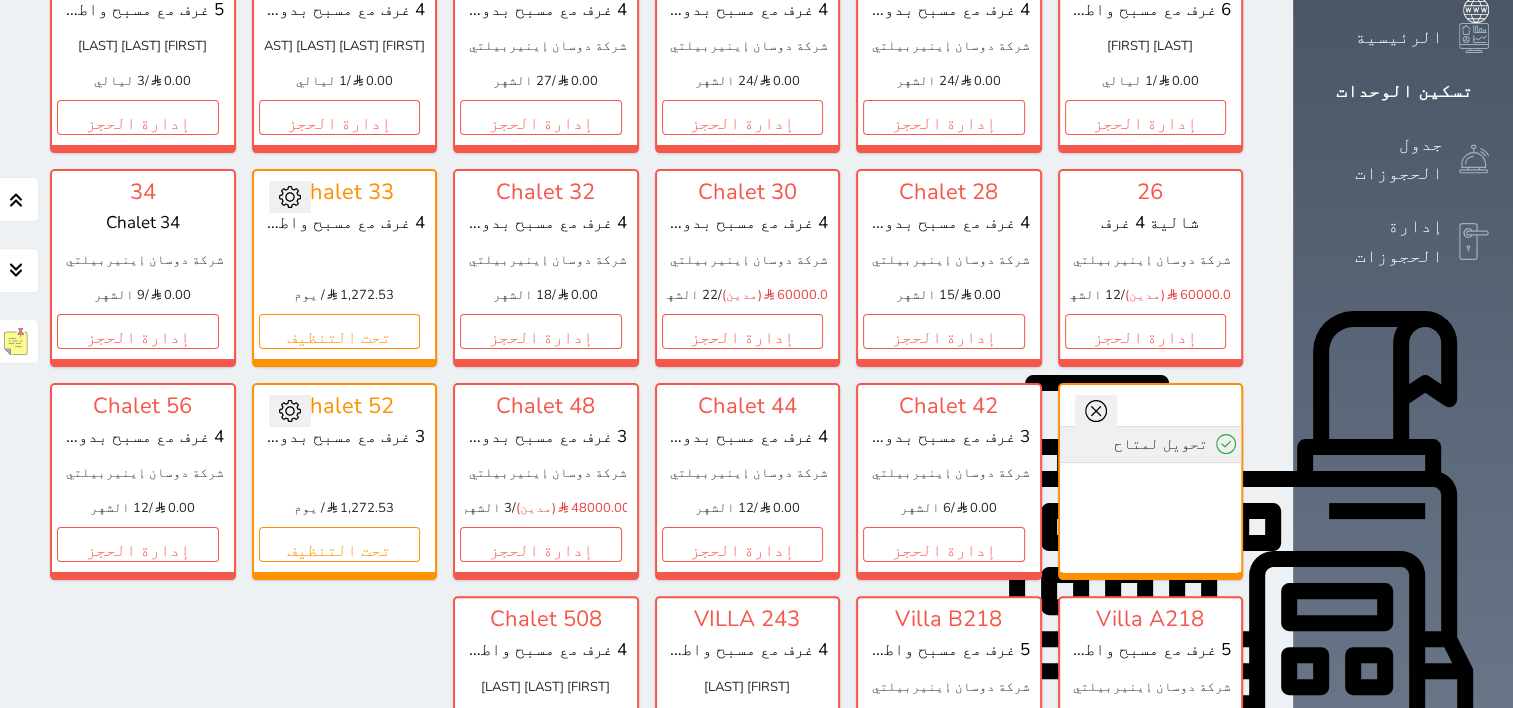 click on "تحويل لمتاح" at bounding box center [1151, 444] 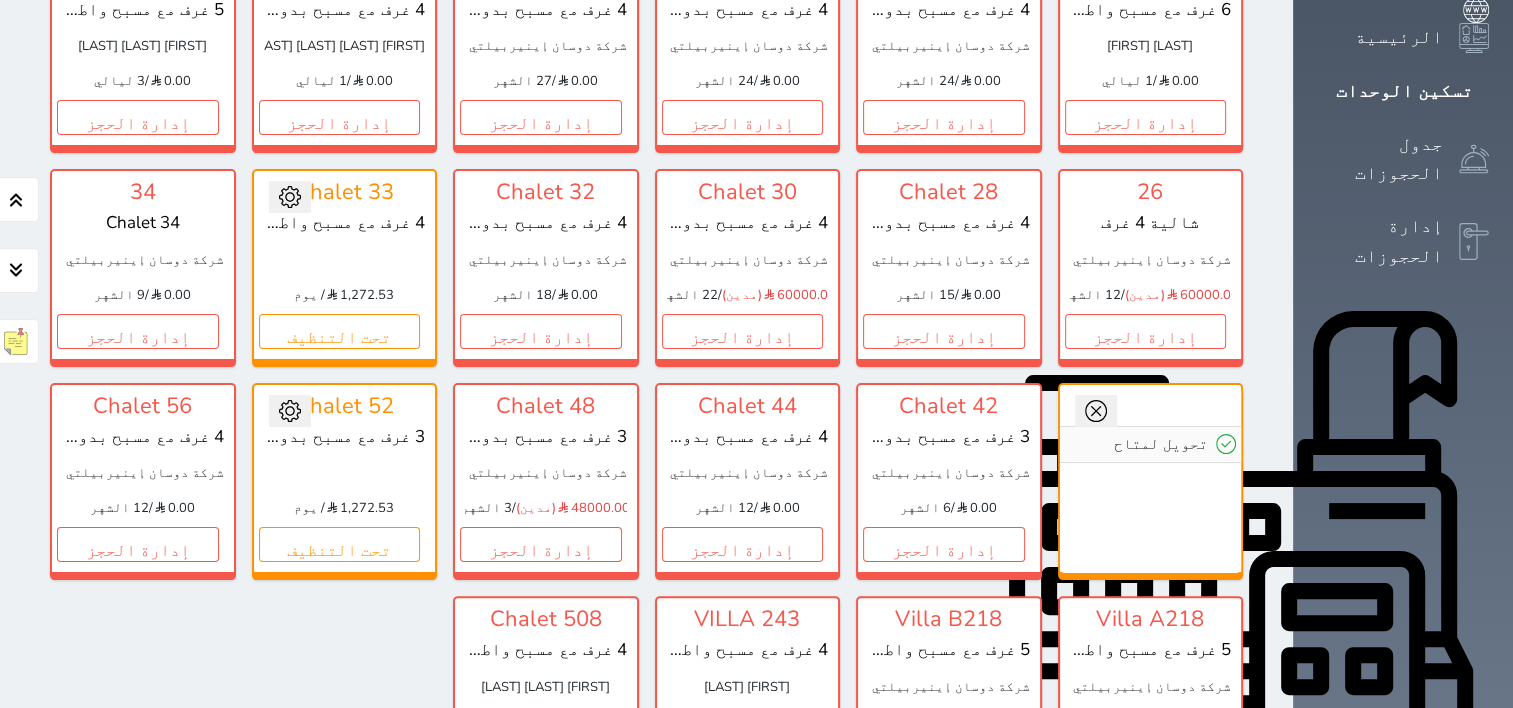 click 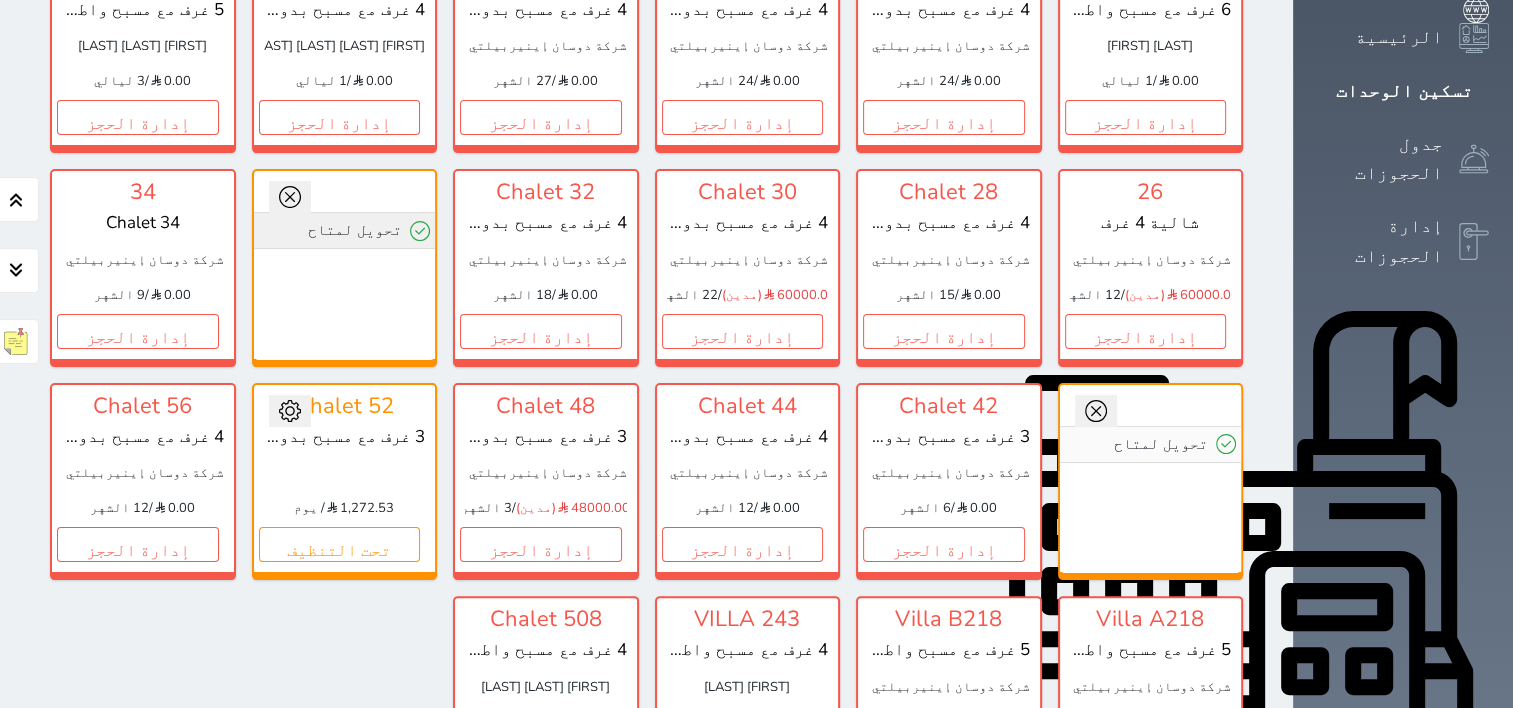 click on "تحويل لمتاح" at bounding box center [345, 230] 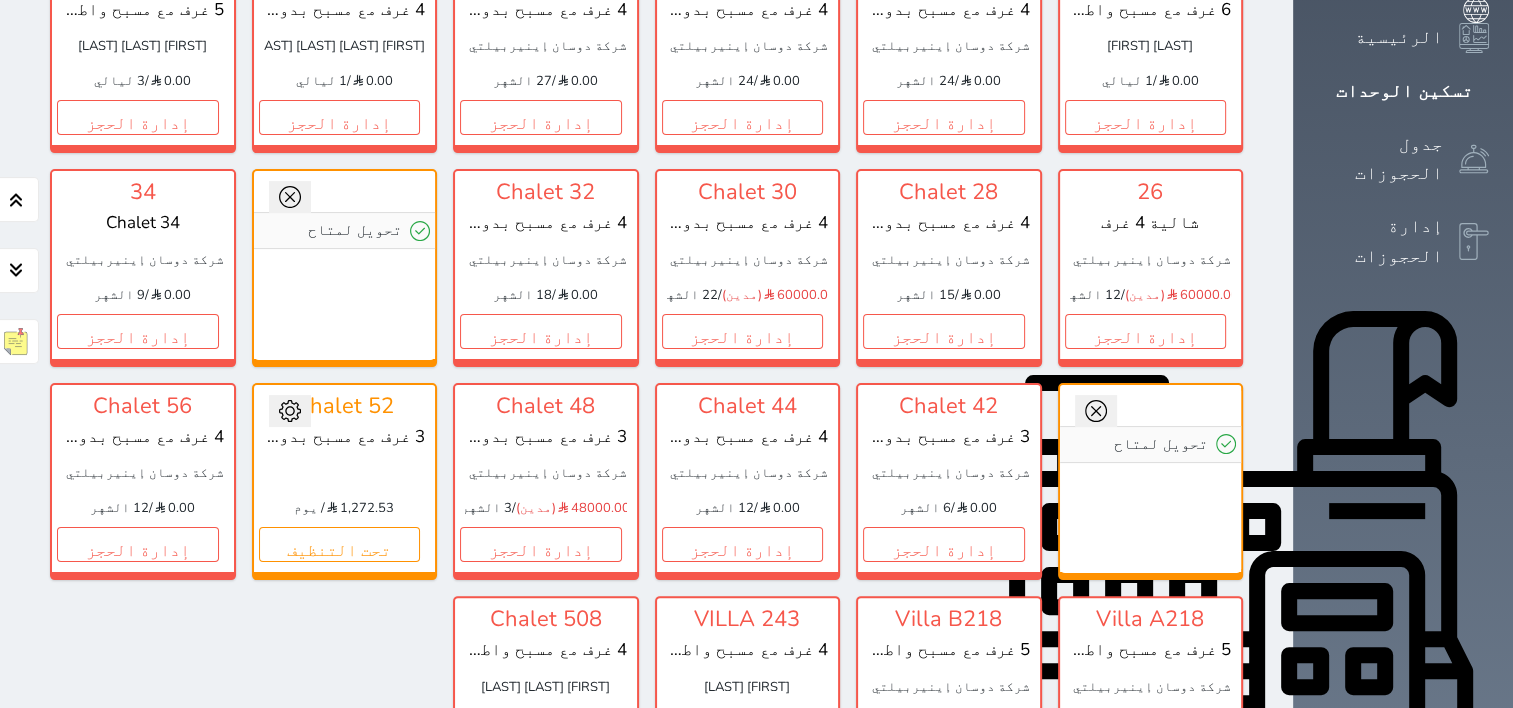 click 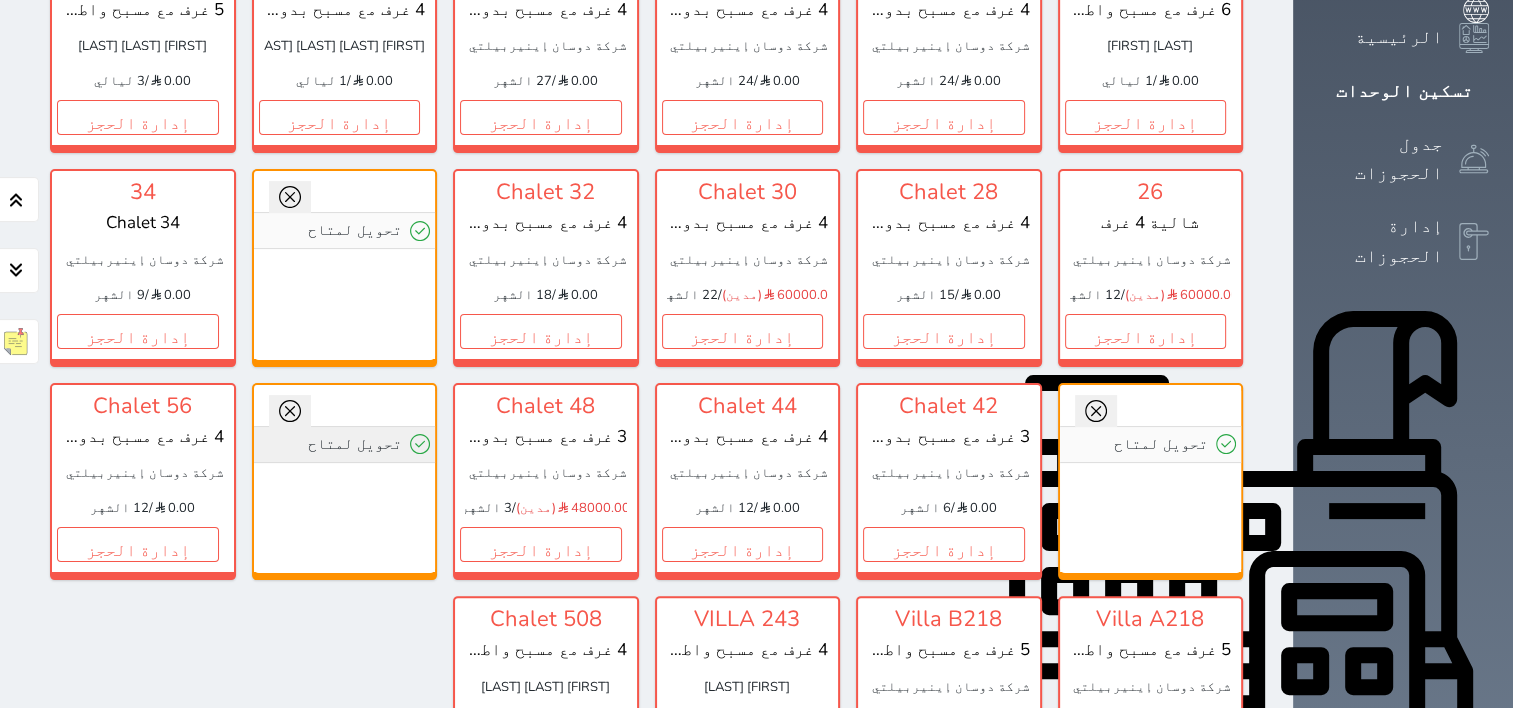 click on "تحويل لمتاح" at bounding box center [345, 444] 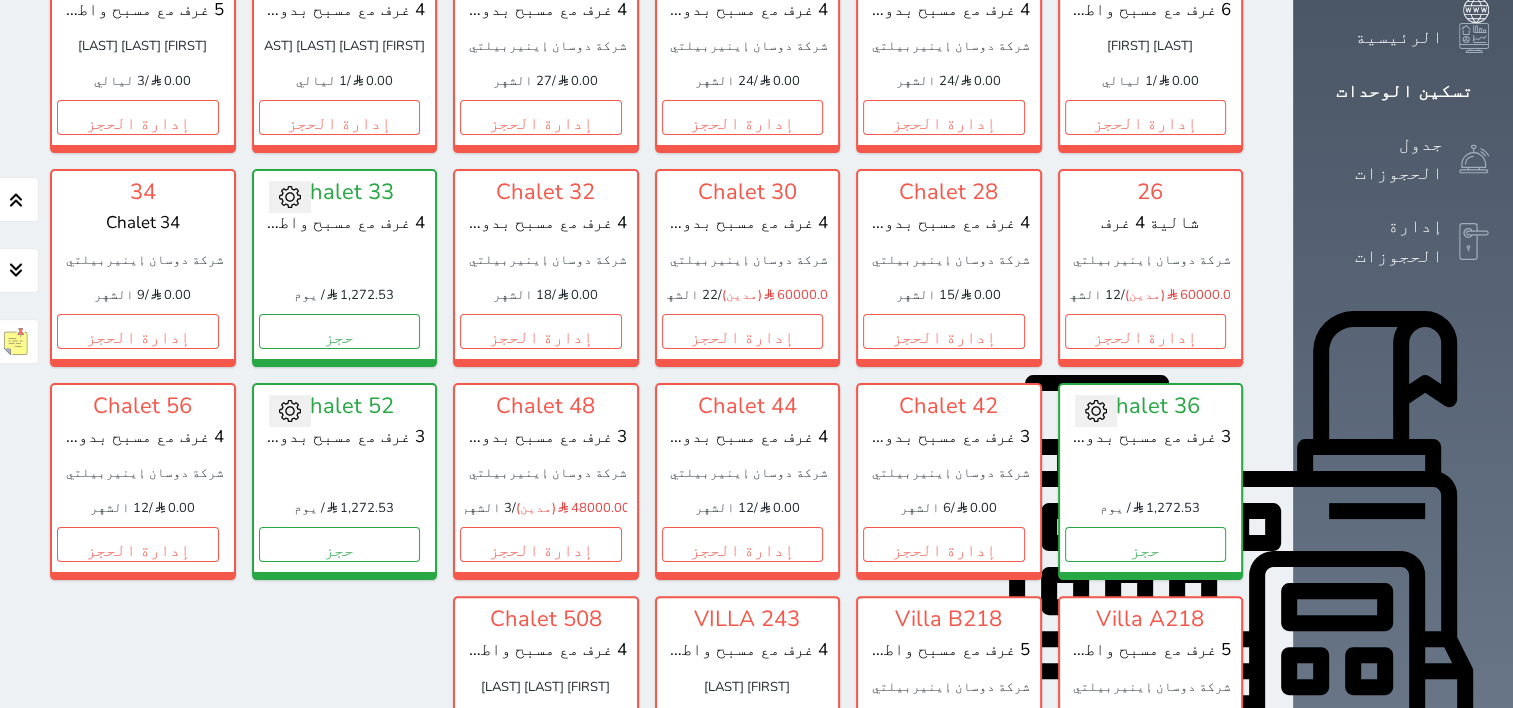 click on "الإدارة المالية" at bounding box center (1403, 860) 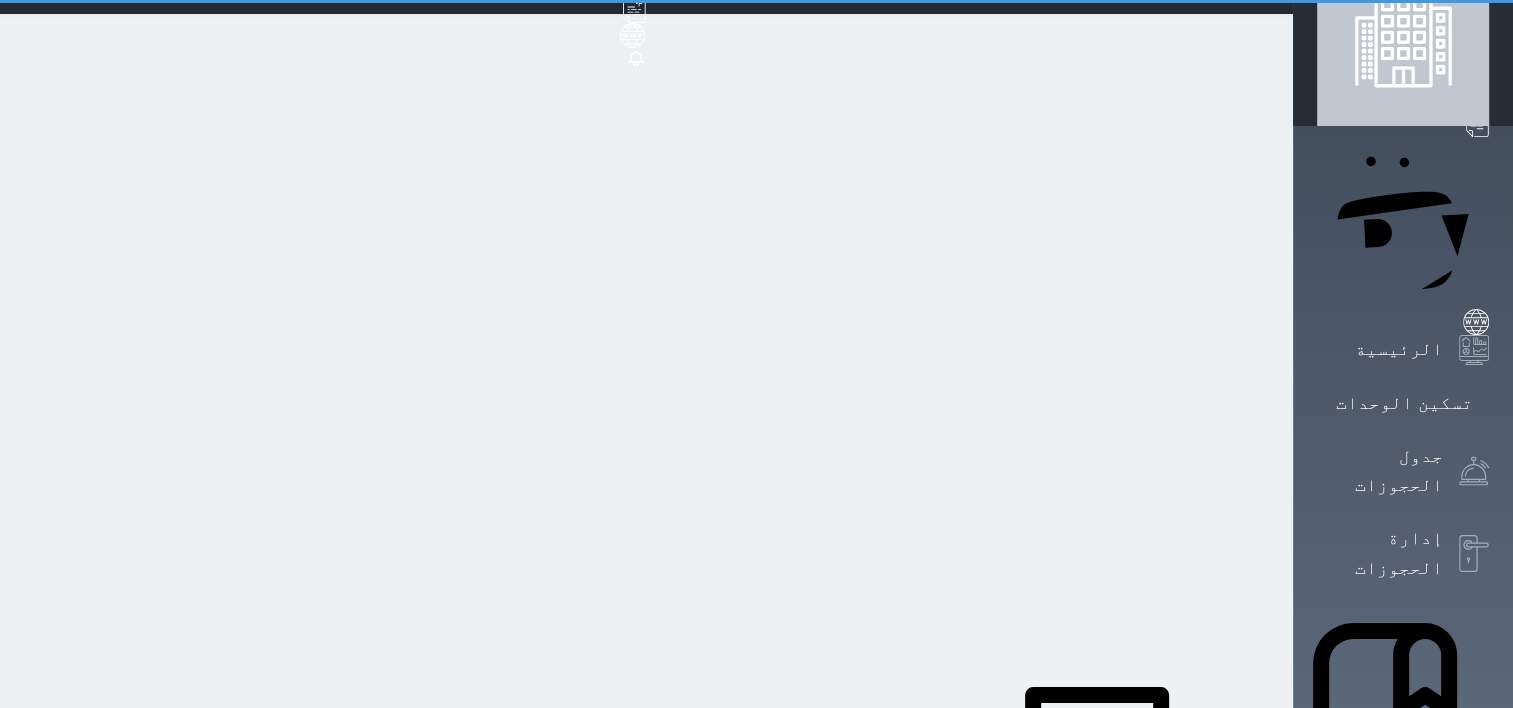 scroll, scrollTop: 0, scrollLeft: 0, axis: both 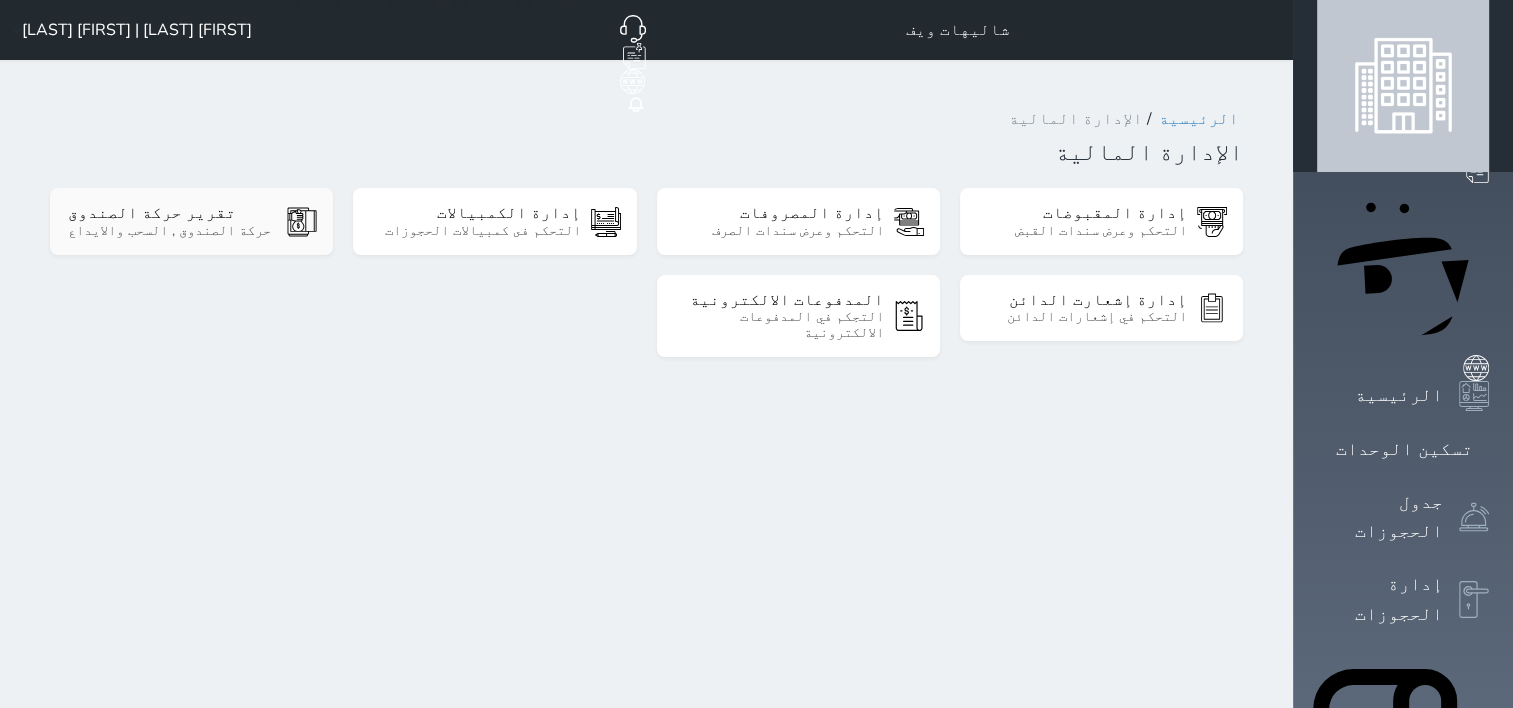 click on "تقرير حركة الصندوق" at bounding box center (172, 213) 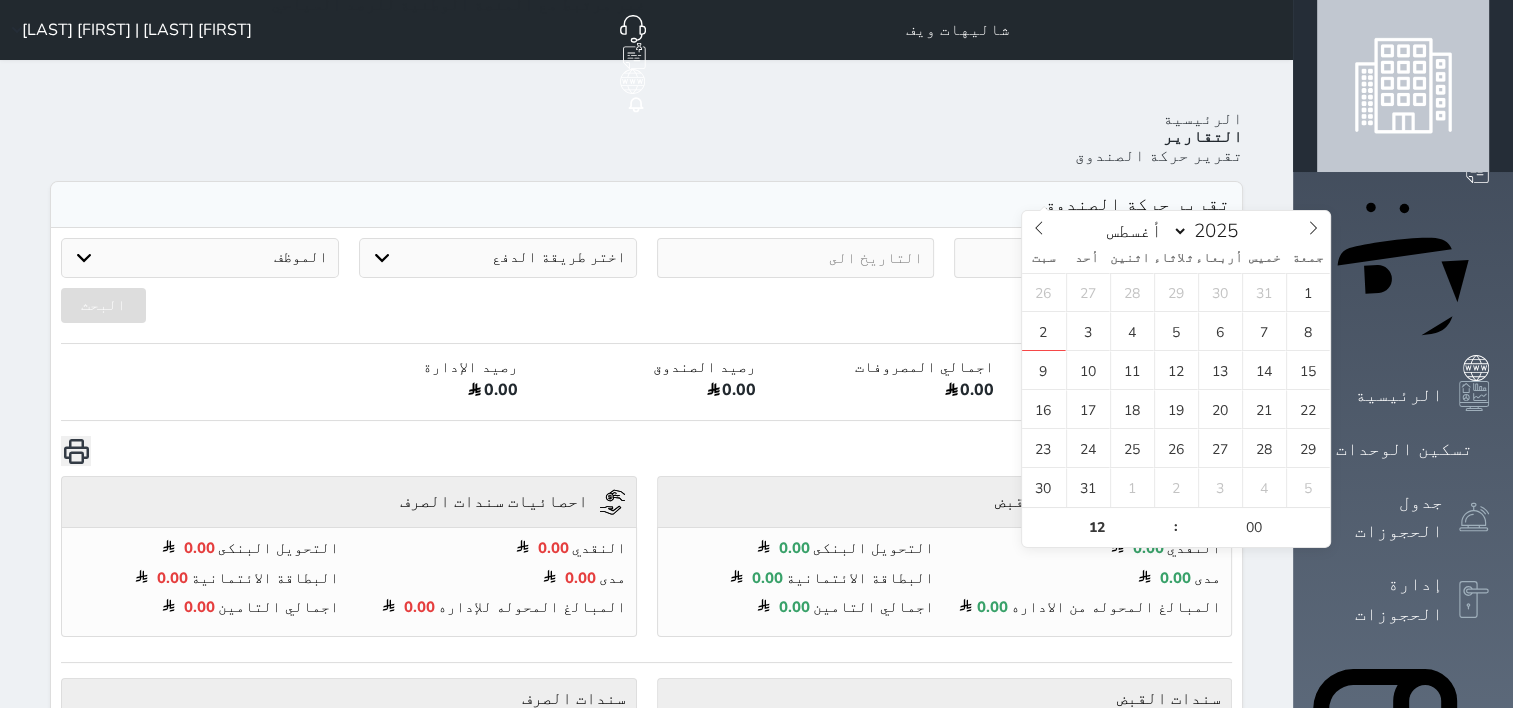 click at bounding box center (1093, 258) 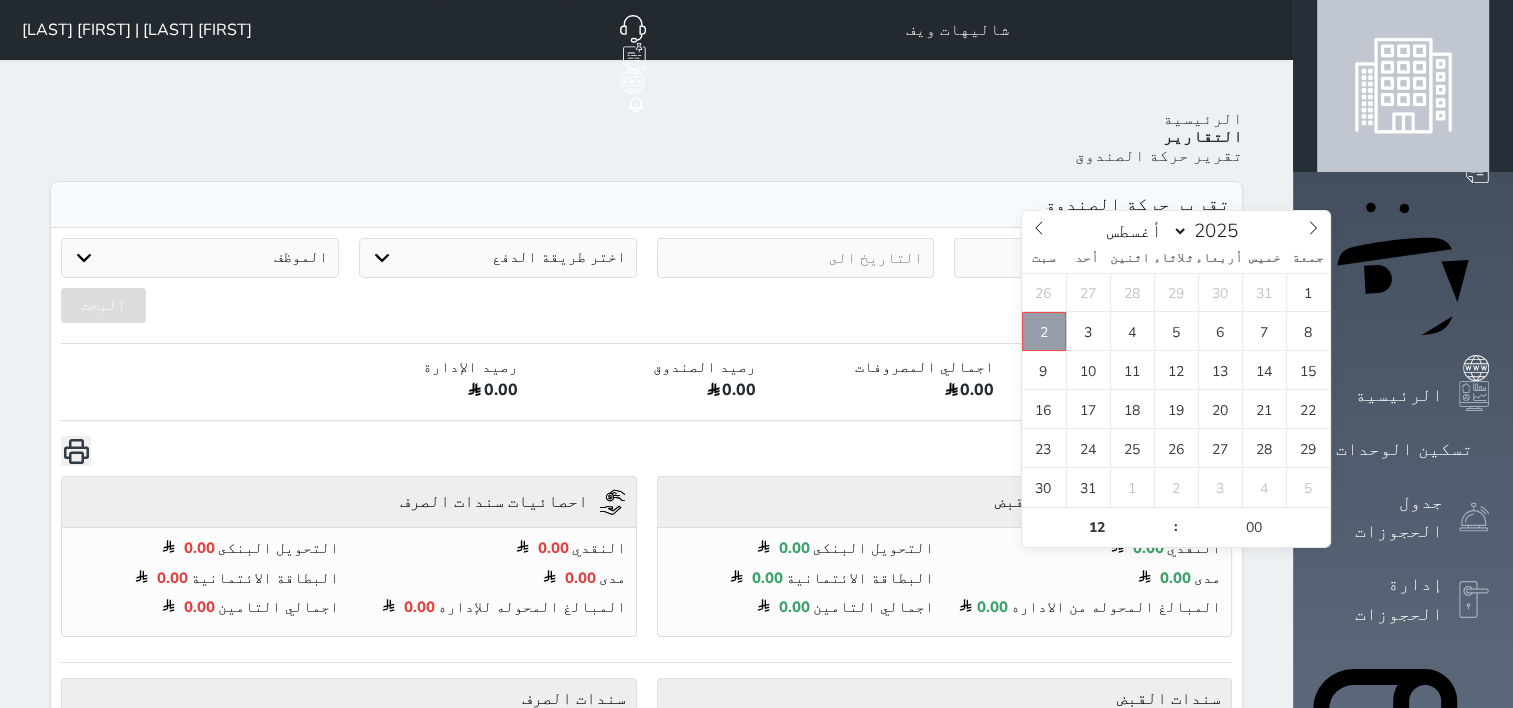 click on "2" at bounding box center [1044, 331] 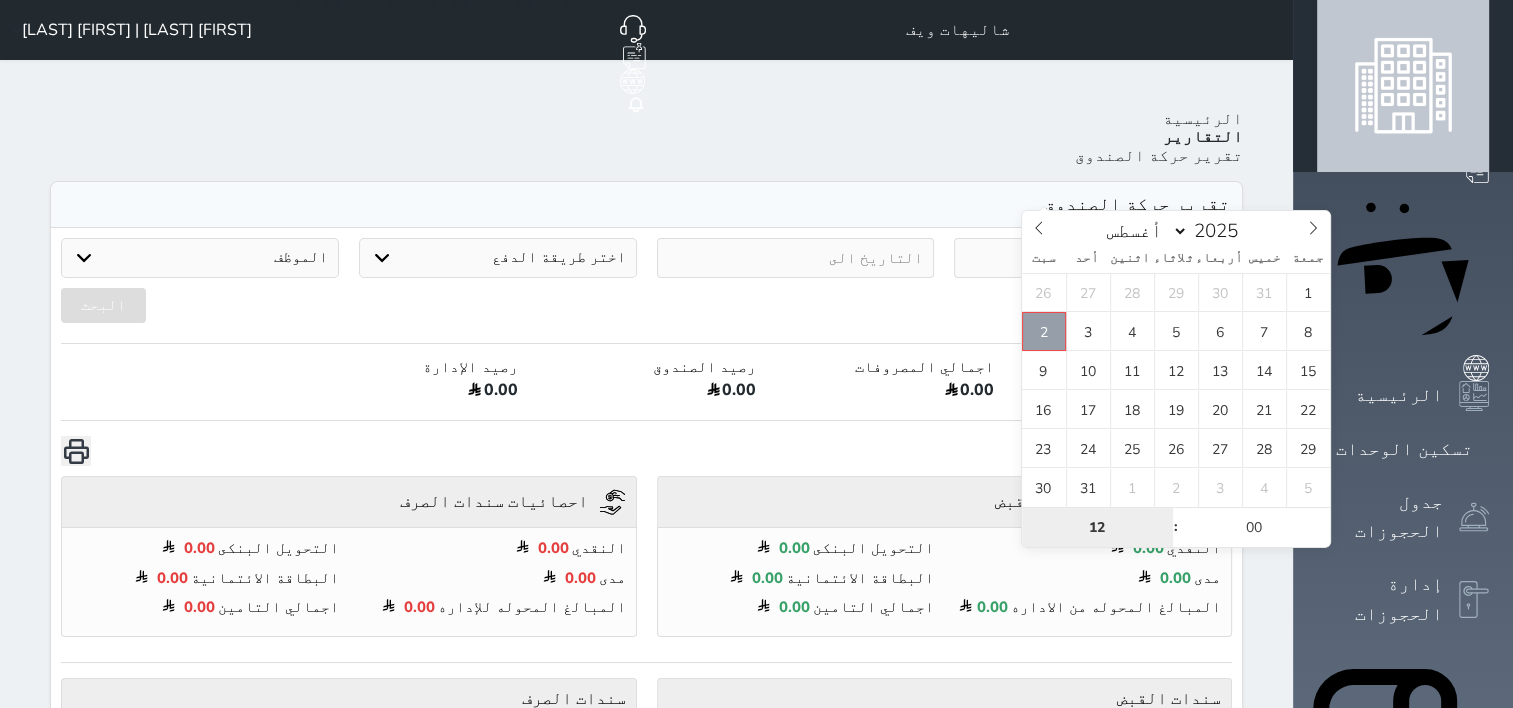 type on "2025-08-02 12:00" 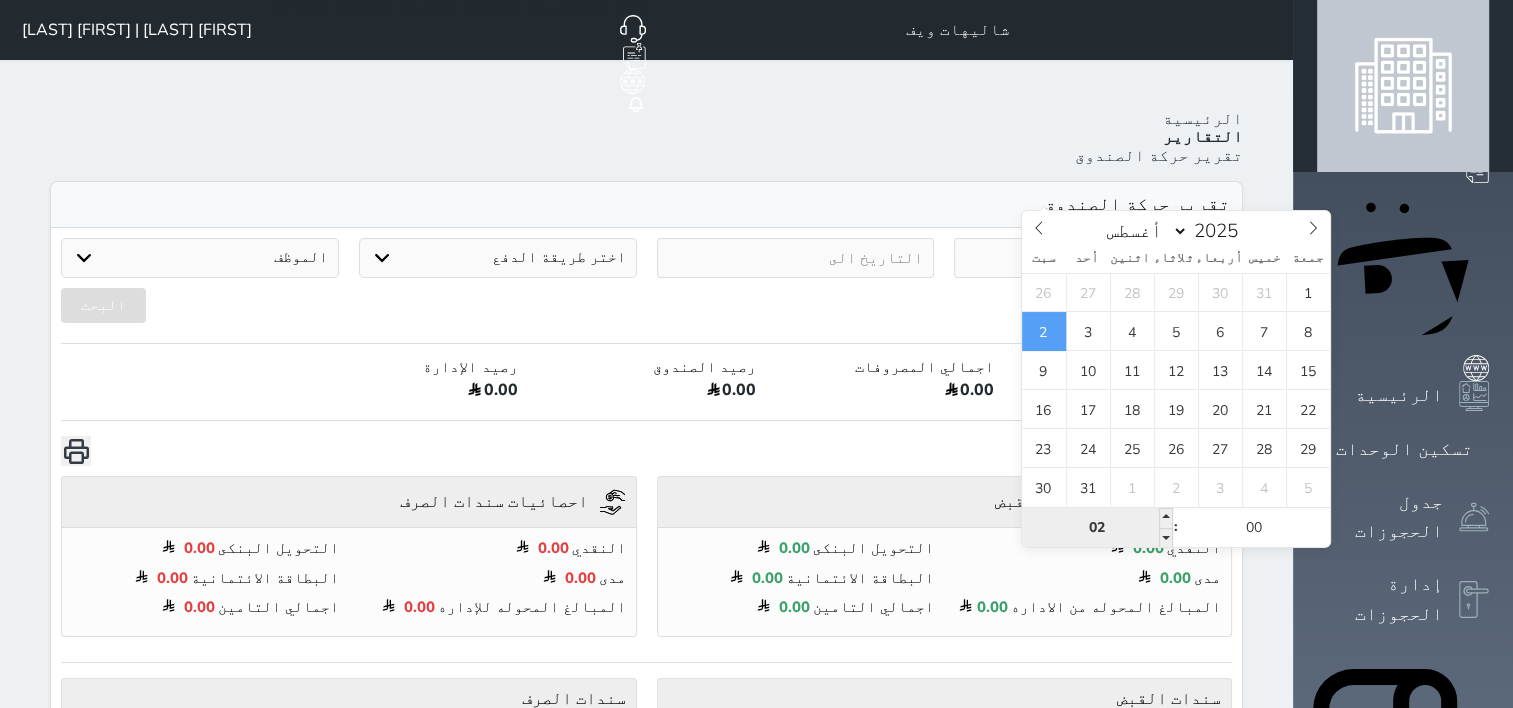 type on "02" 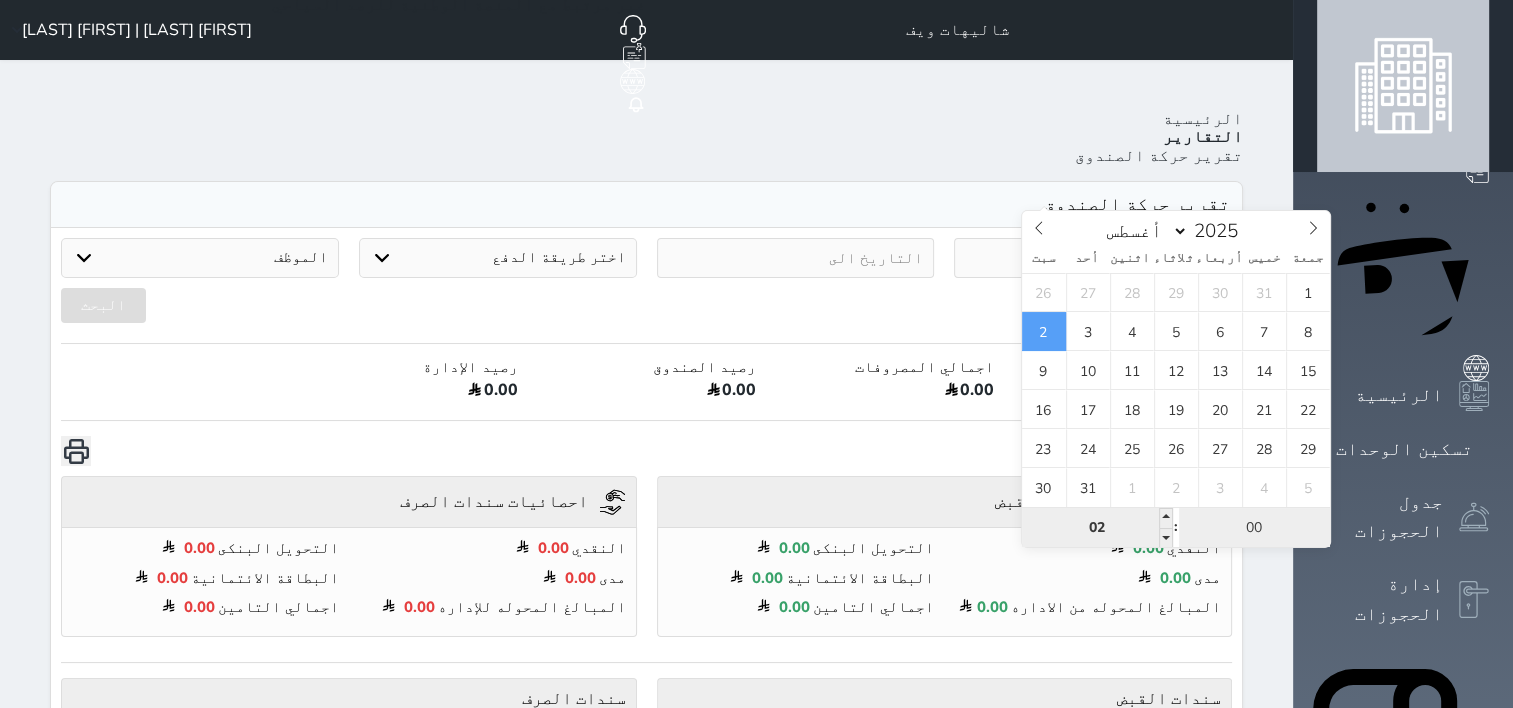 type on "2025-08-02 02:00" 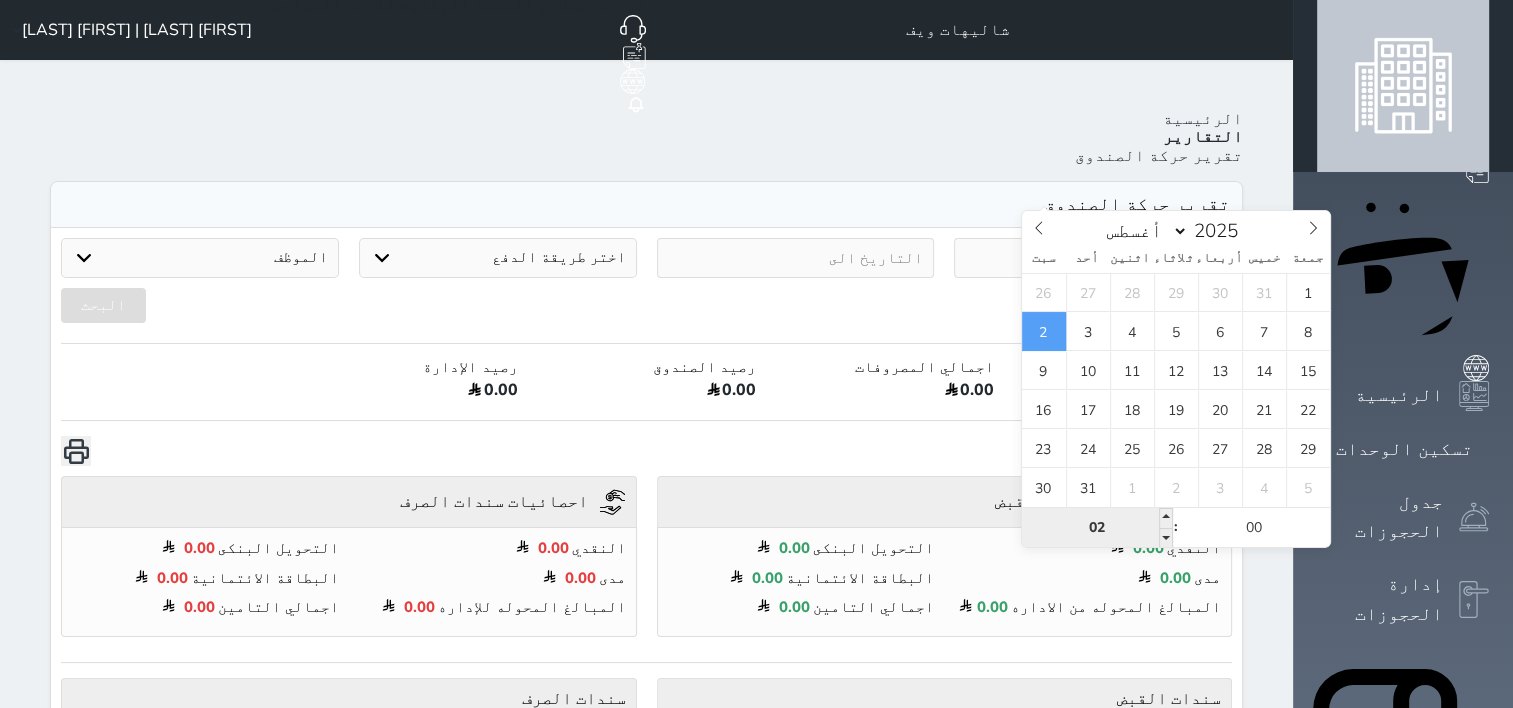 click on "02" at bounding box center [1097, 528] 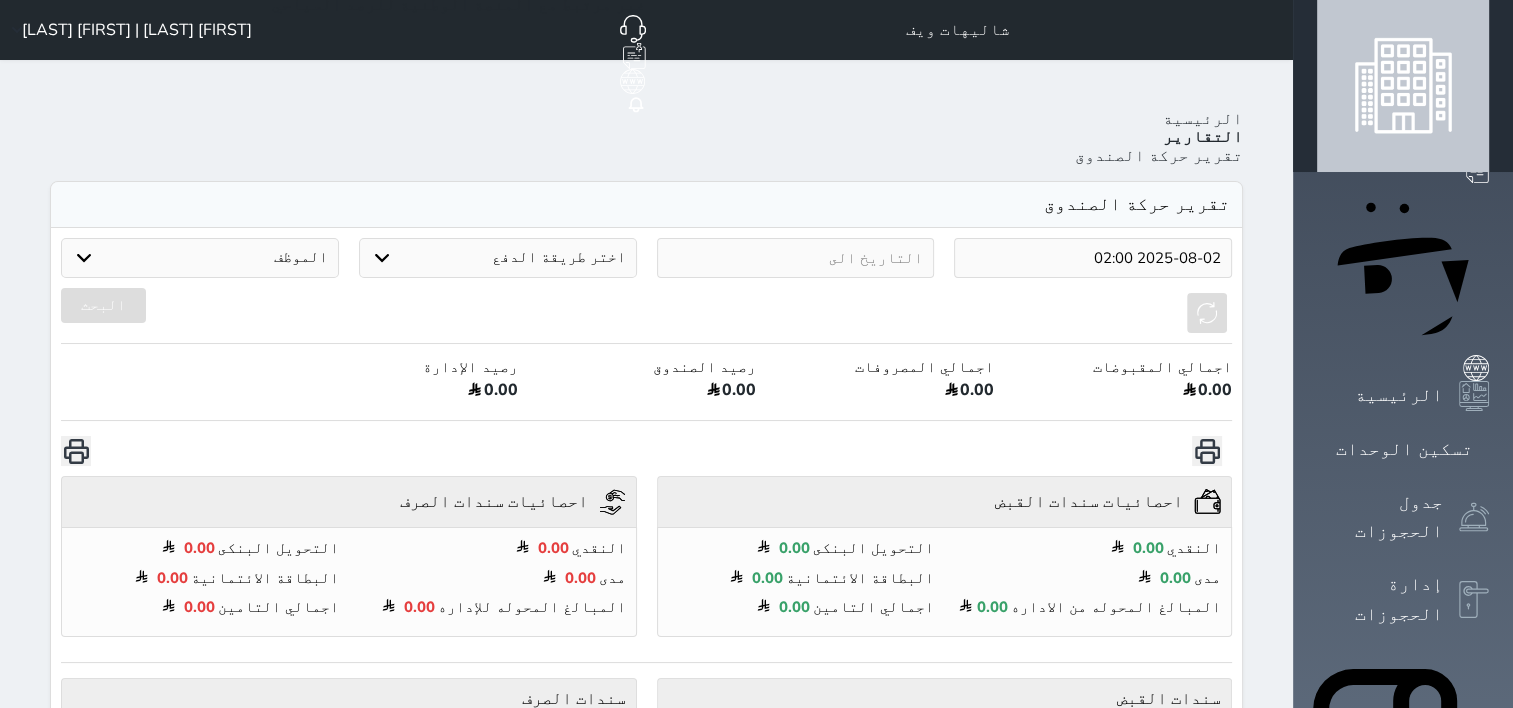 click at bounding box center (796, 258) 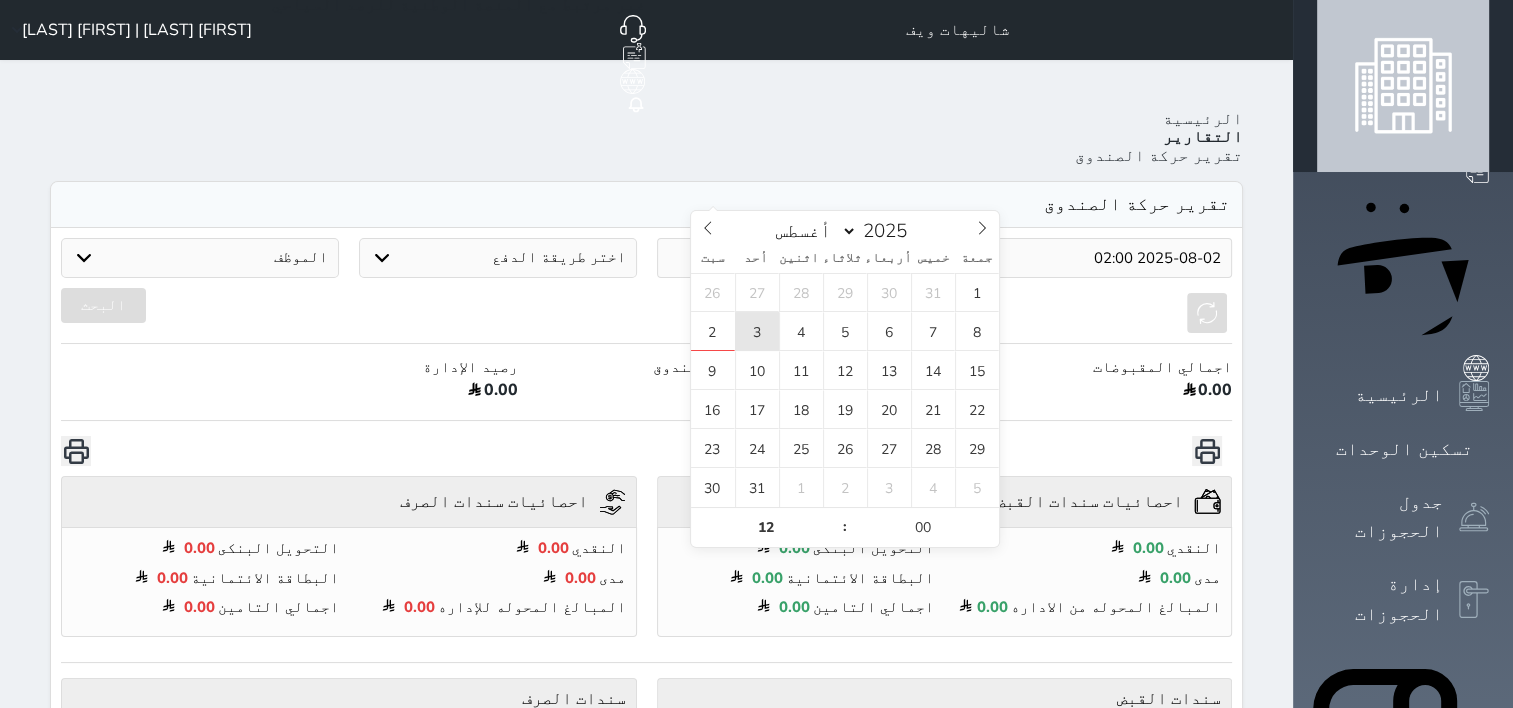 click on "3" at bounding box center [757, 331] 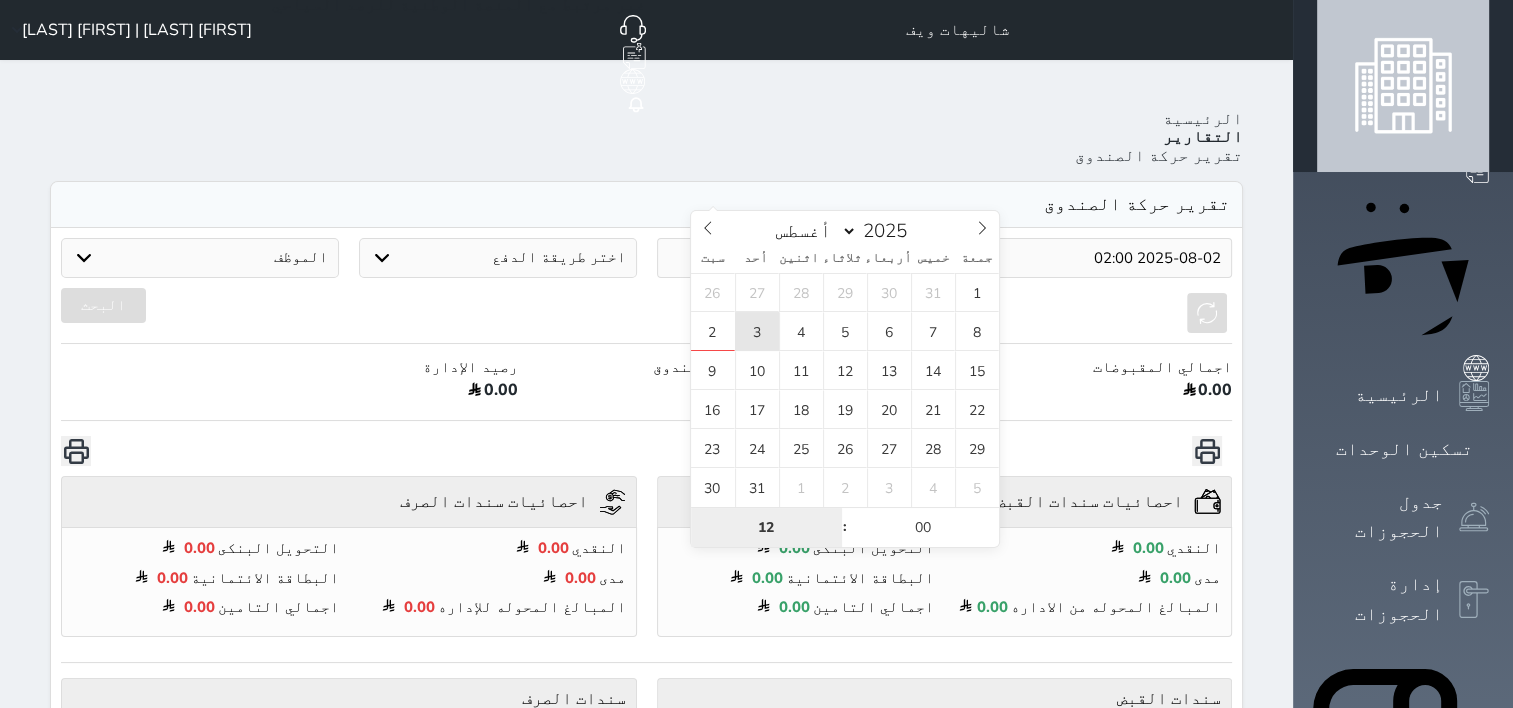 type on "2025-08-03 12:00" 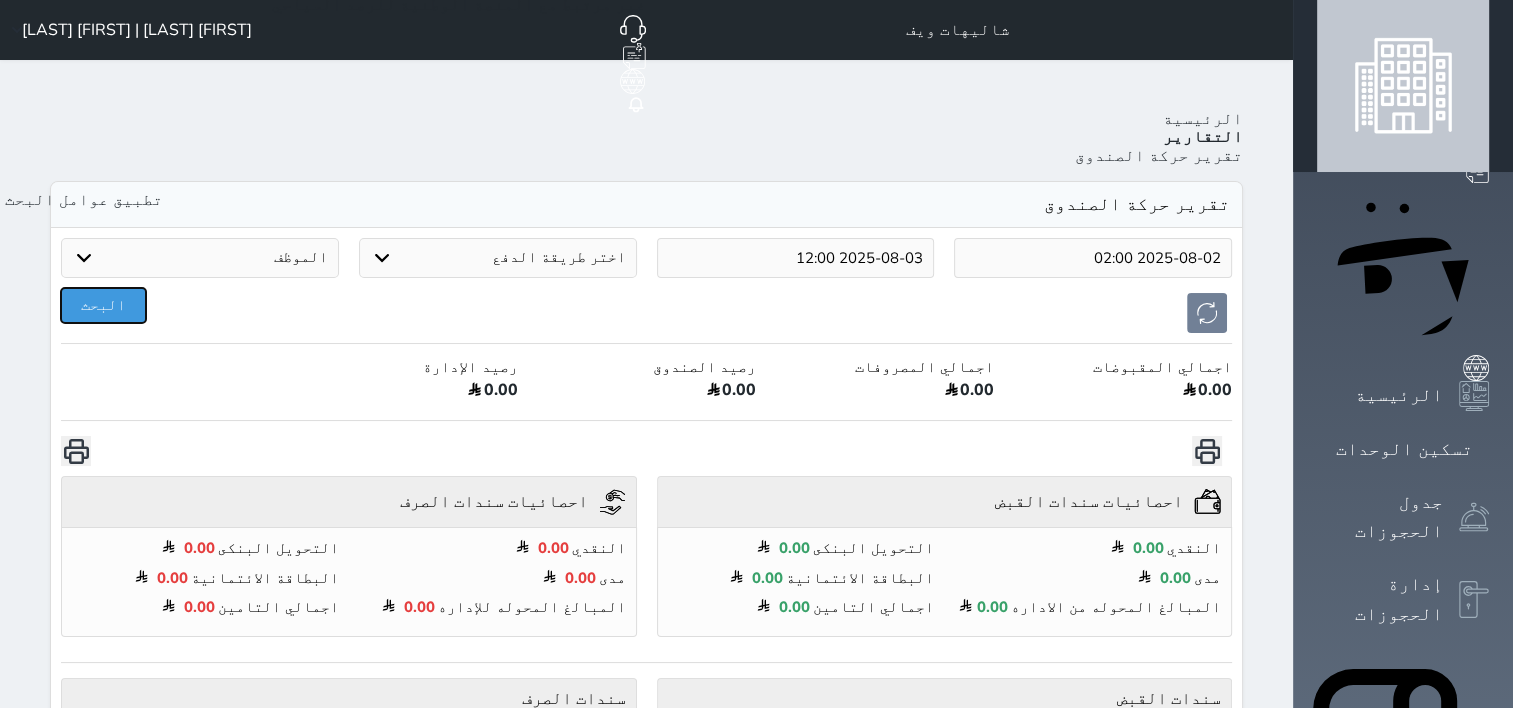 click on "البحث" at bounding box center (103, 305) 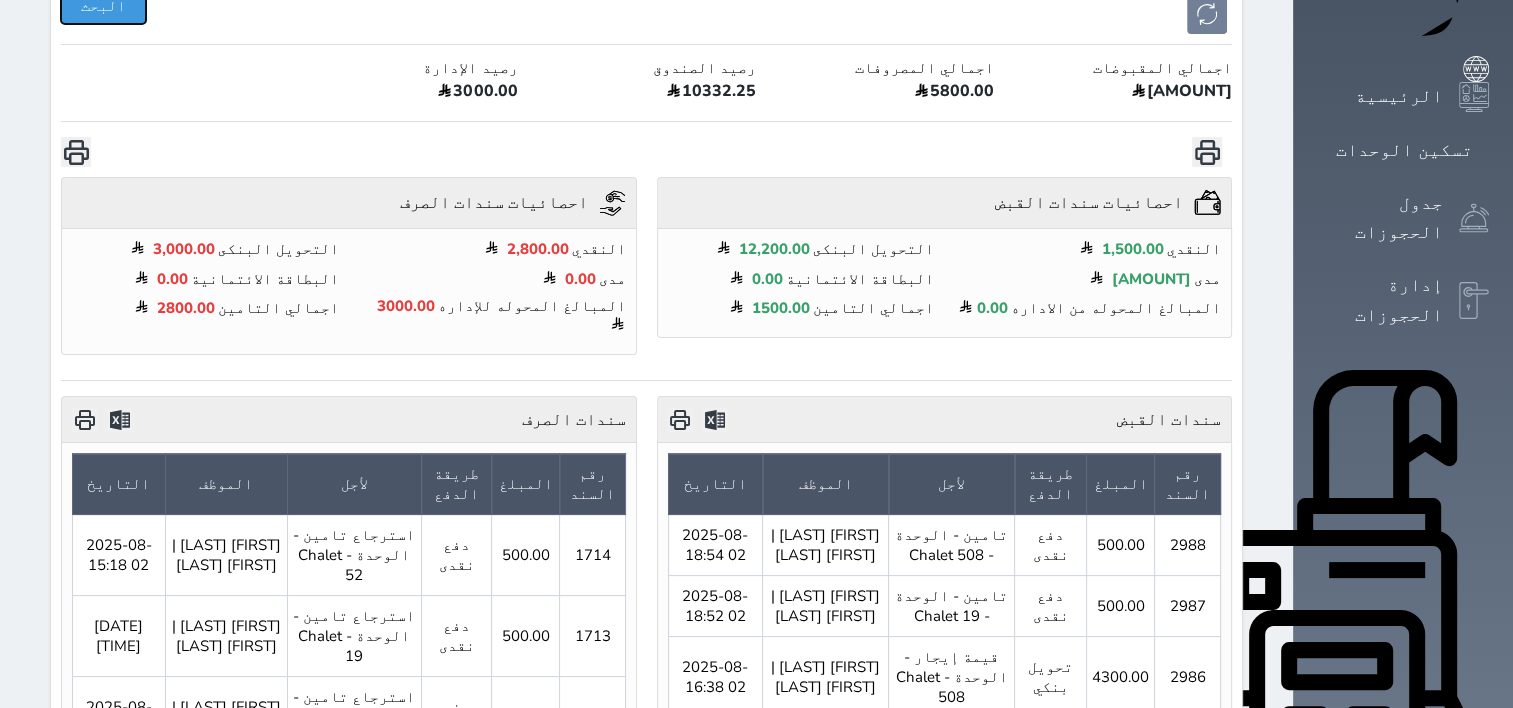 scroll, scrollTop: 292, scrollLeft: 0, axis: vertical 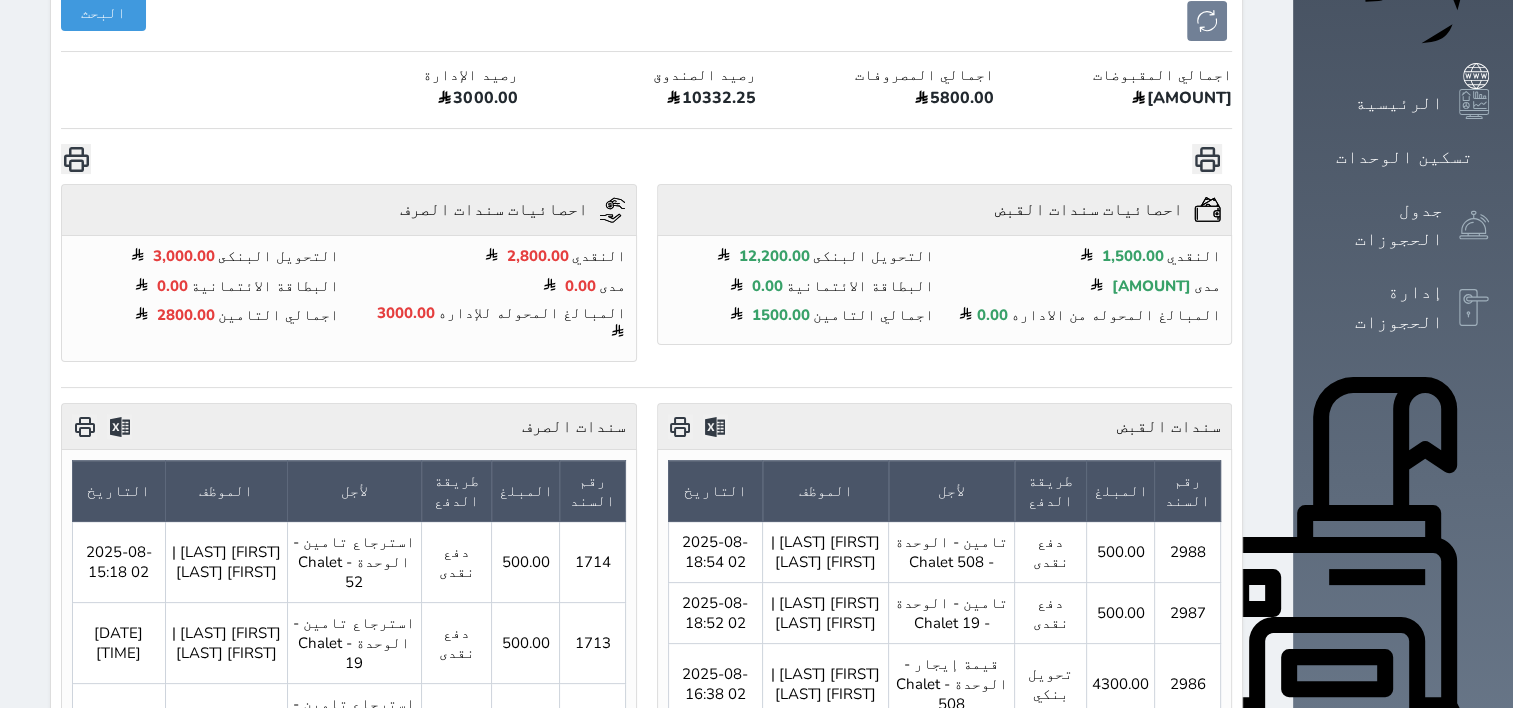 click on "الإدارة المالية" at bounding box center [1380, 926] 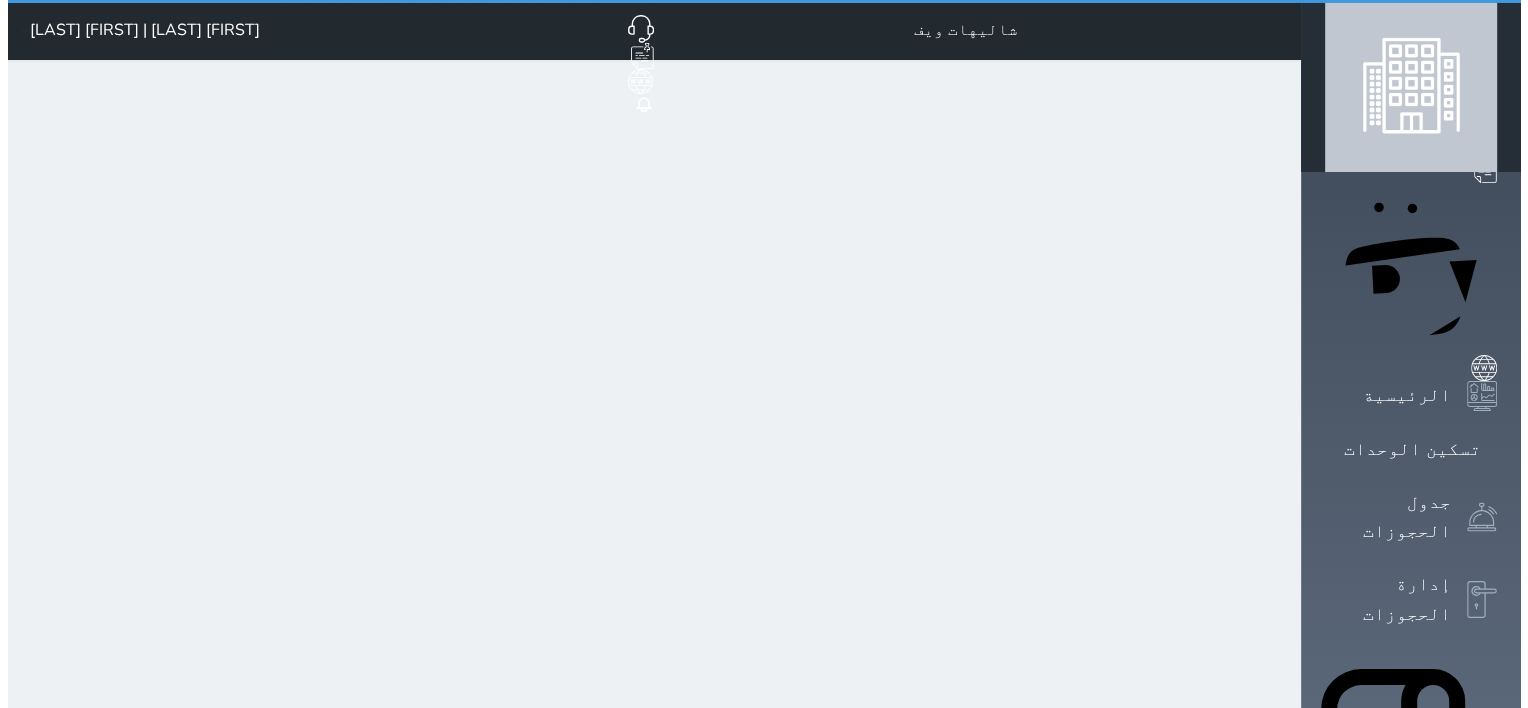 scroll, scrollTop: 0, scrollLeft: 0, axis: both 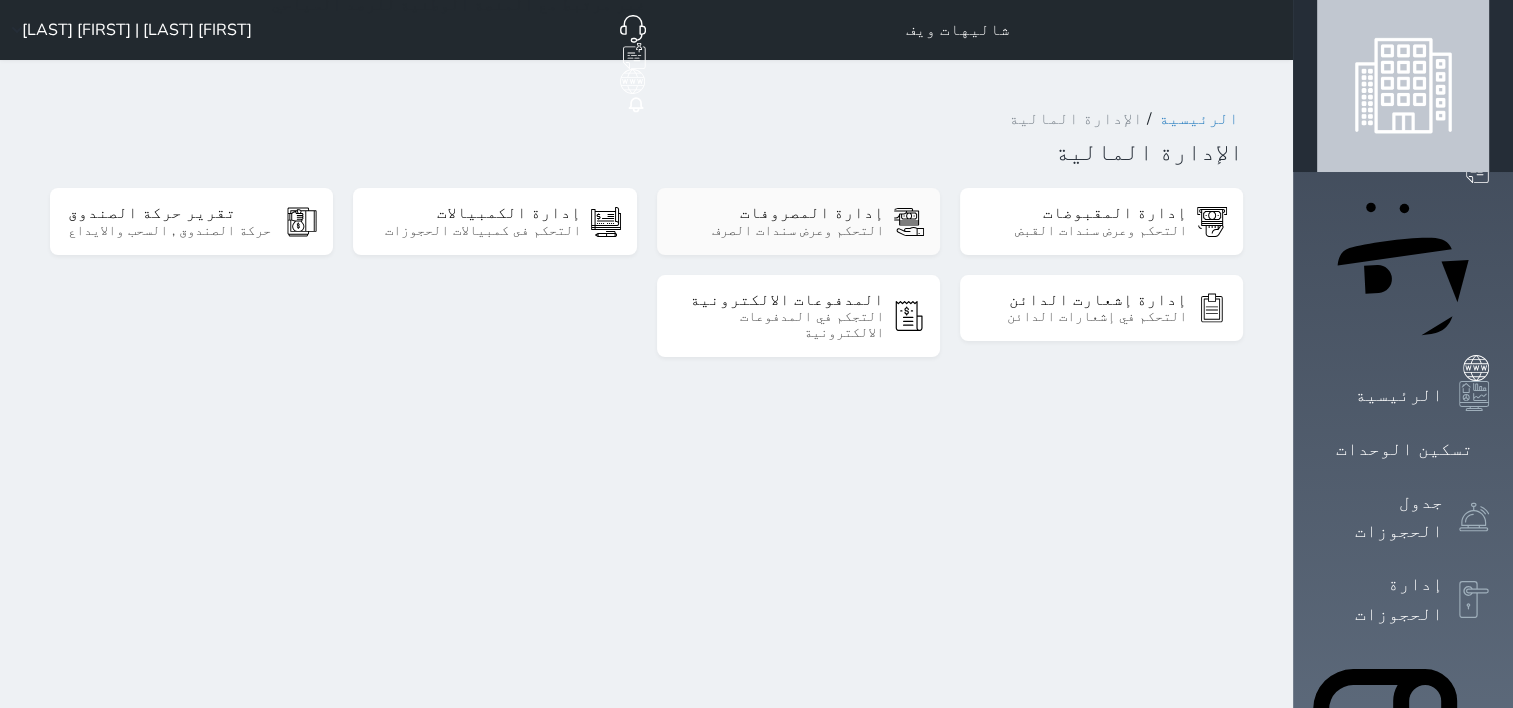 click on "إدارة المصروفات" at bounding box center [778, 213] 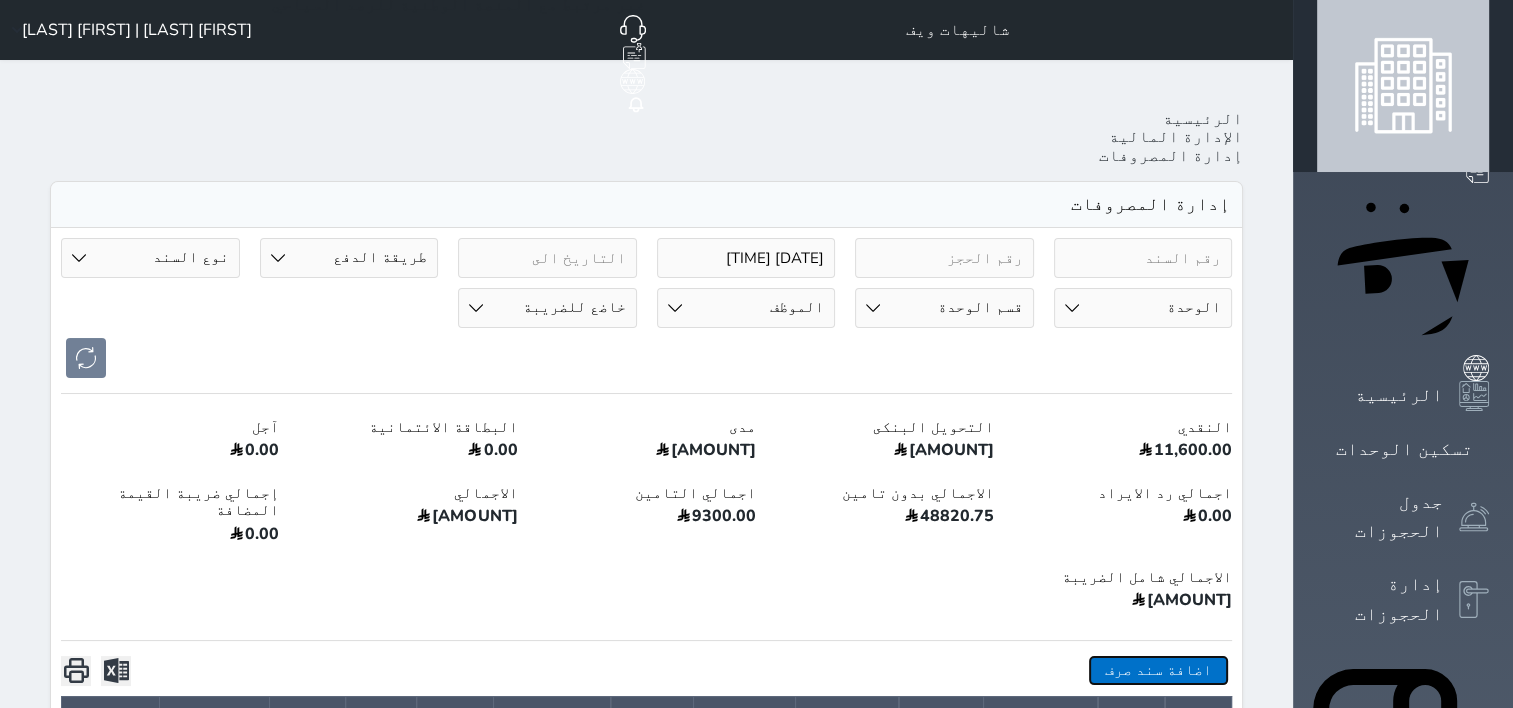 click on "اضافة سند صرف" at bounding box center [1158, 670] 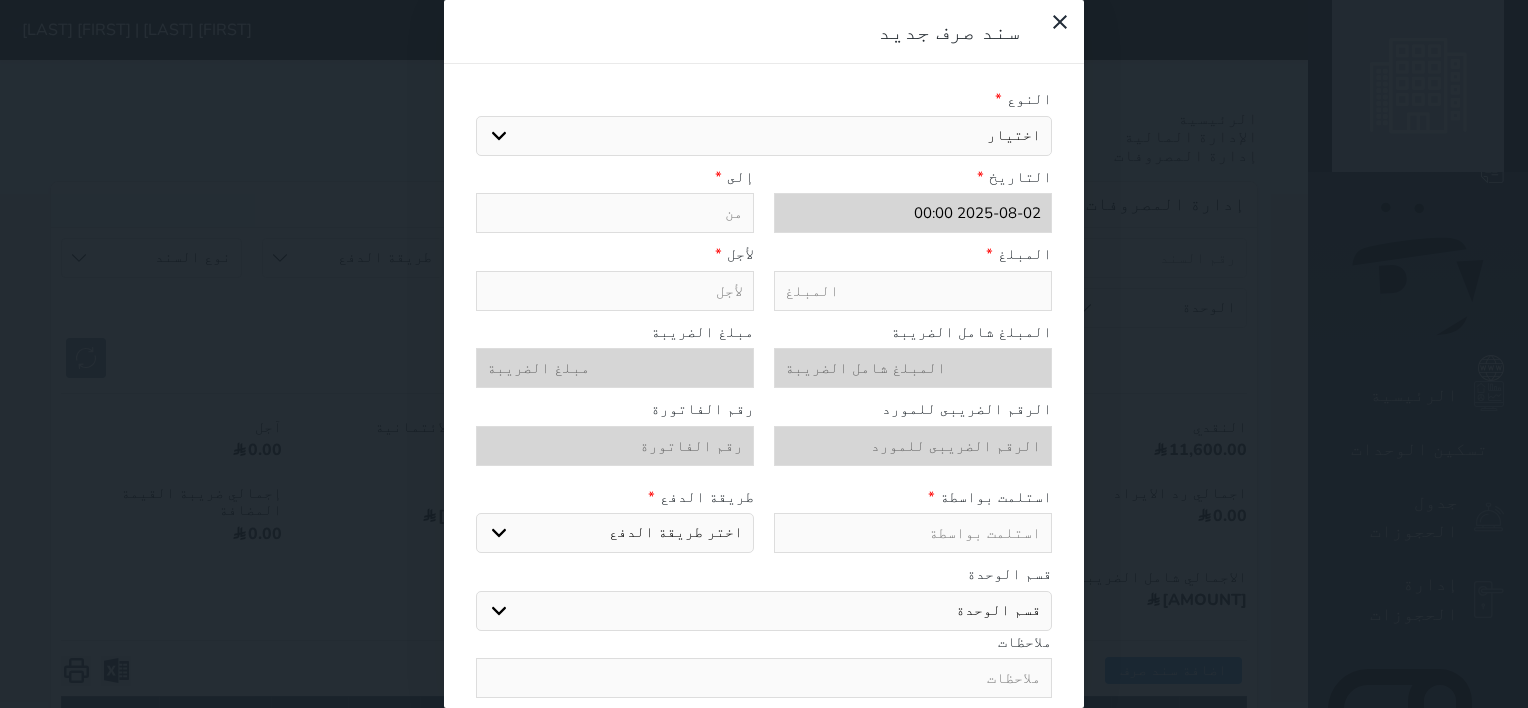 click on "اختيار   مرتجع إيجار رواتب صيانة مصروفات عامة تحويل من الصندوق الى الادارة استرجاع تامين استرجاع العربون" at bounding box center [764, 136] 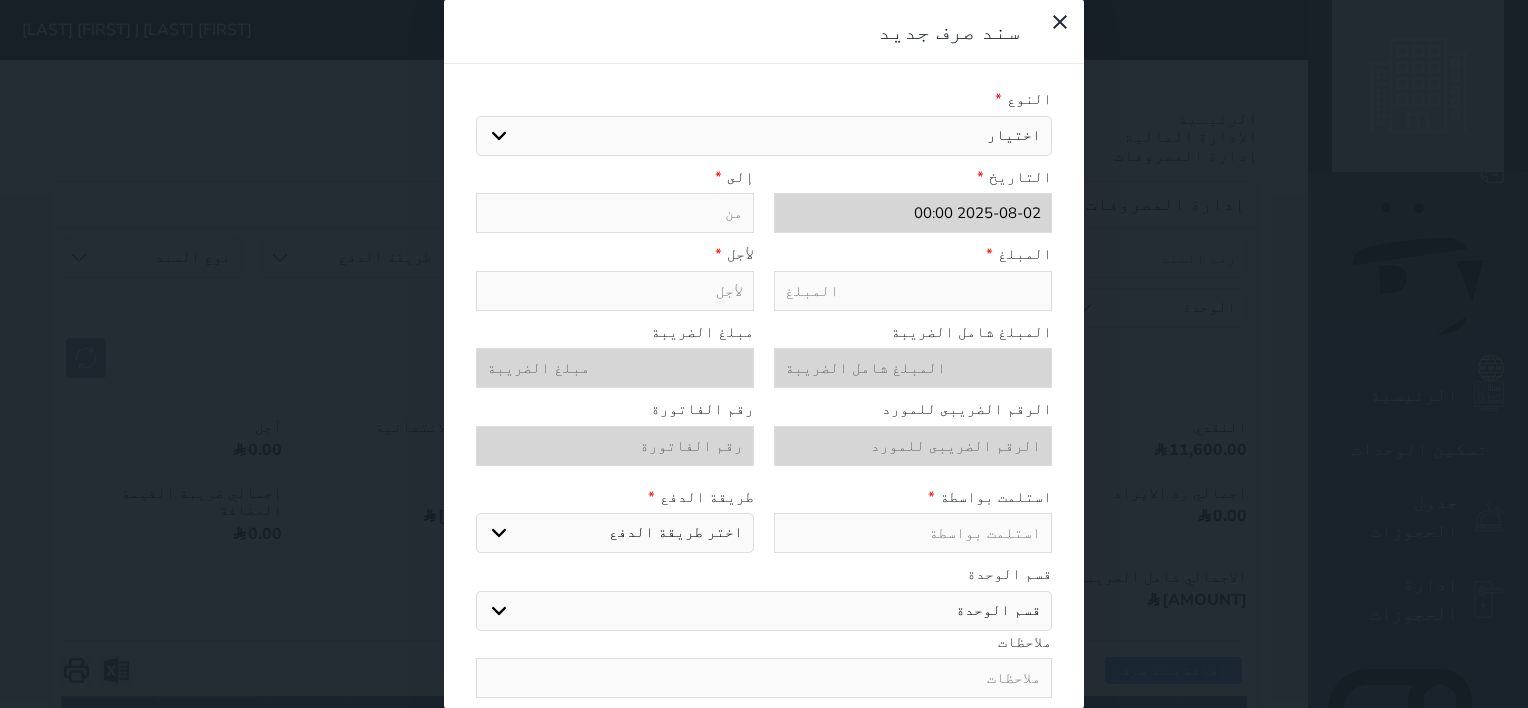 select on "[NUMBER]" 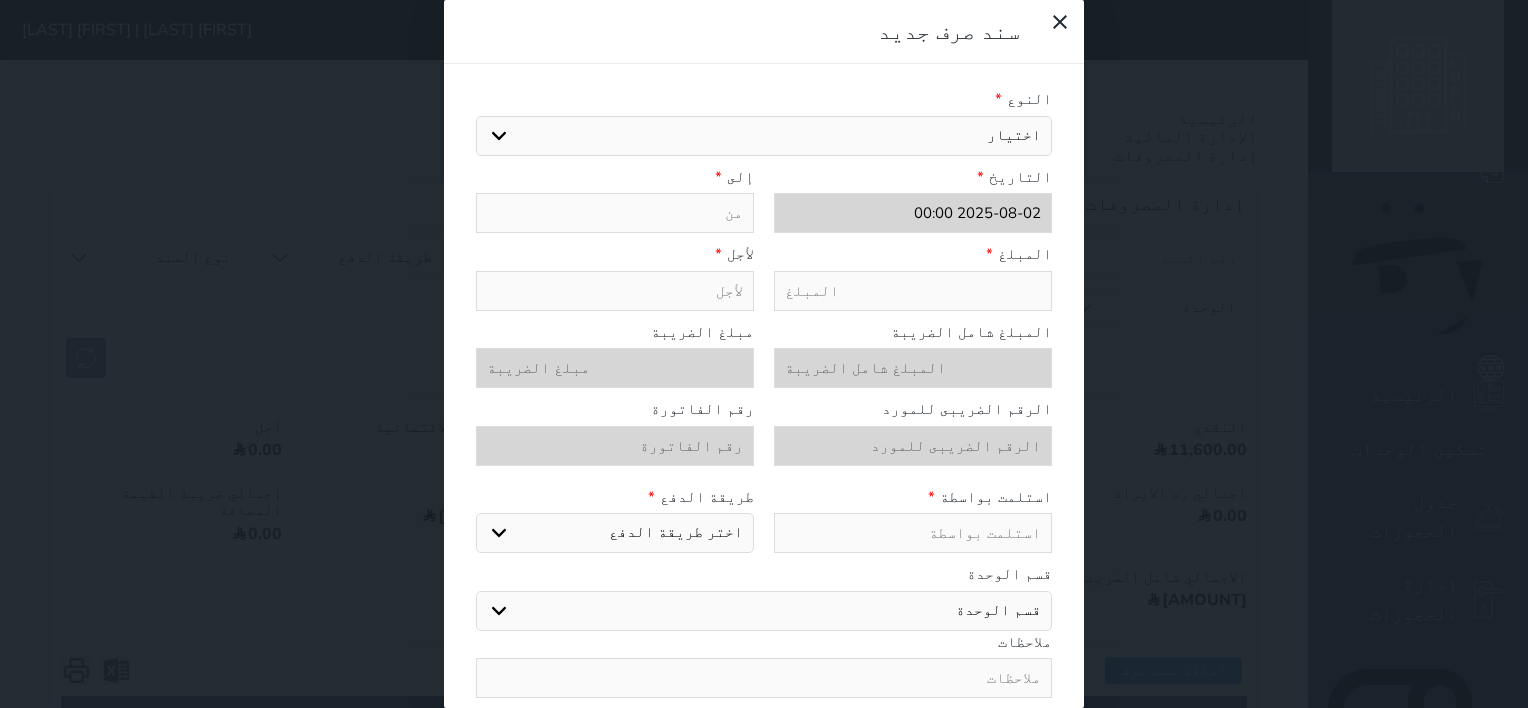 click on "اختيار   مرتجع إيجار رواتب صيانة مصروفات عامة تحويل من الصندوق الى الادارة استرجاع تامين استرجاع العربون" at bounding box center (764, 136) 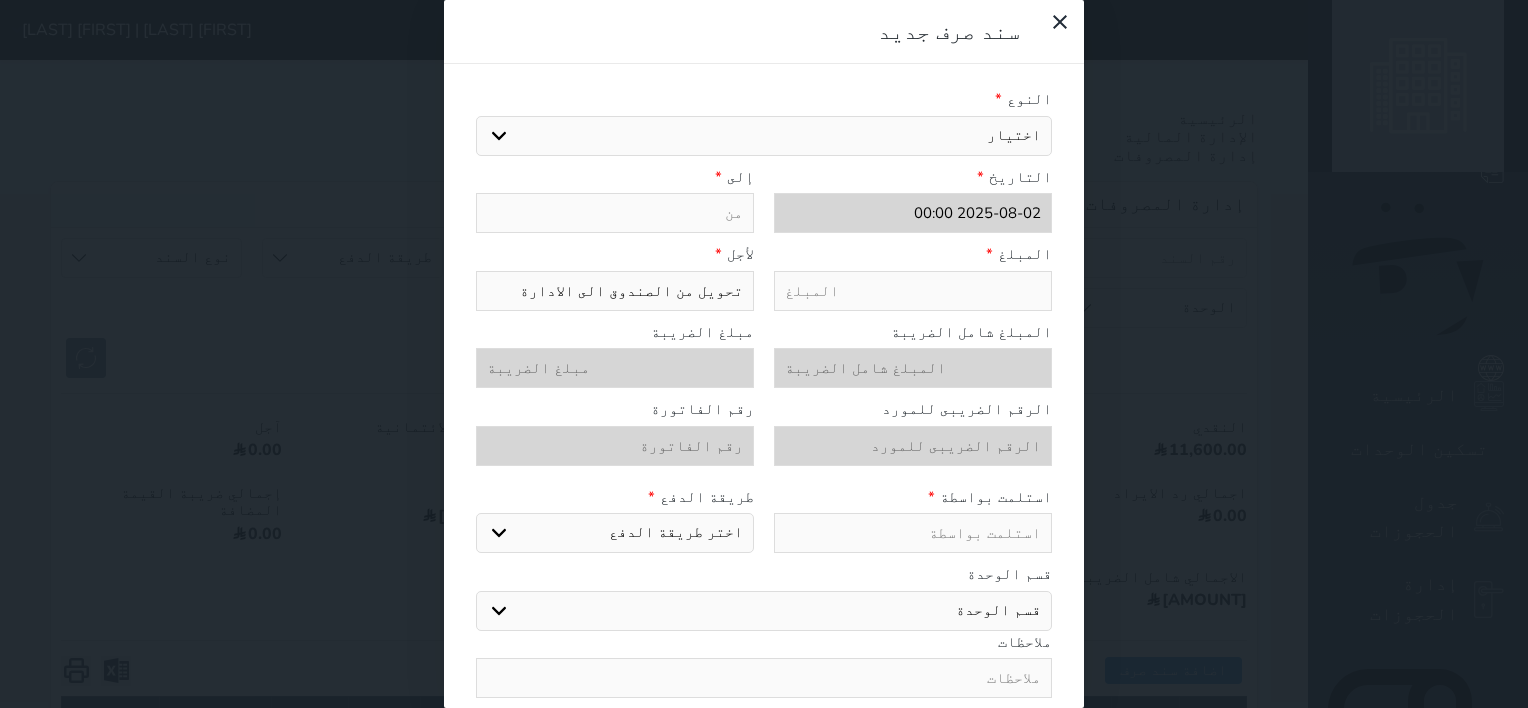 click at bounding box center (913, 291) 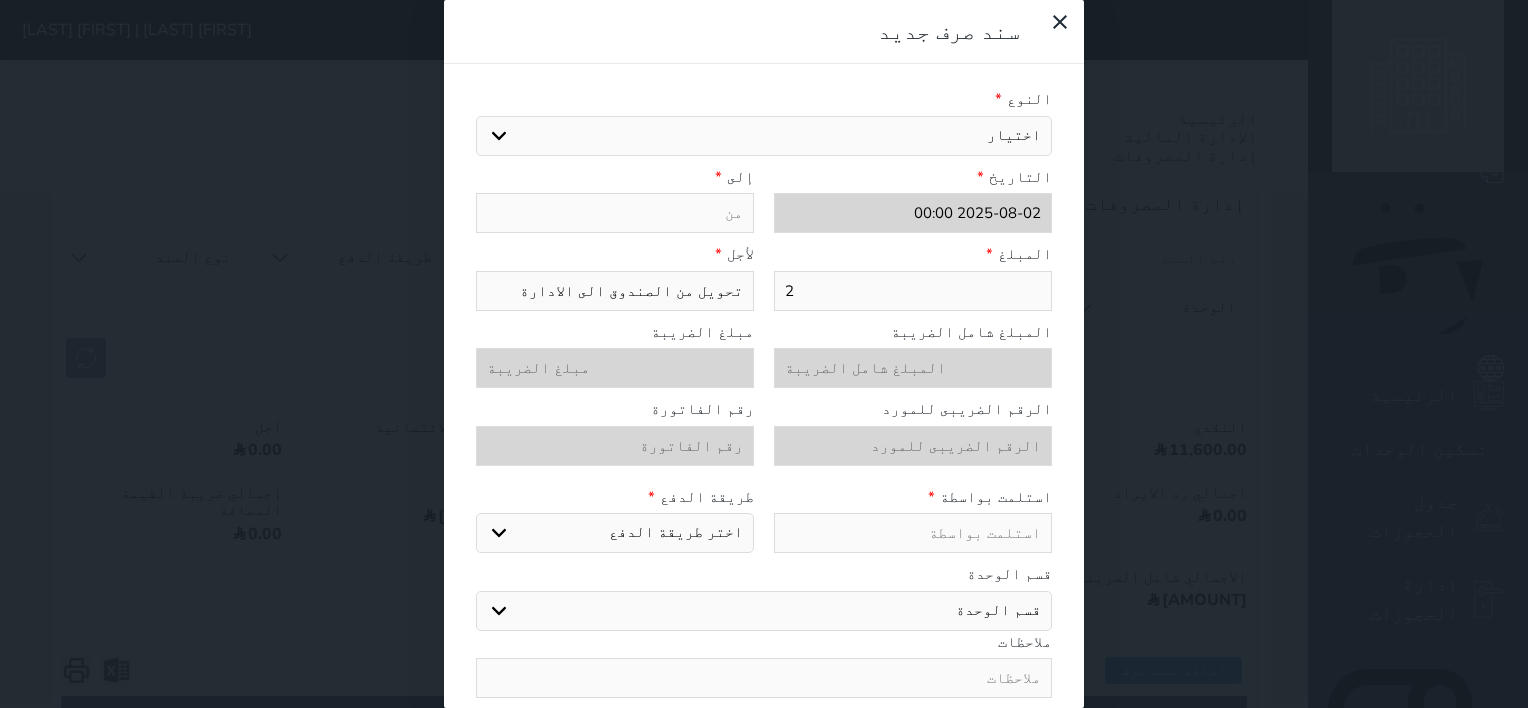 type on "2025-08-02 22:08" 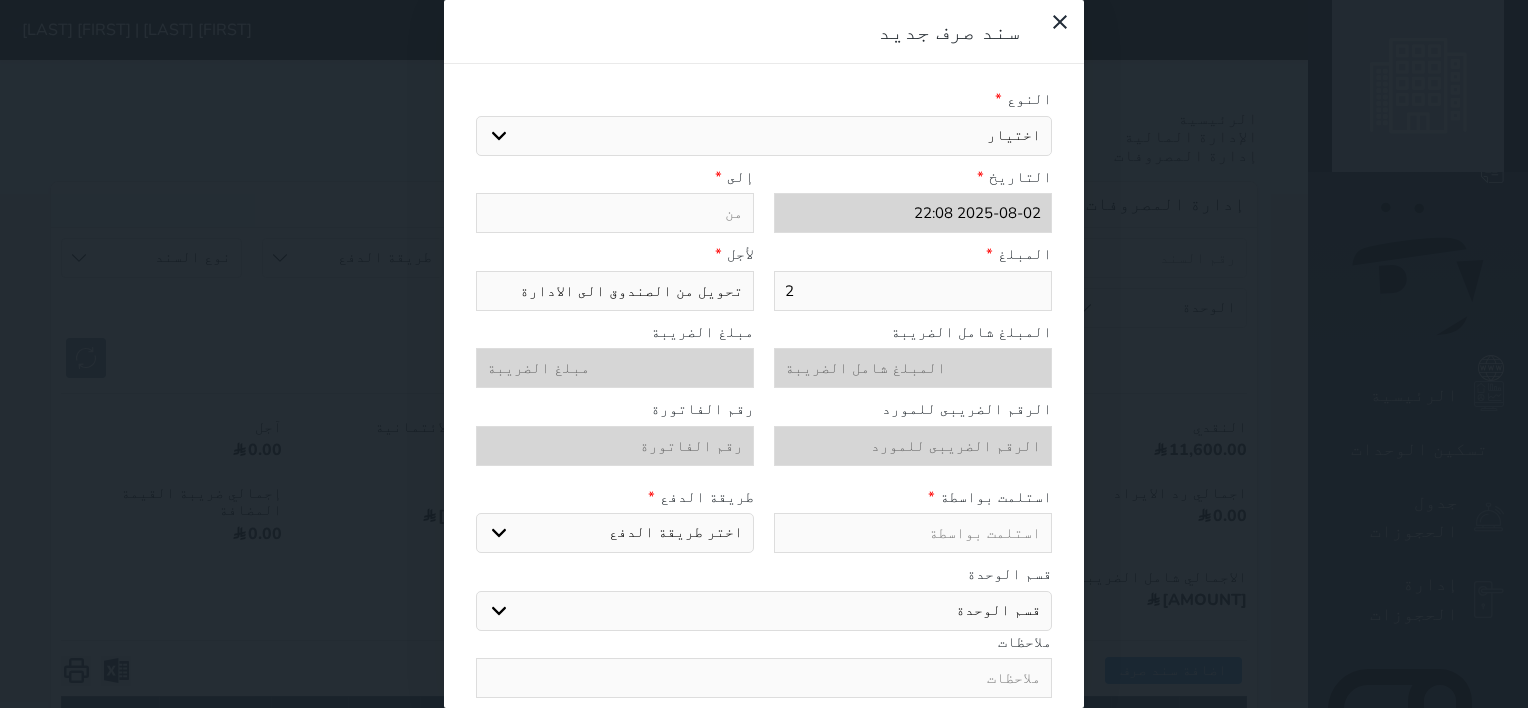 select 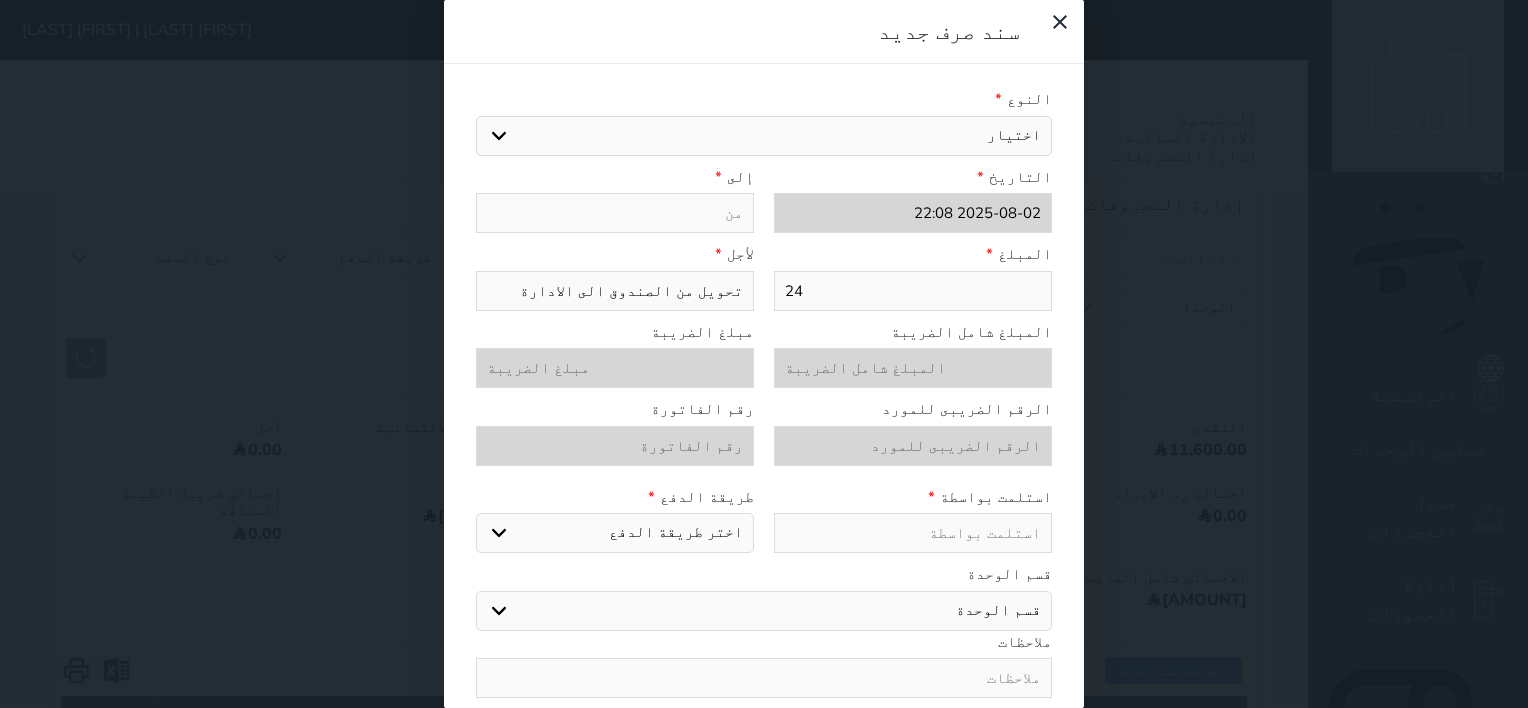 type on "243" 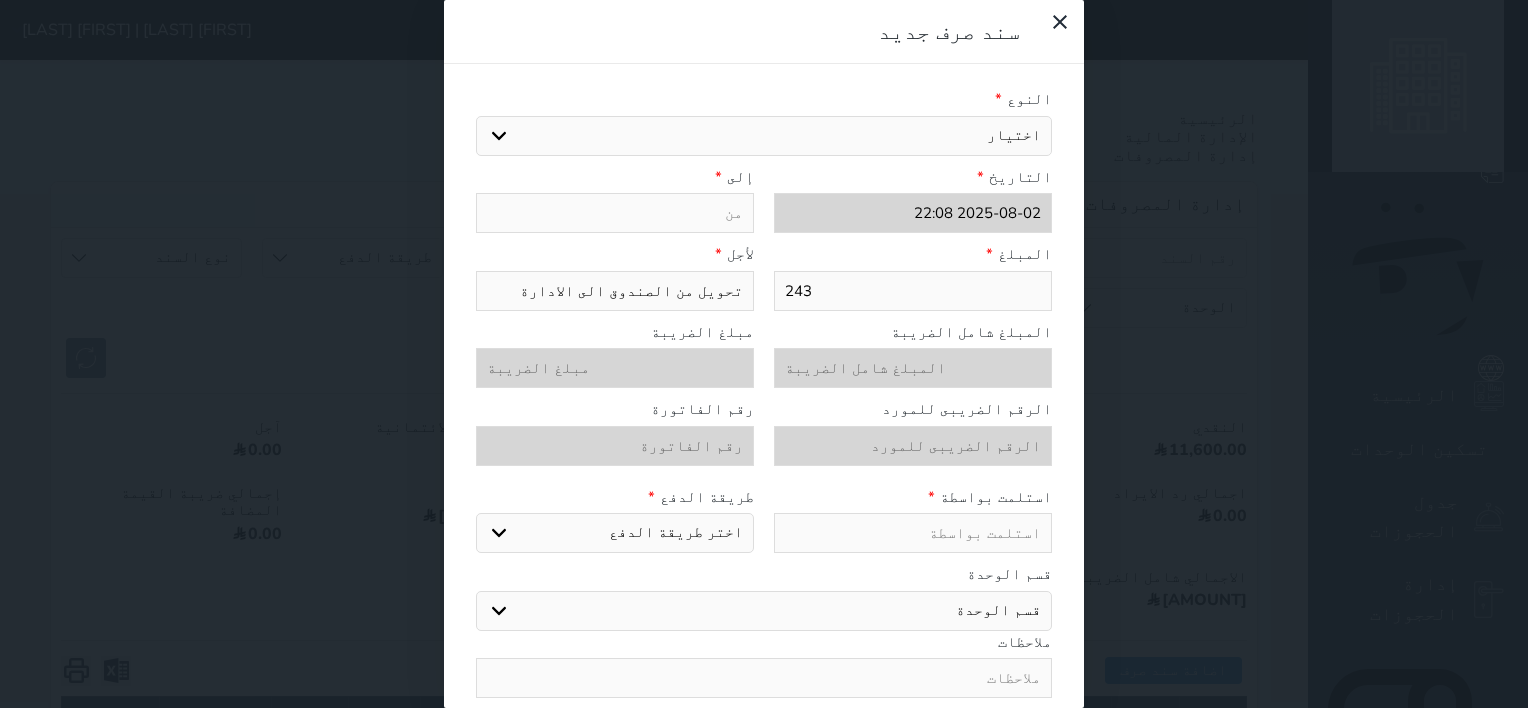type on "2432" 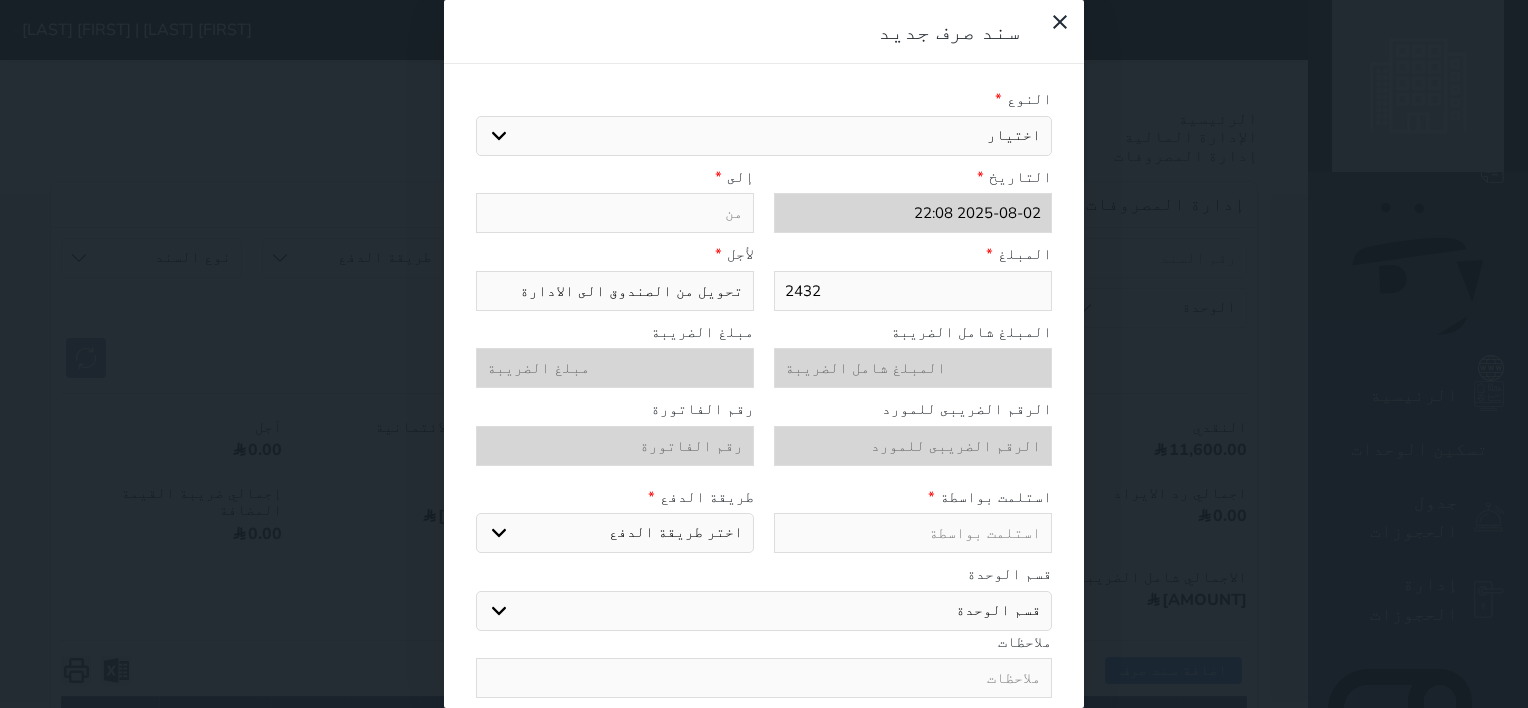 type on "2432" 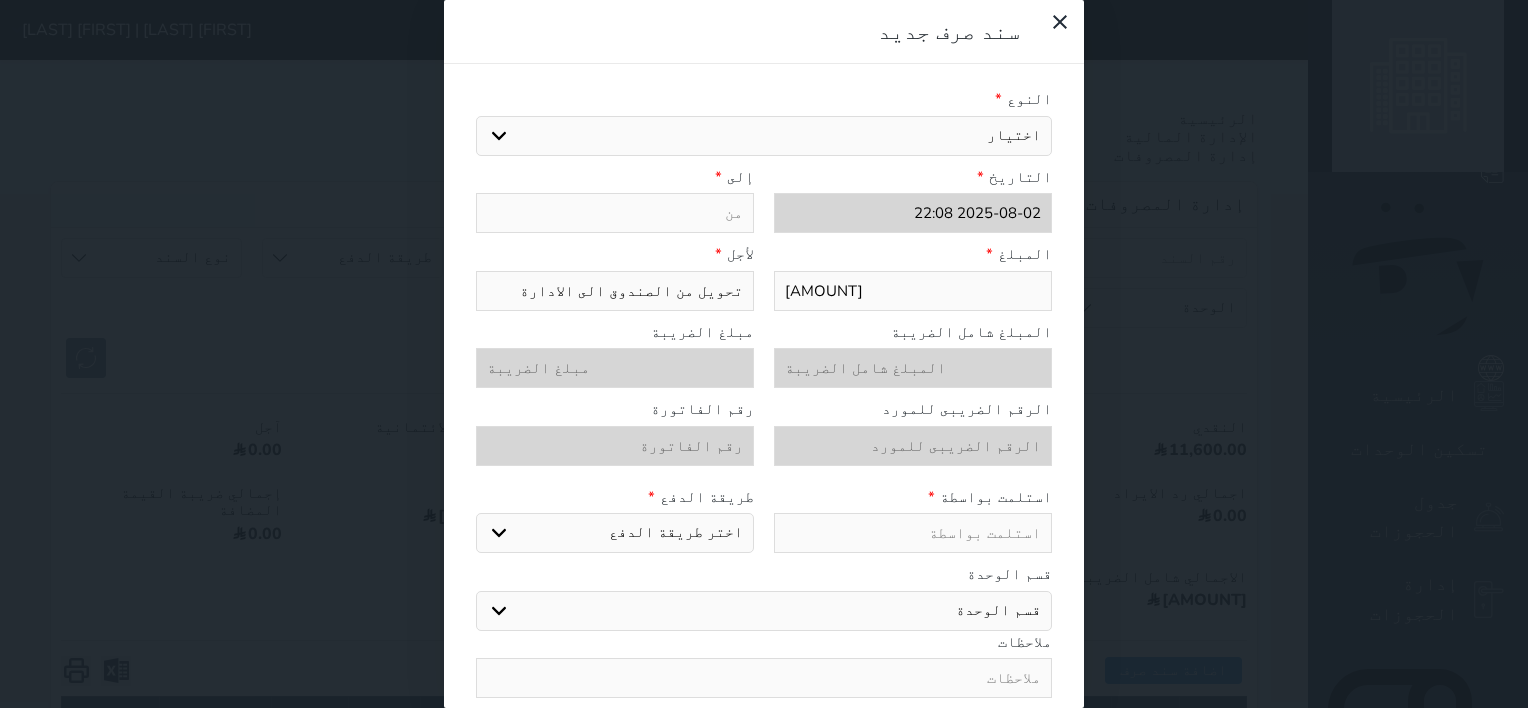 type on "[AMOUNT]" 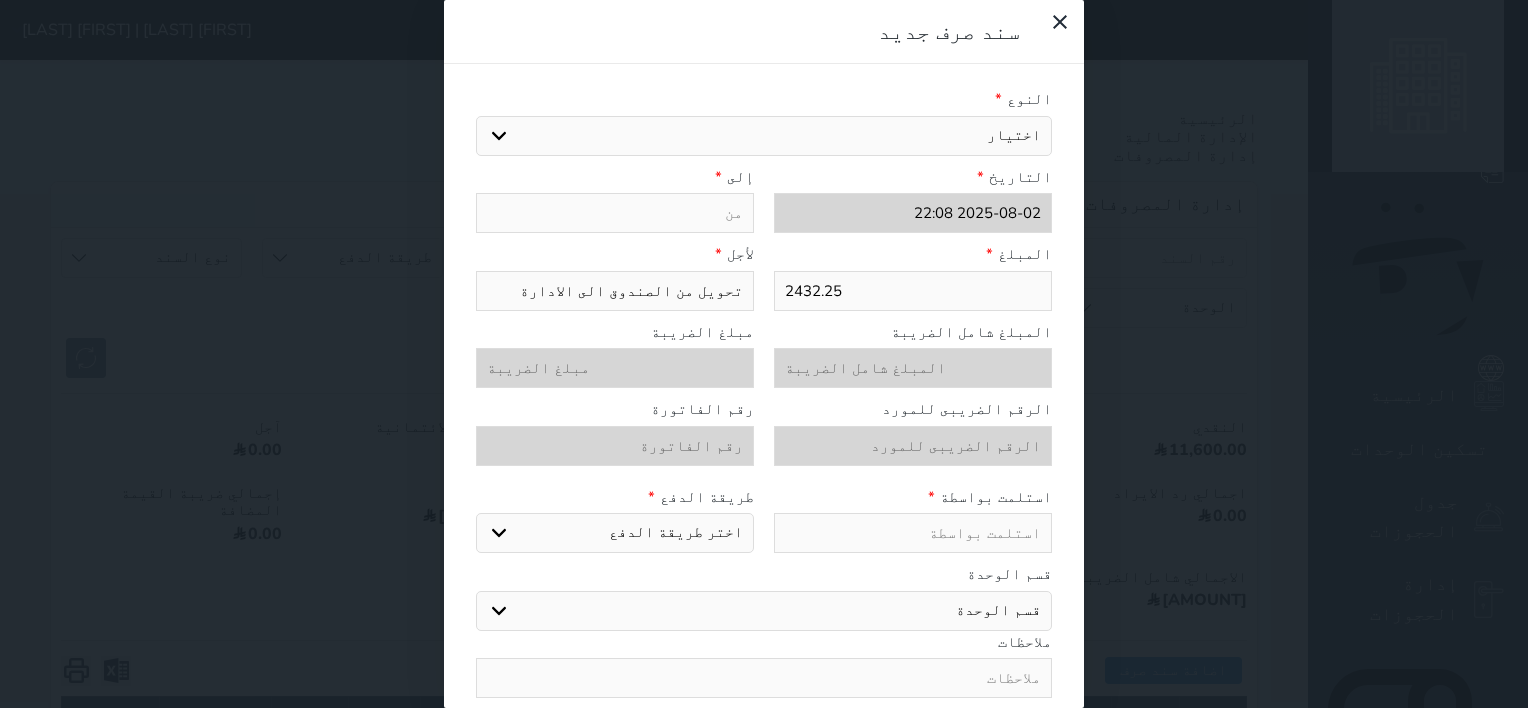type on "2432.25" 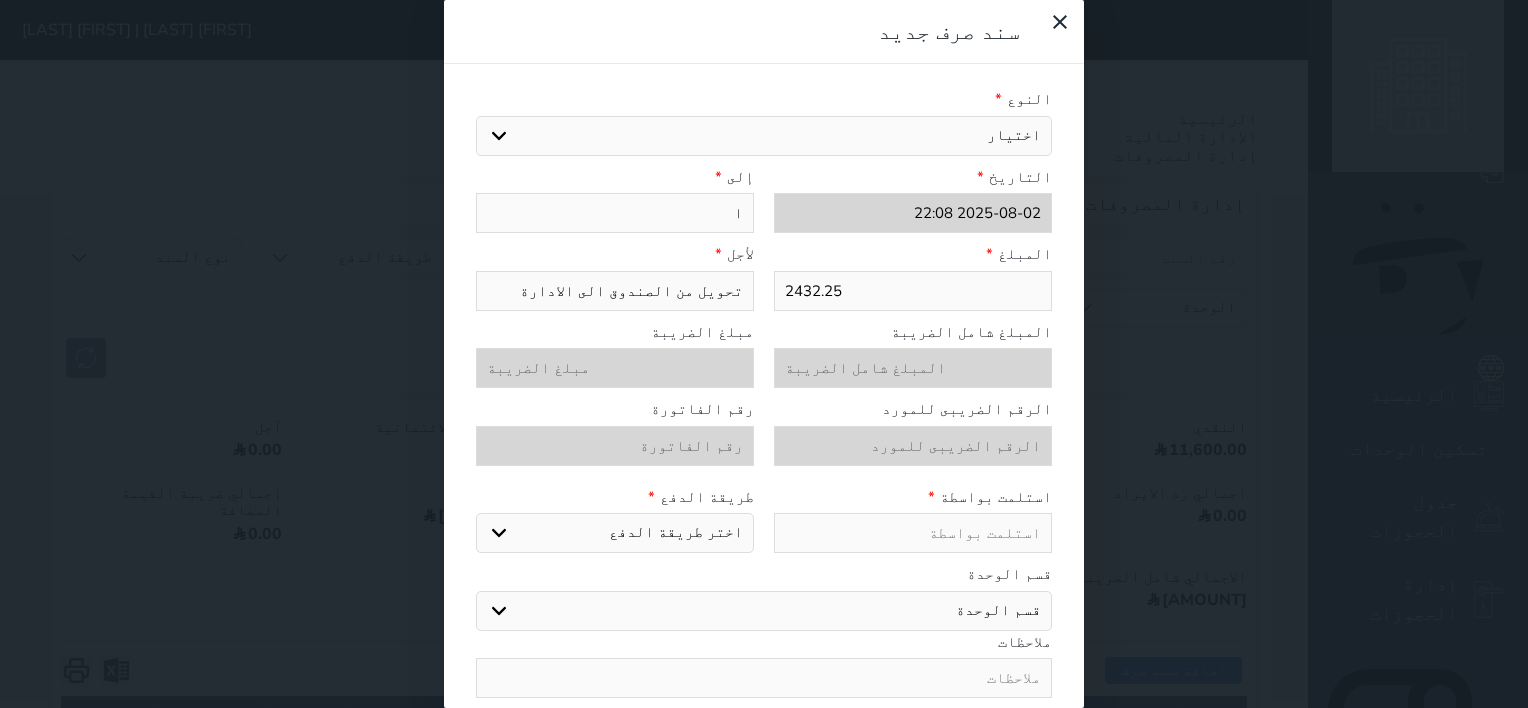 type on "ال" 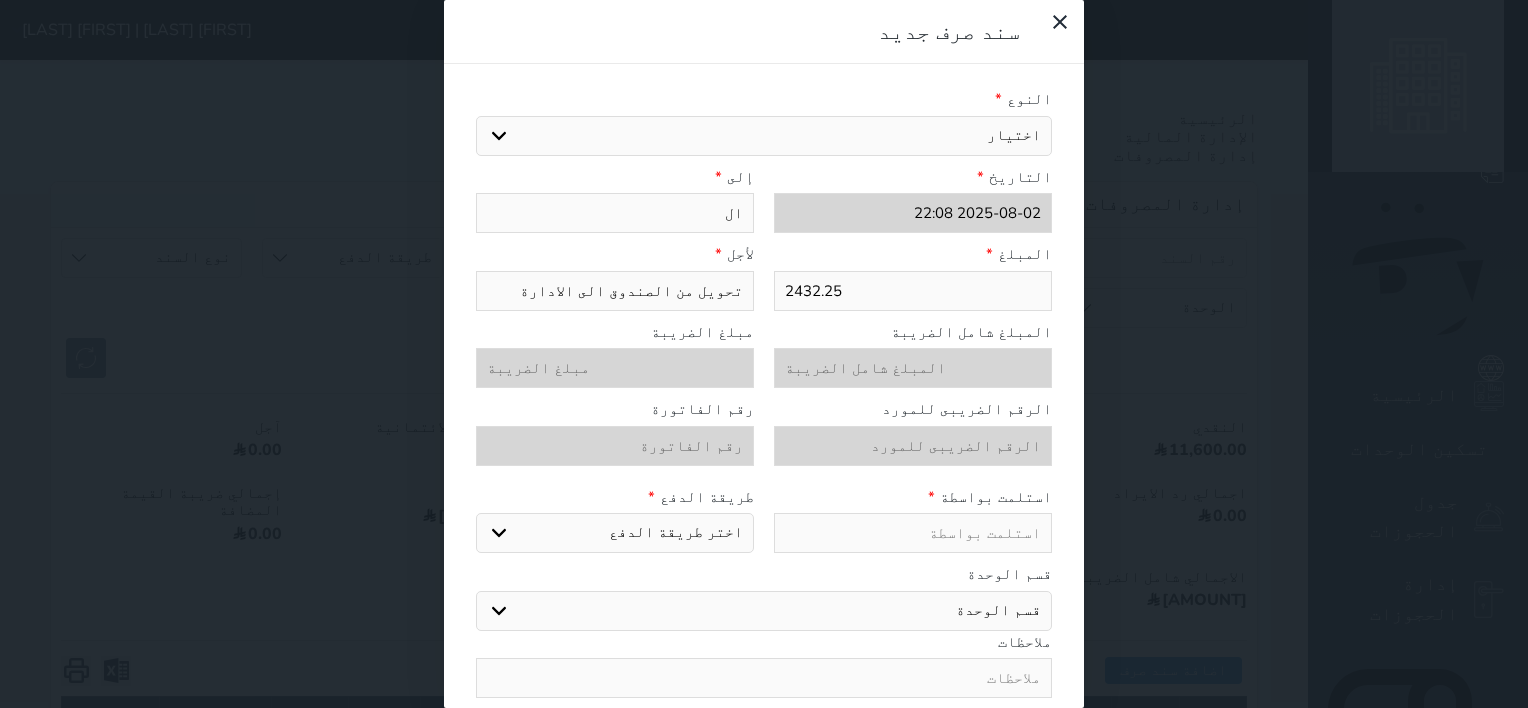 select 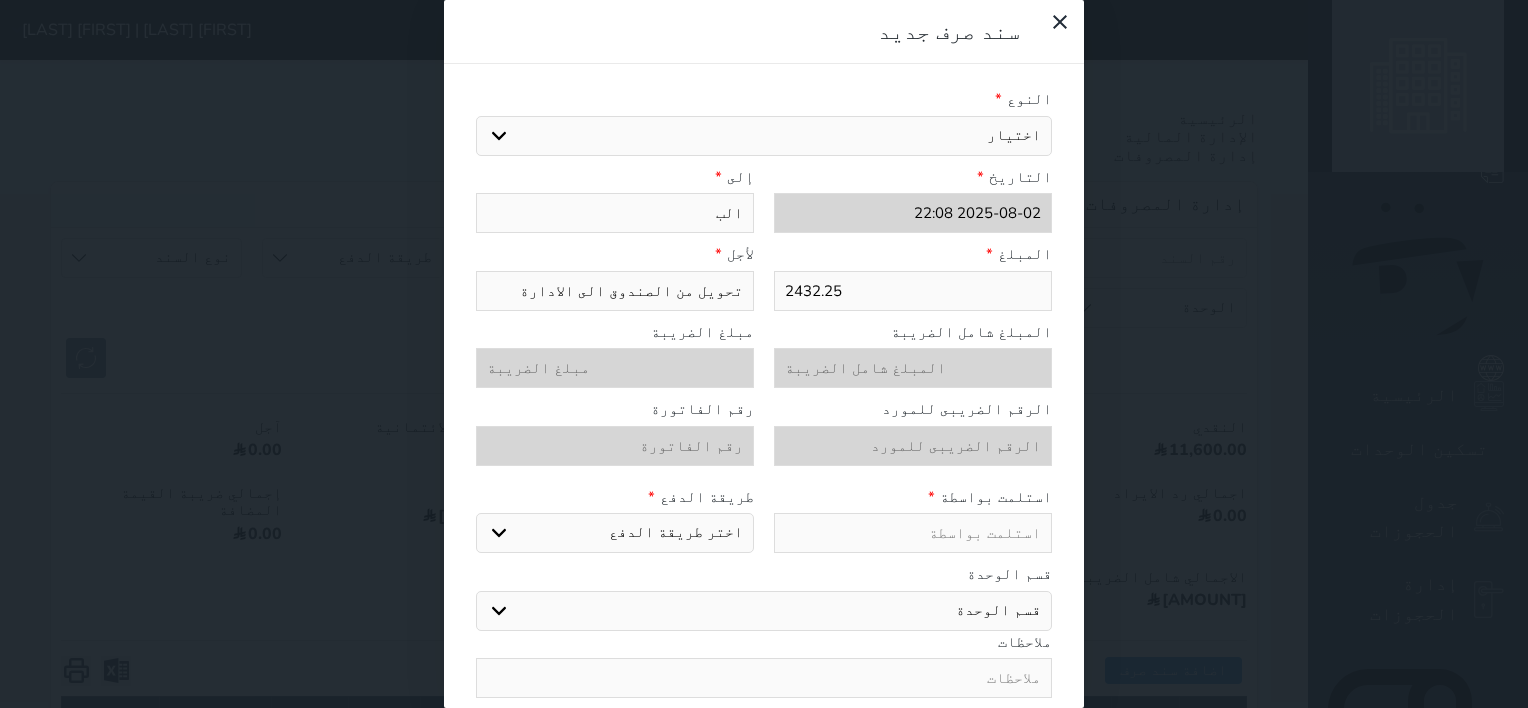 type on "البن" 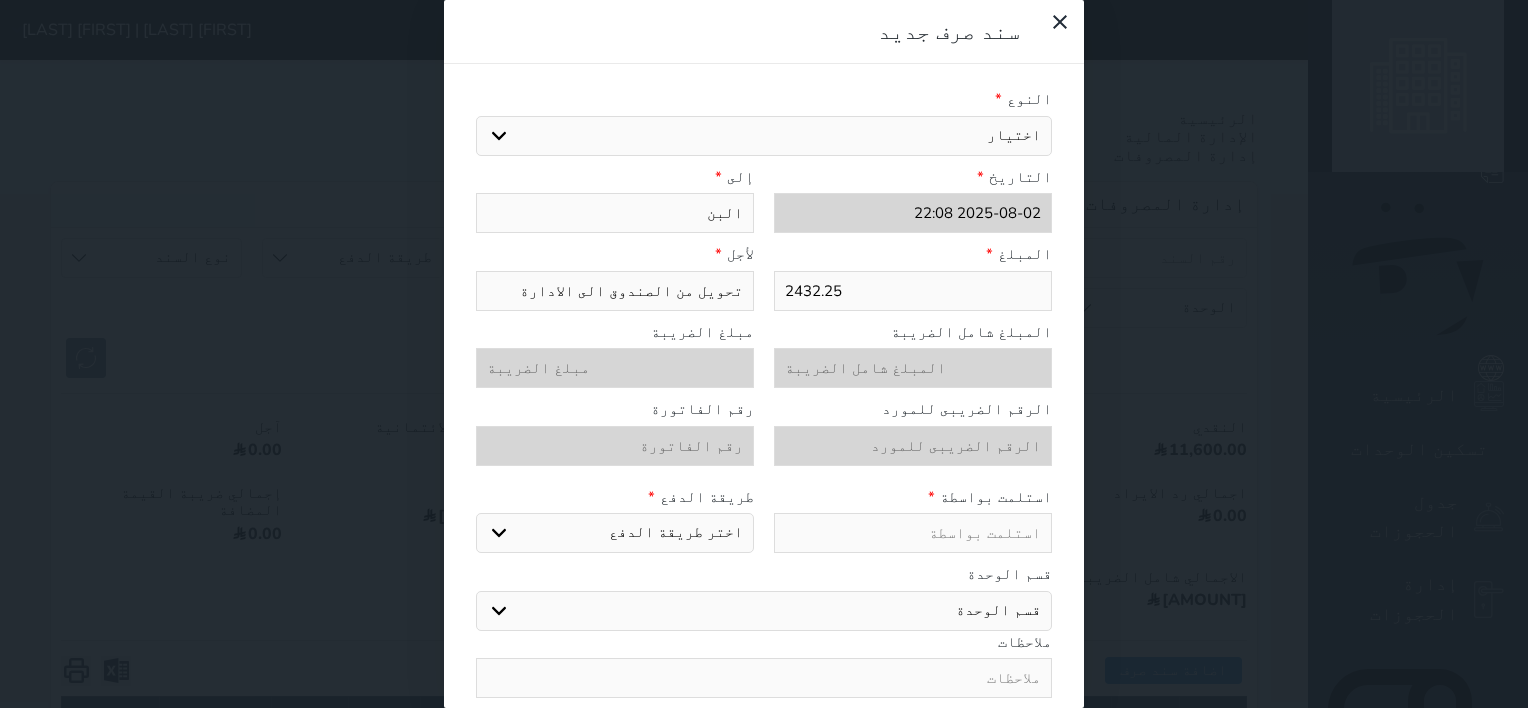 type on "البنك" 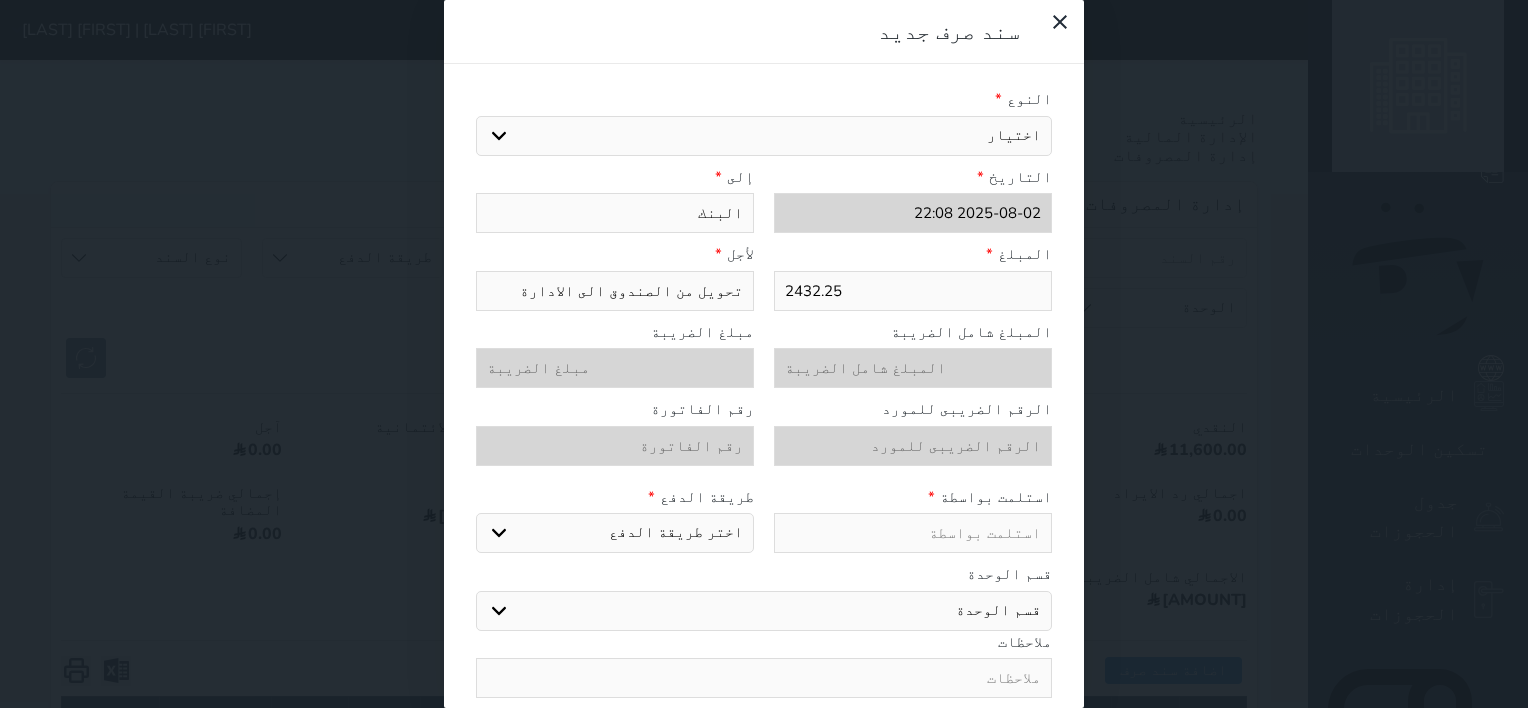 type on "البنك" 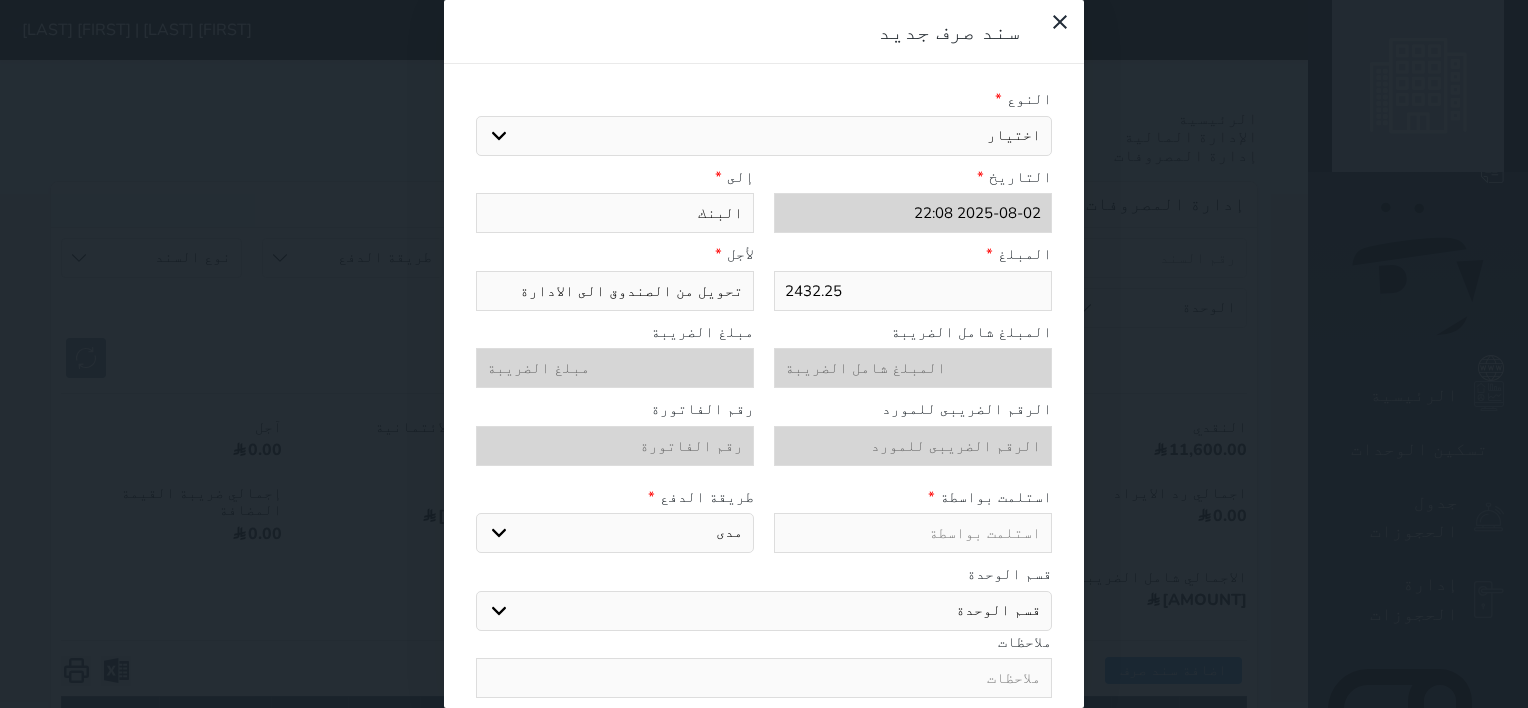 click on "اختر طريقة الدفع   دفع نقدى   تحويل بنكى   مدى   بطاقة ائتمان" at bounding box center (615, 533) 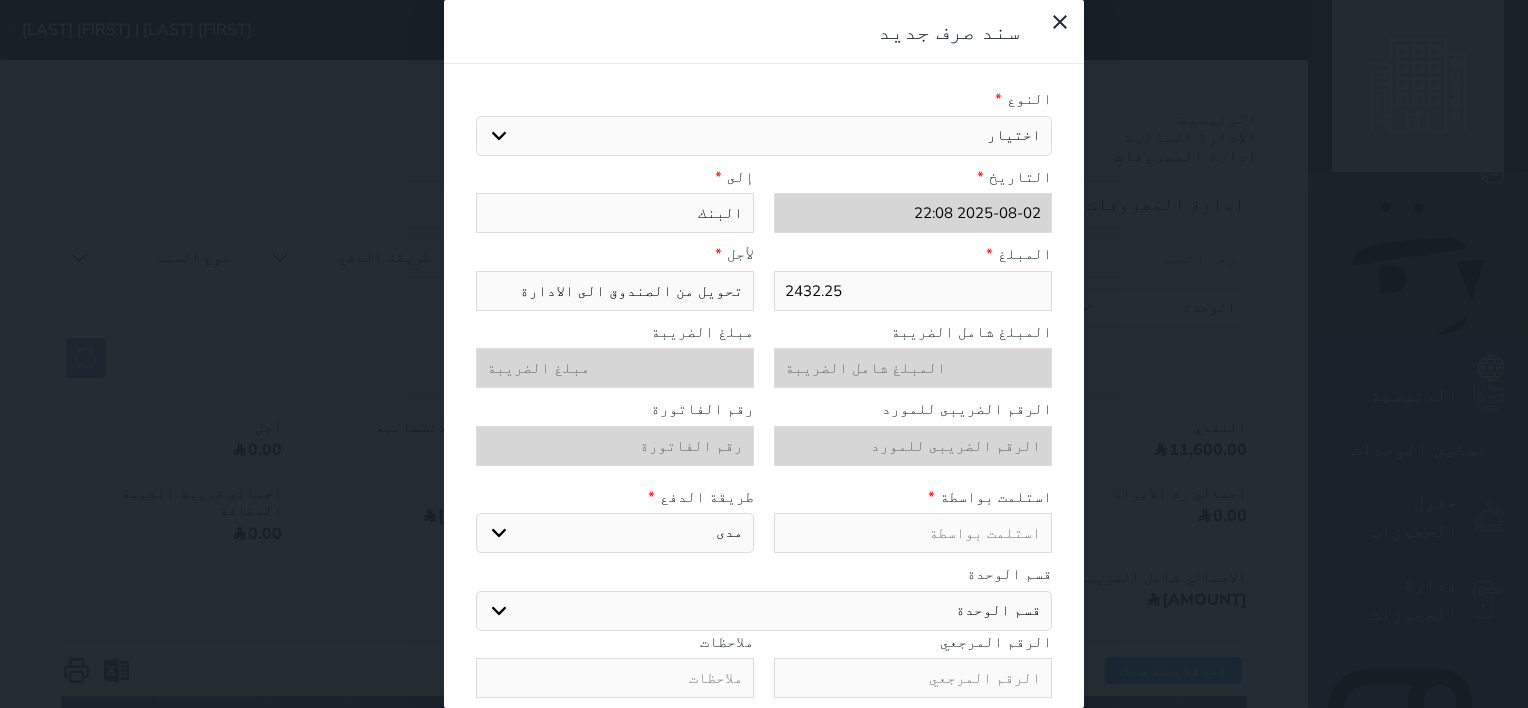 click at bounding box center [913, 533] 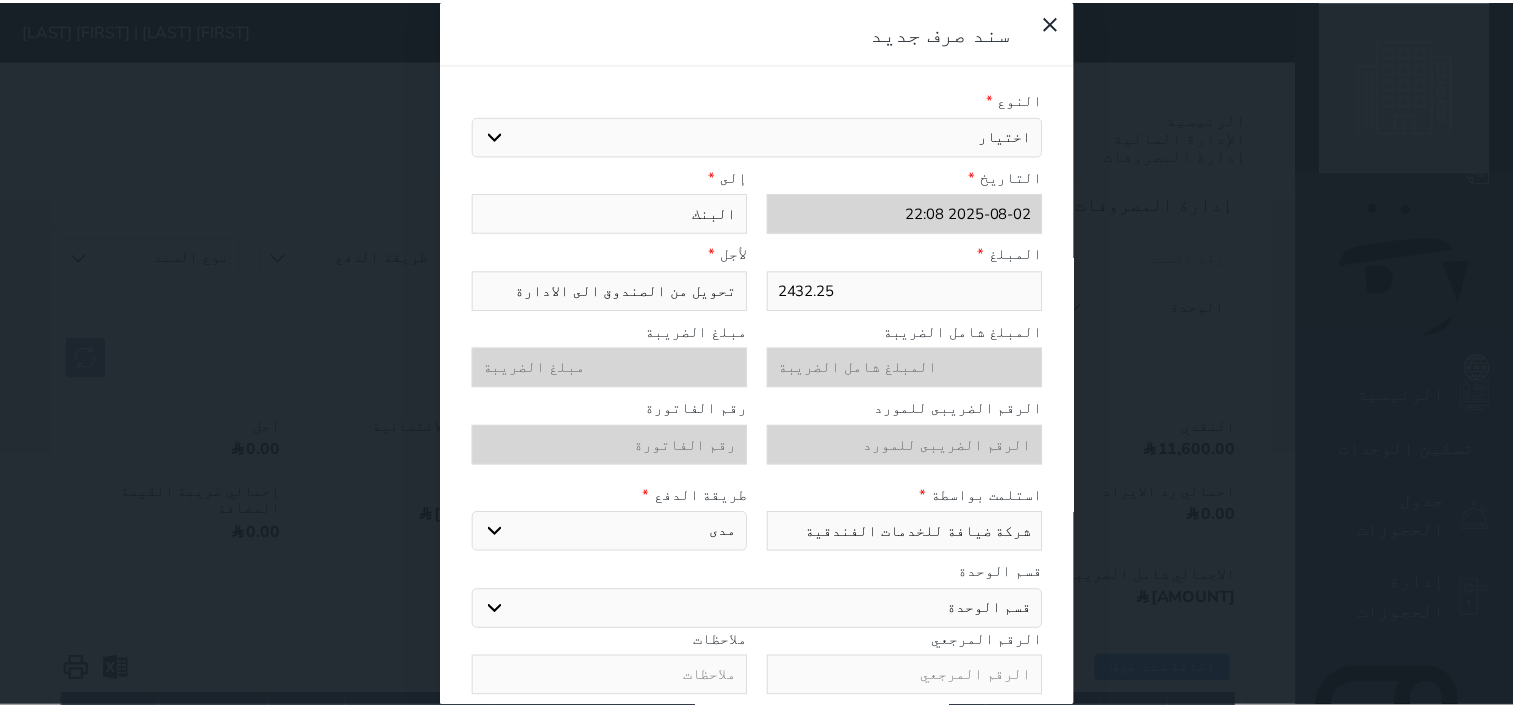scroll, scrollTop: 81, scrollLeft: 0, axis: vertical 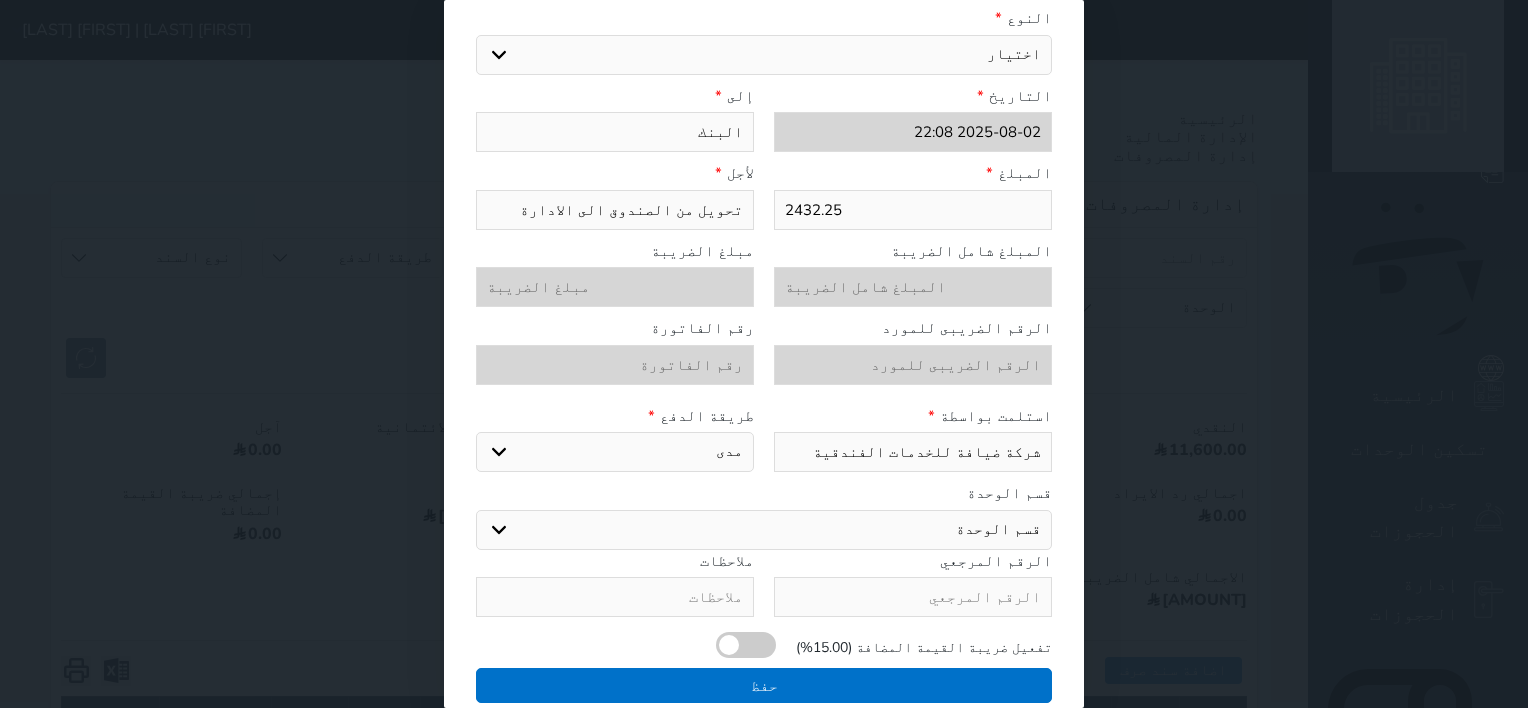 type on "شركة ضيافة للخدمات الفندقية" 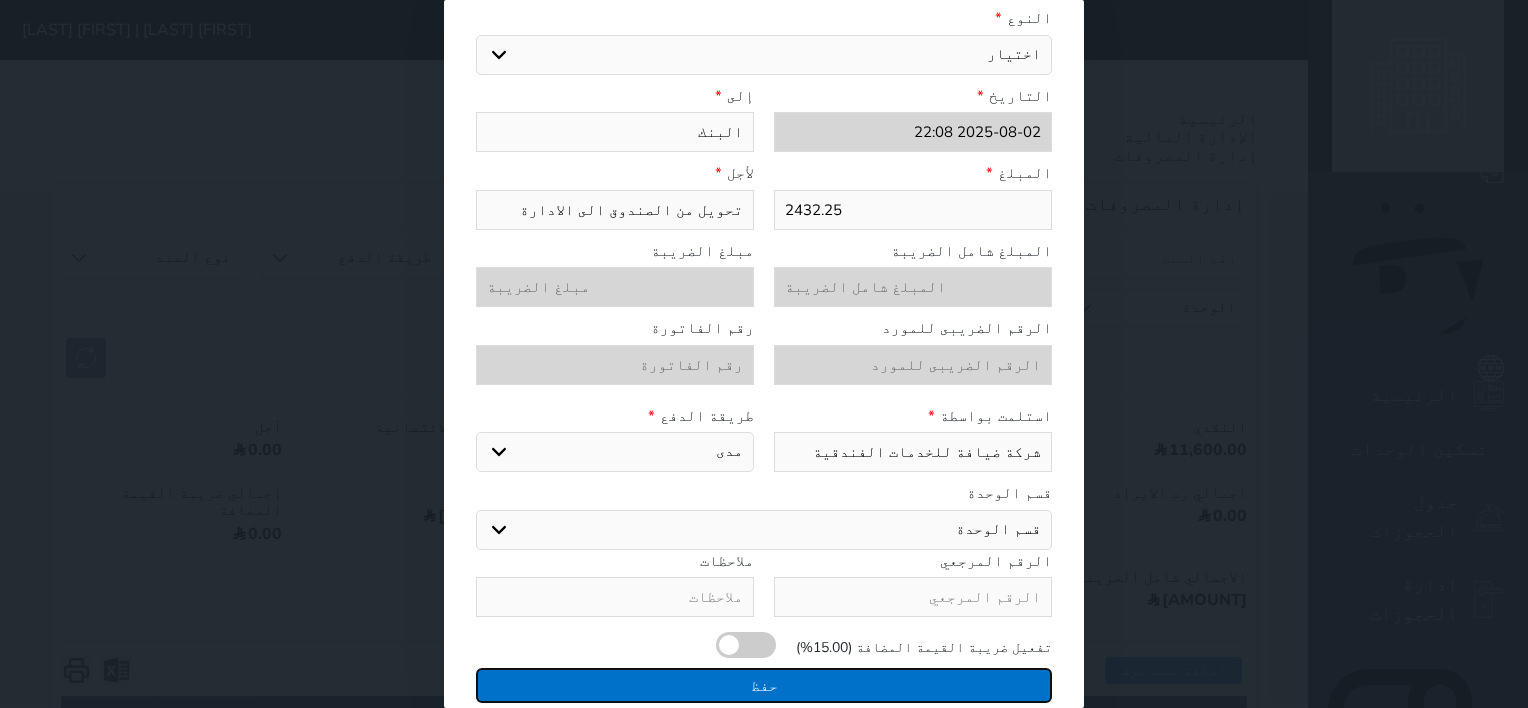 click on "حفظ" at bounding box center [764, 685] 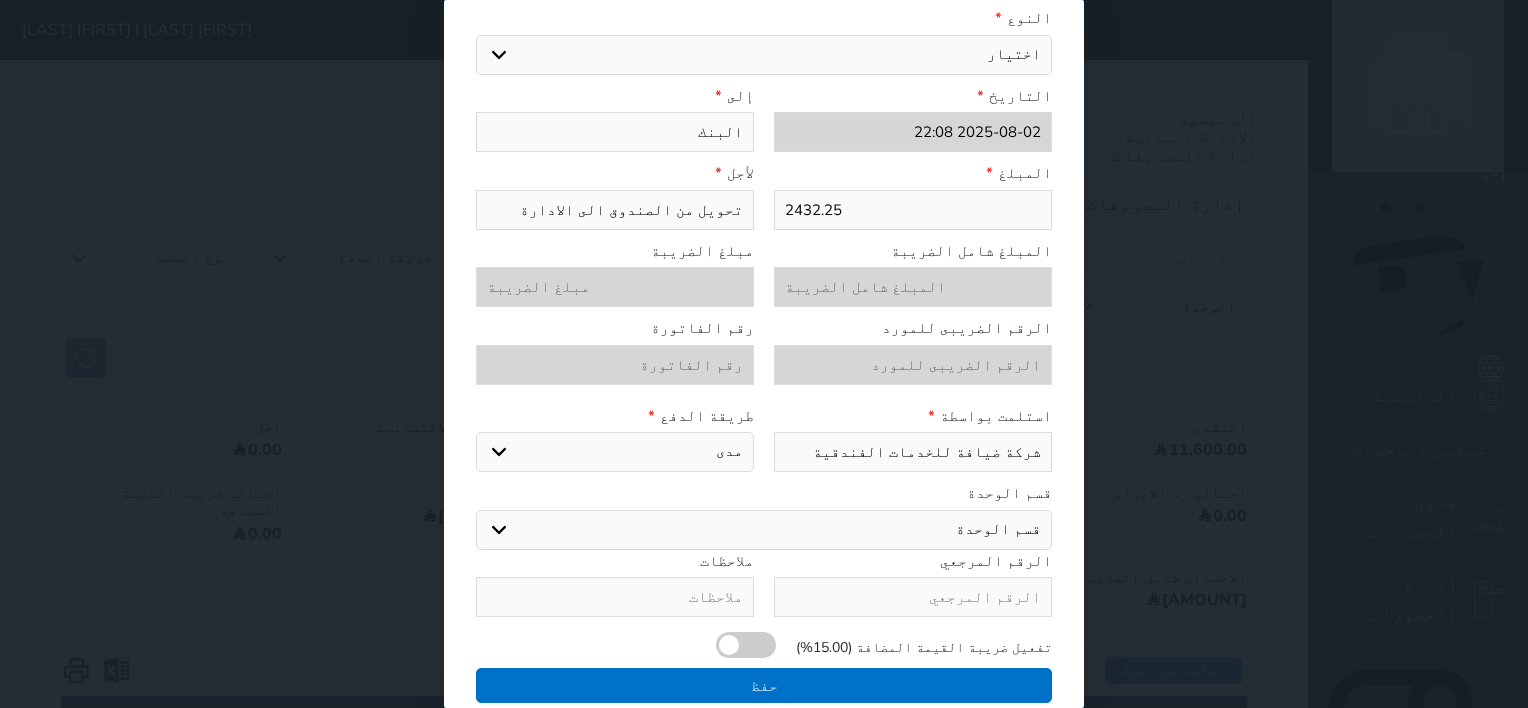 select 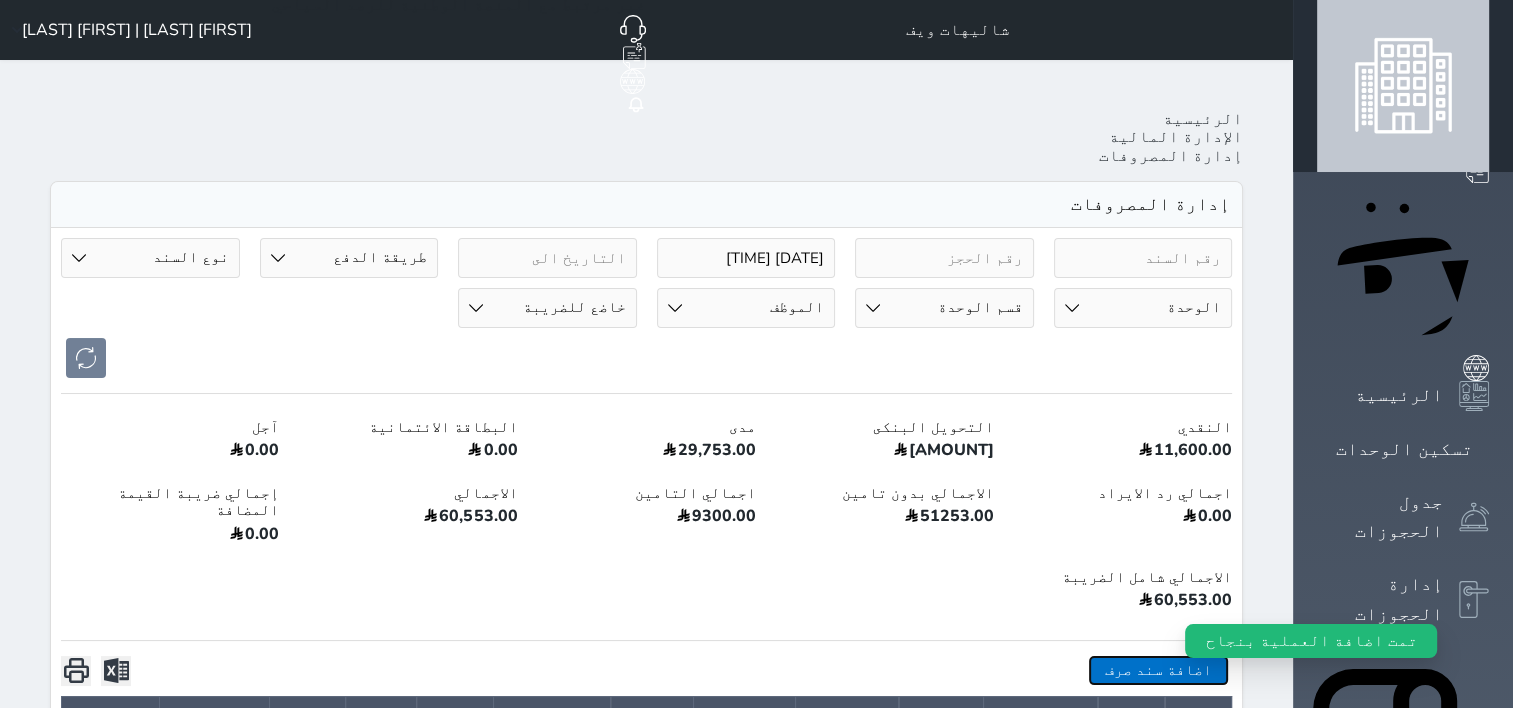 click on "اضافة سند صرف" at bounding box center [1158, 670] 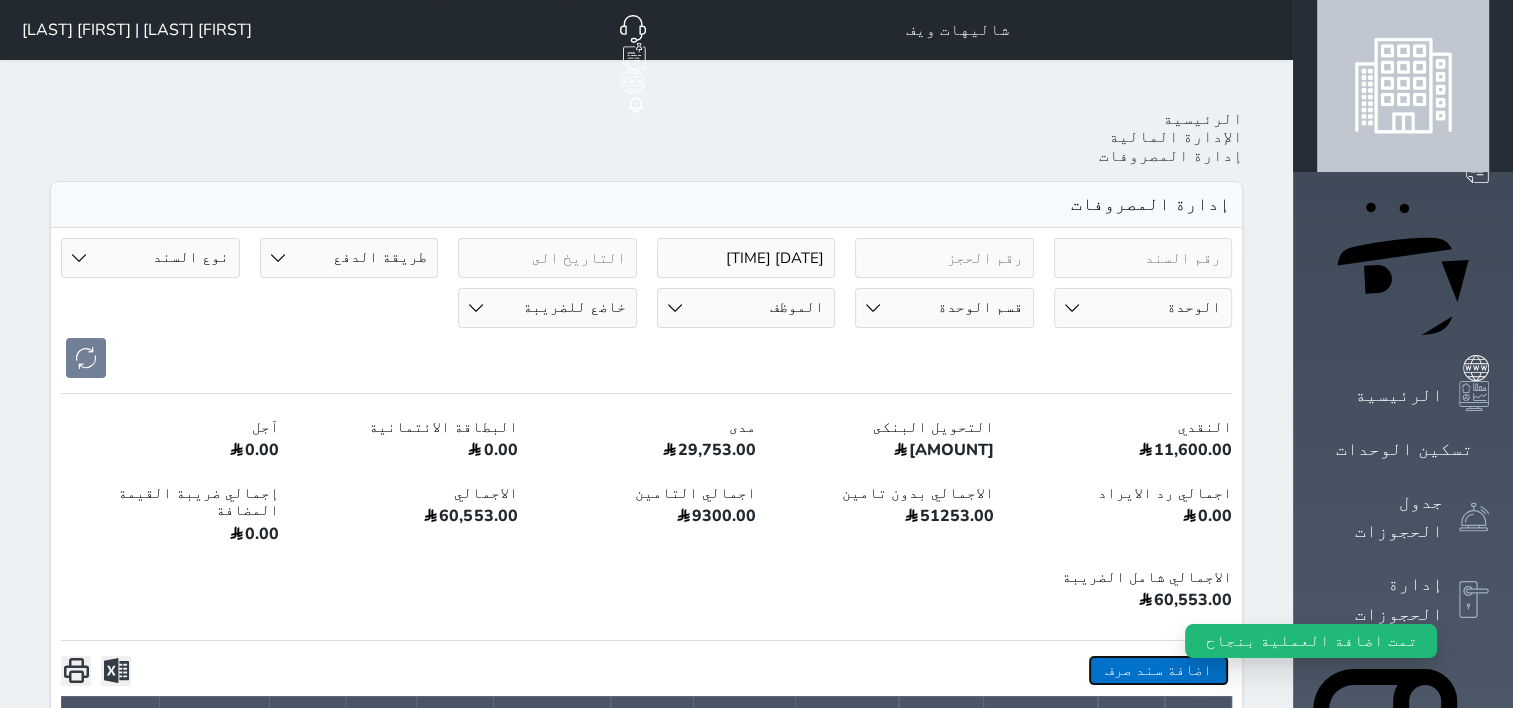 select 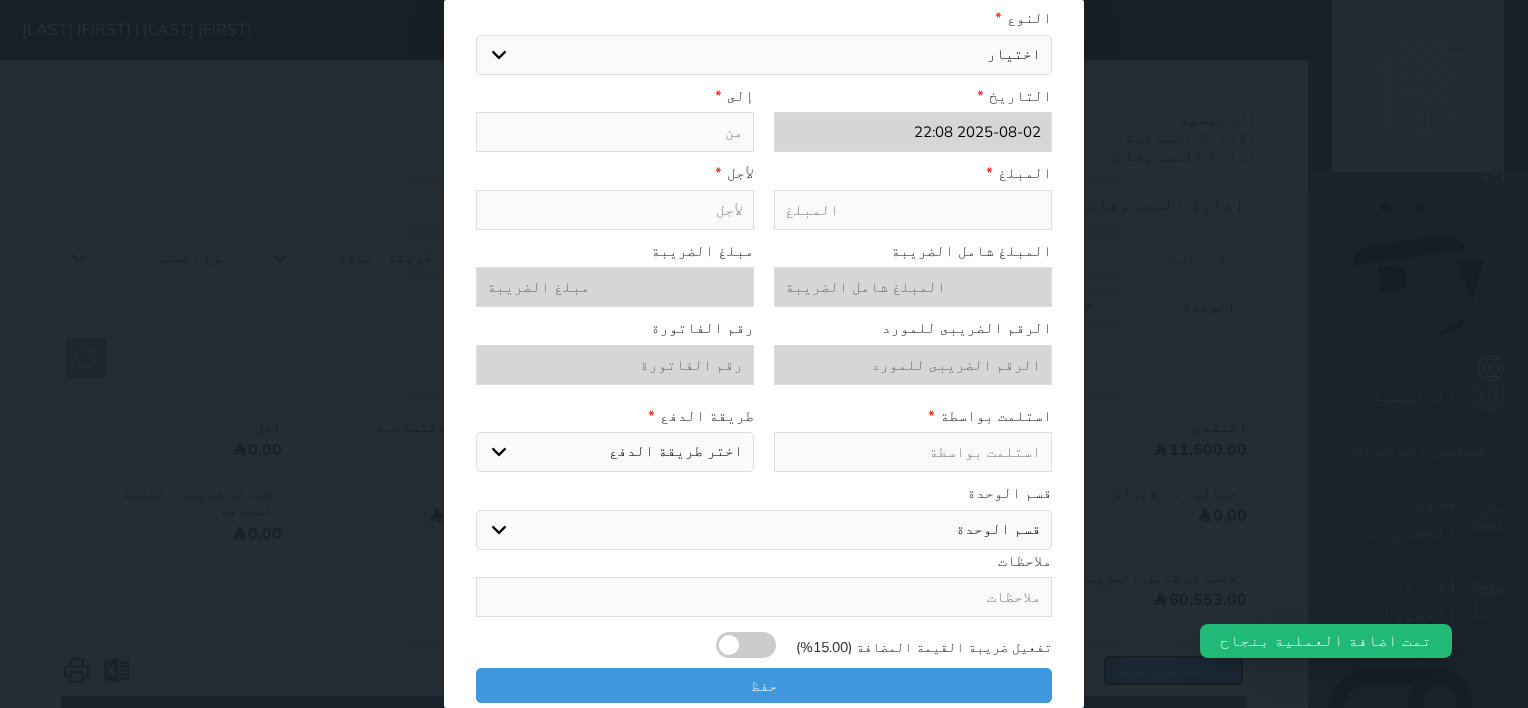 select 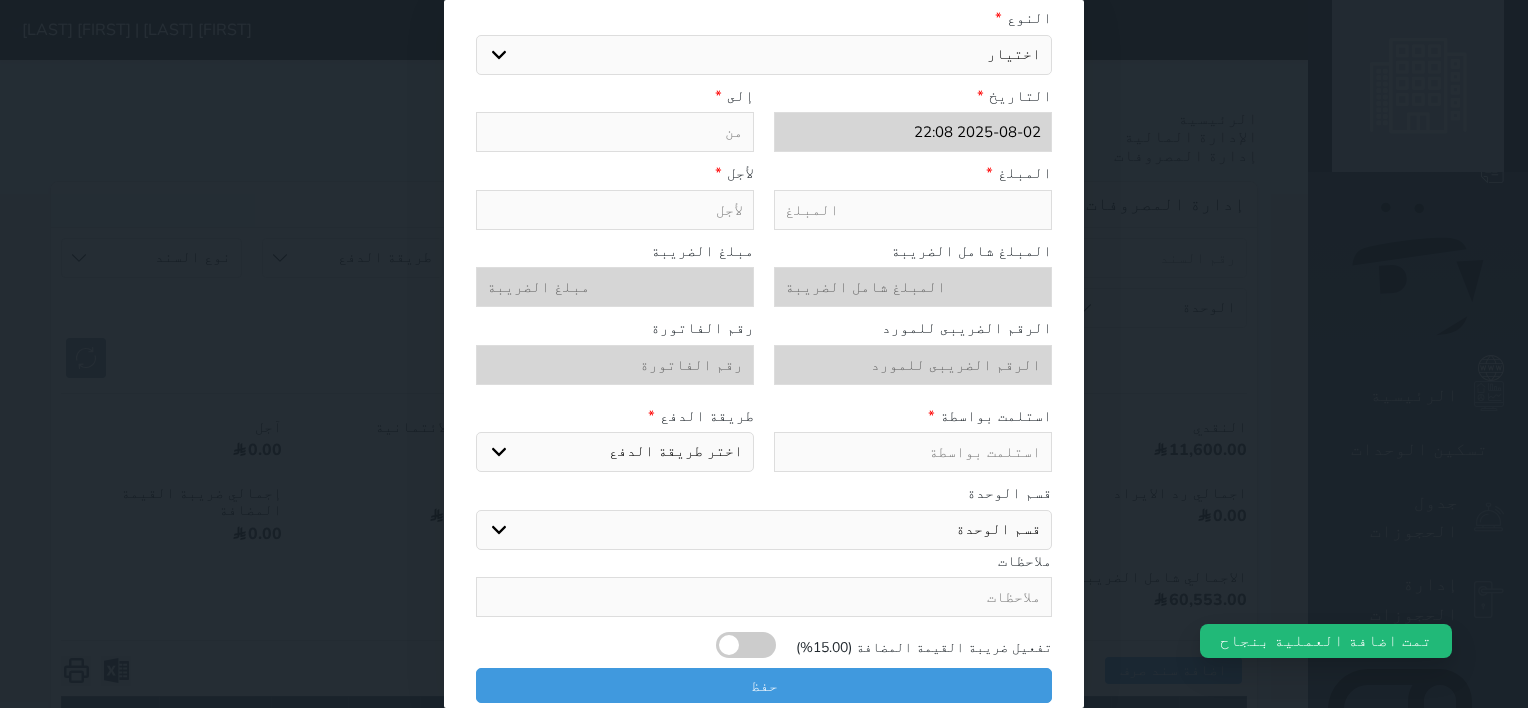 click on "اختيار   مرتجع إيجار رواتب صيانة مصروفات عامة تحويل من الصندوق الى الادارة استرجاع تامين استرجاع العربون" at bounding box center [764, 55] 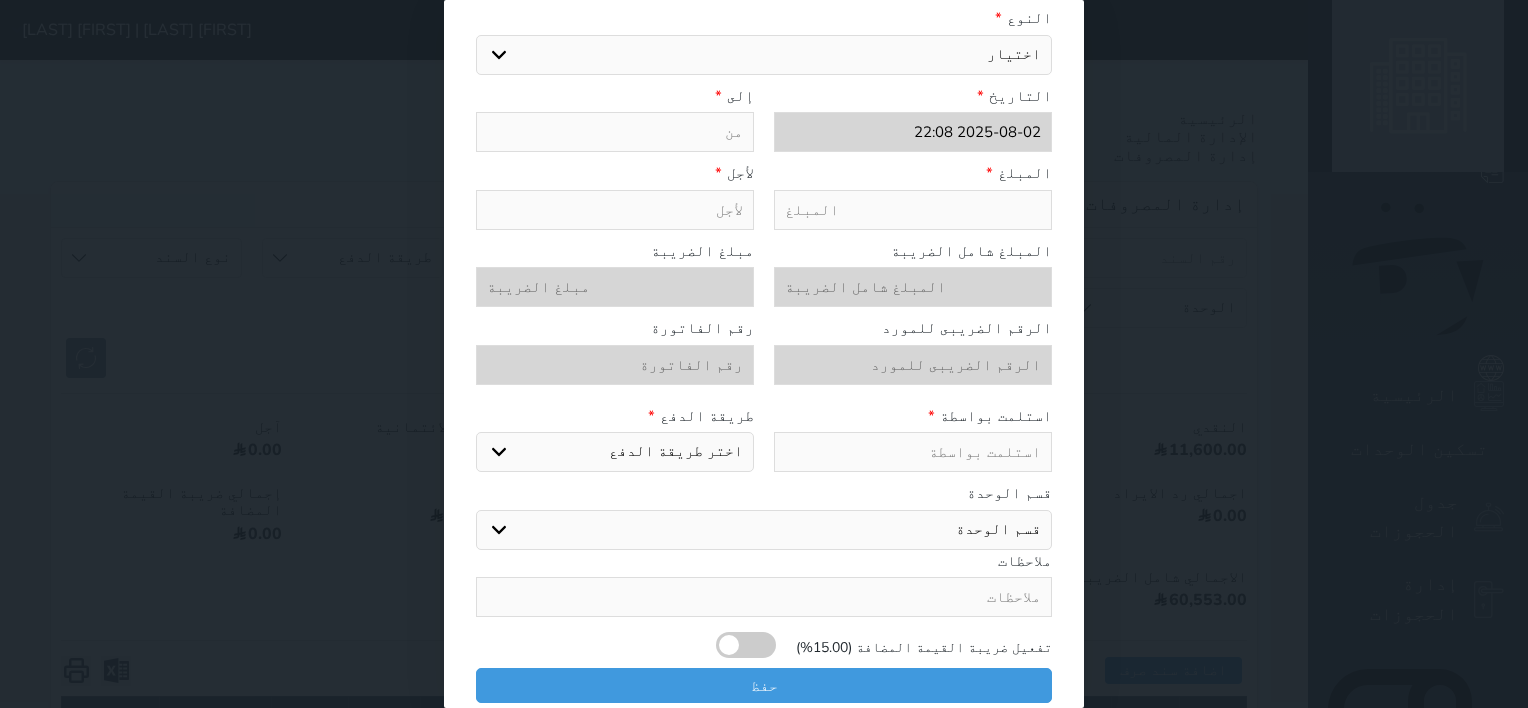 select on "[NUMBER]" 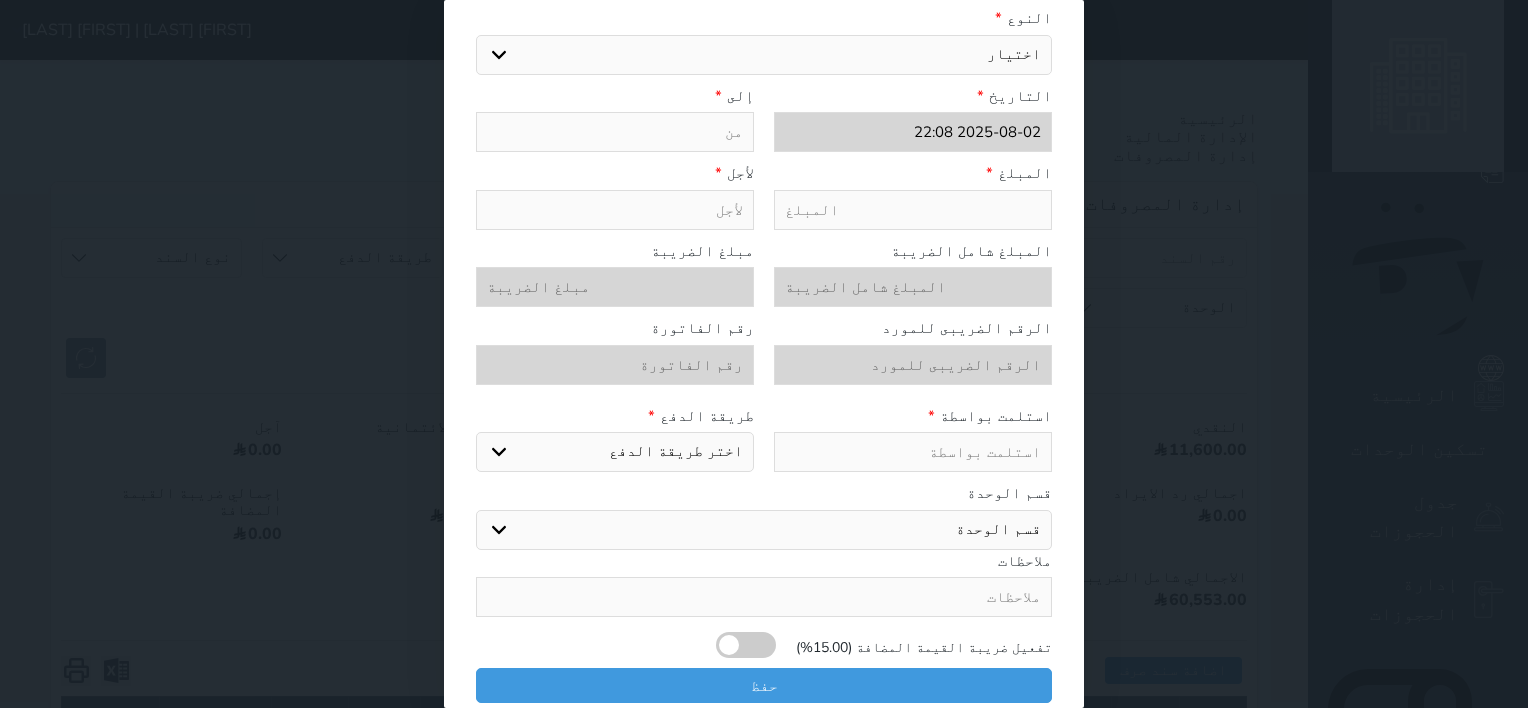 click on "اختيار   مرتجع إيجار رواتب صيانة مصروفات عامة تحويل من الصندوق الى الادارة استرجاع تامين استرجاع العربون" at bounding box center (764, 55) 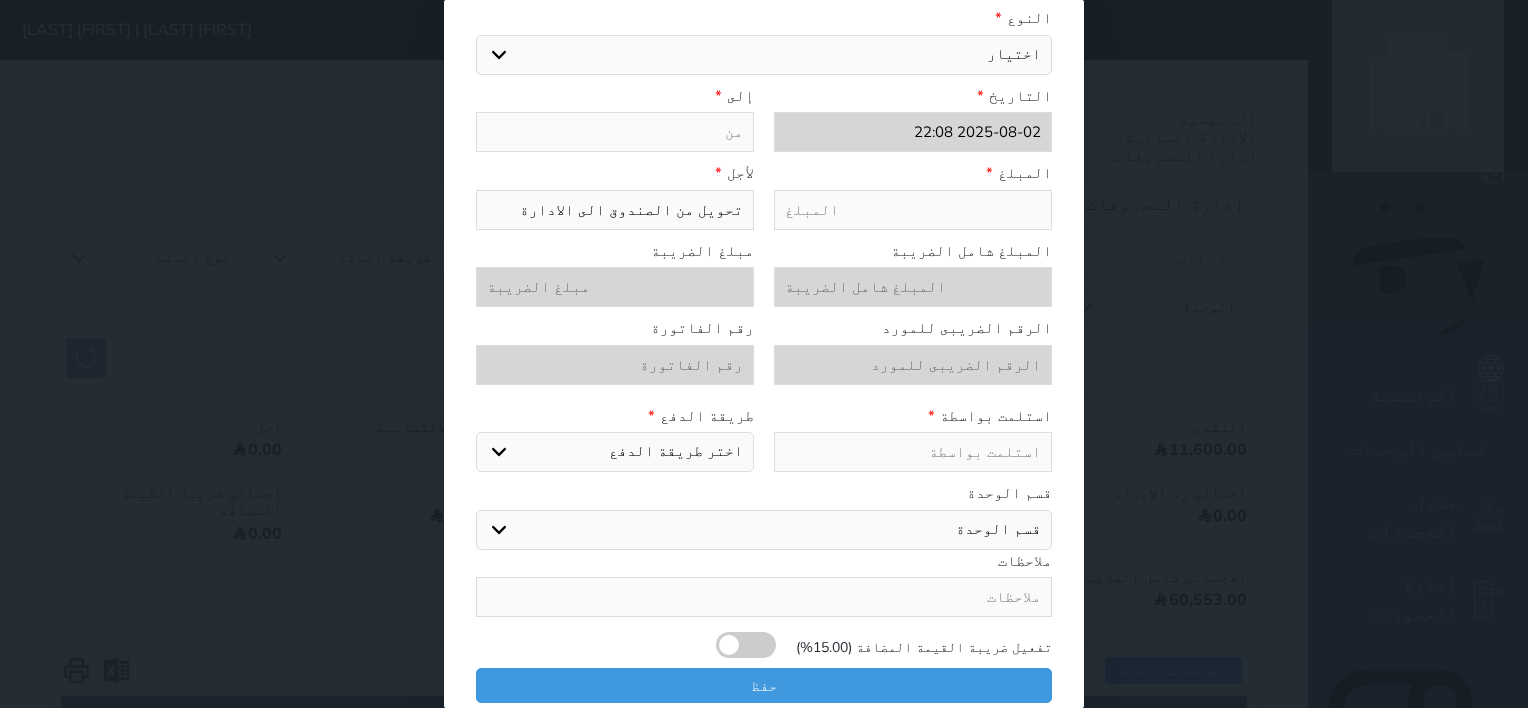 click at bounding box center (913, 210) 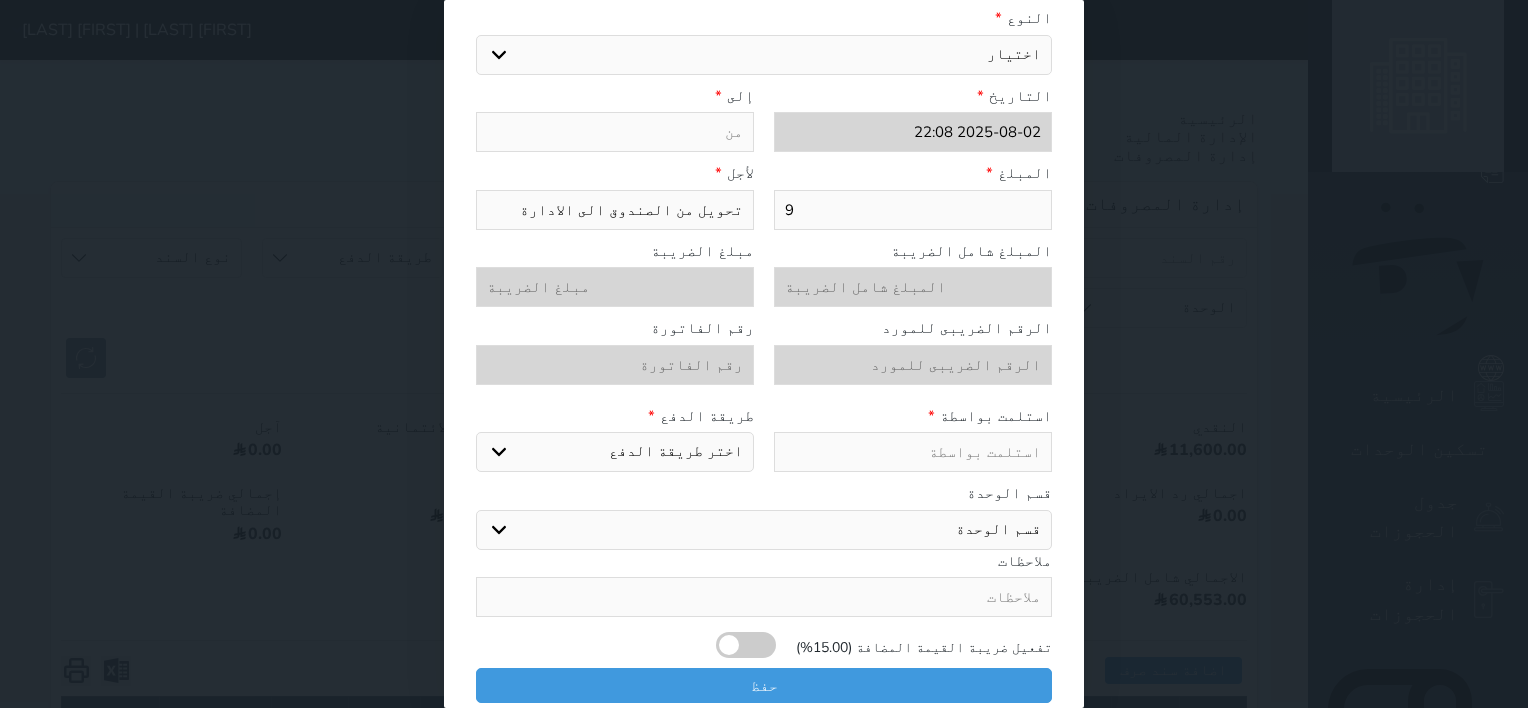 type on "92" 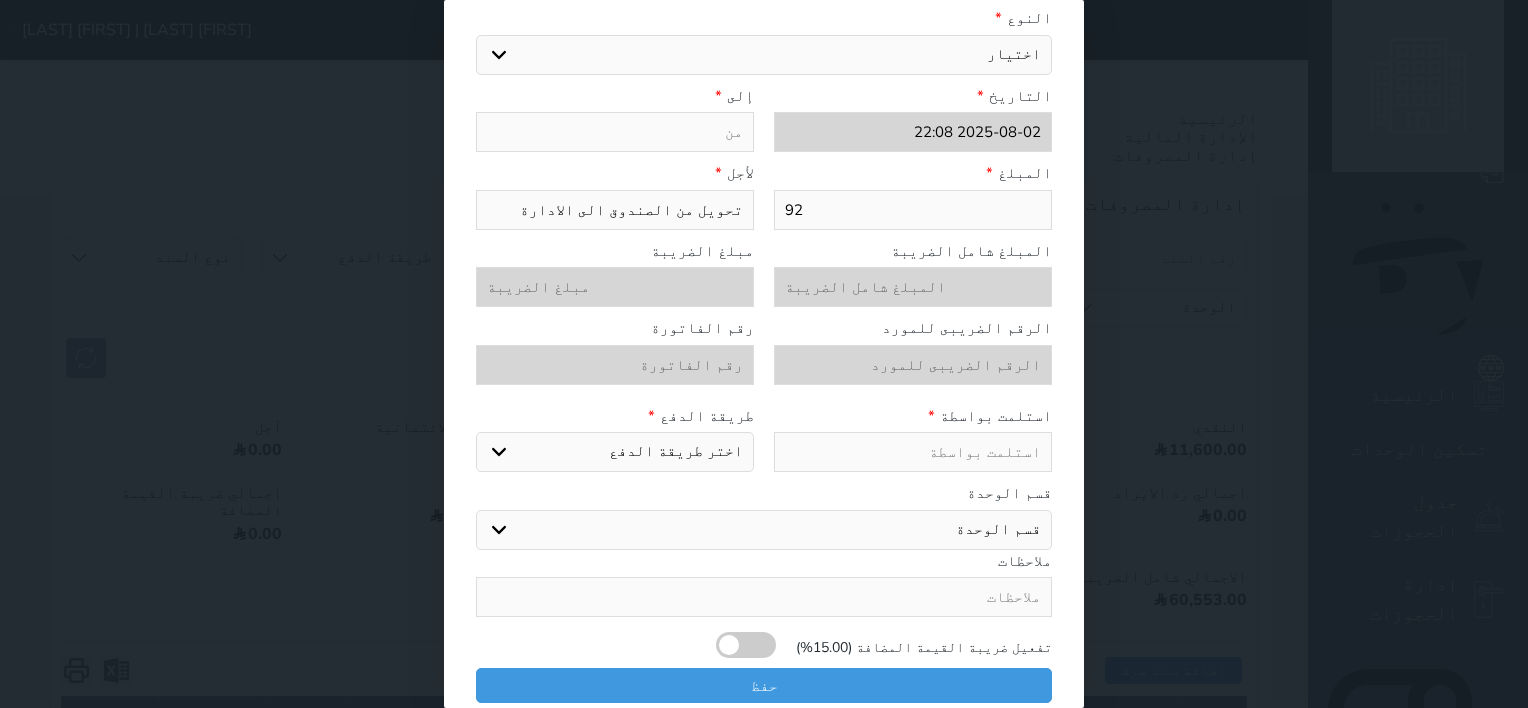 type on "920" 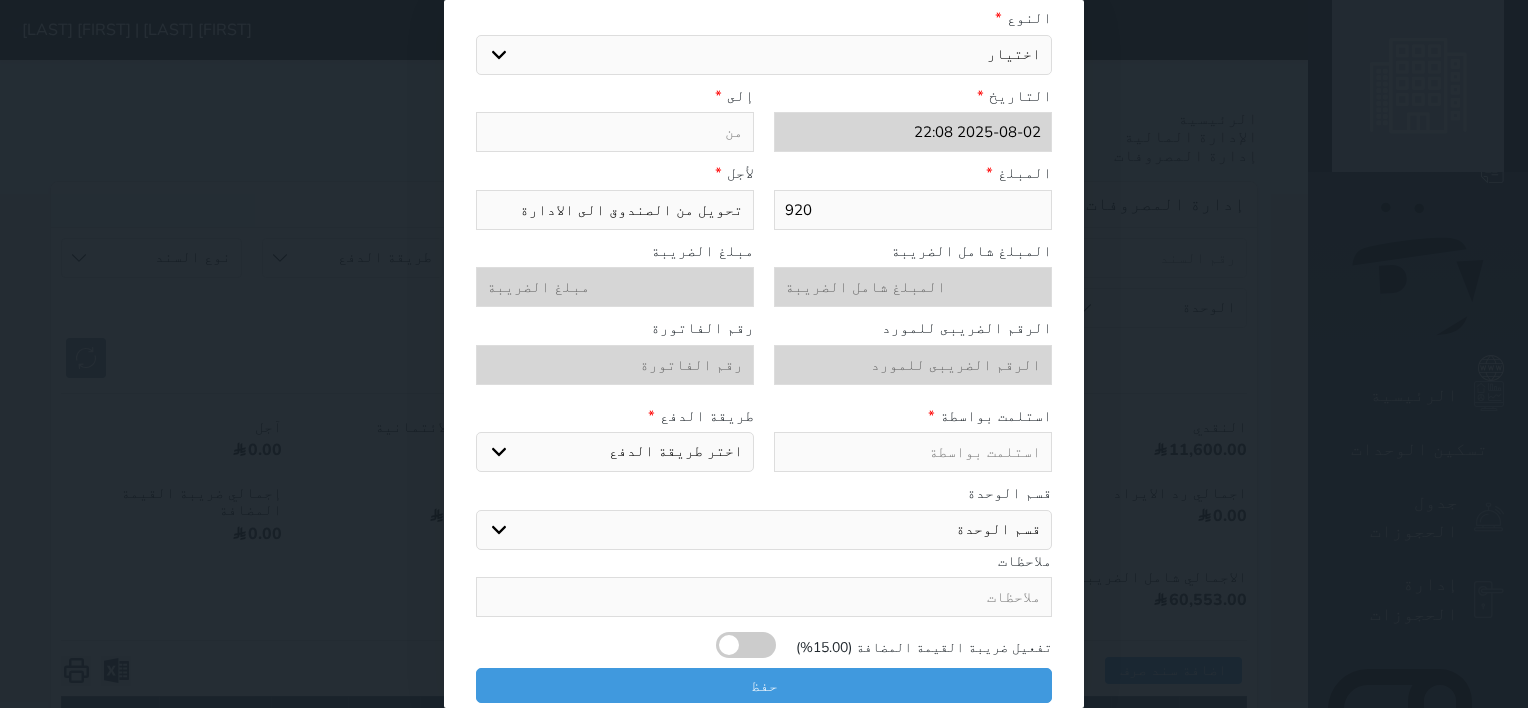 type on "[NUMBER]" 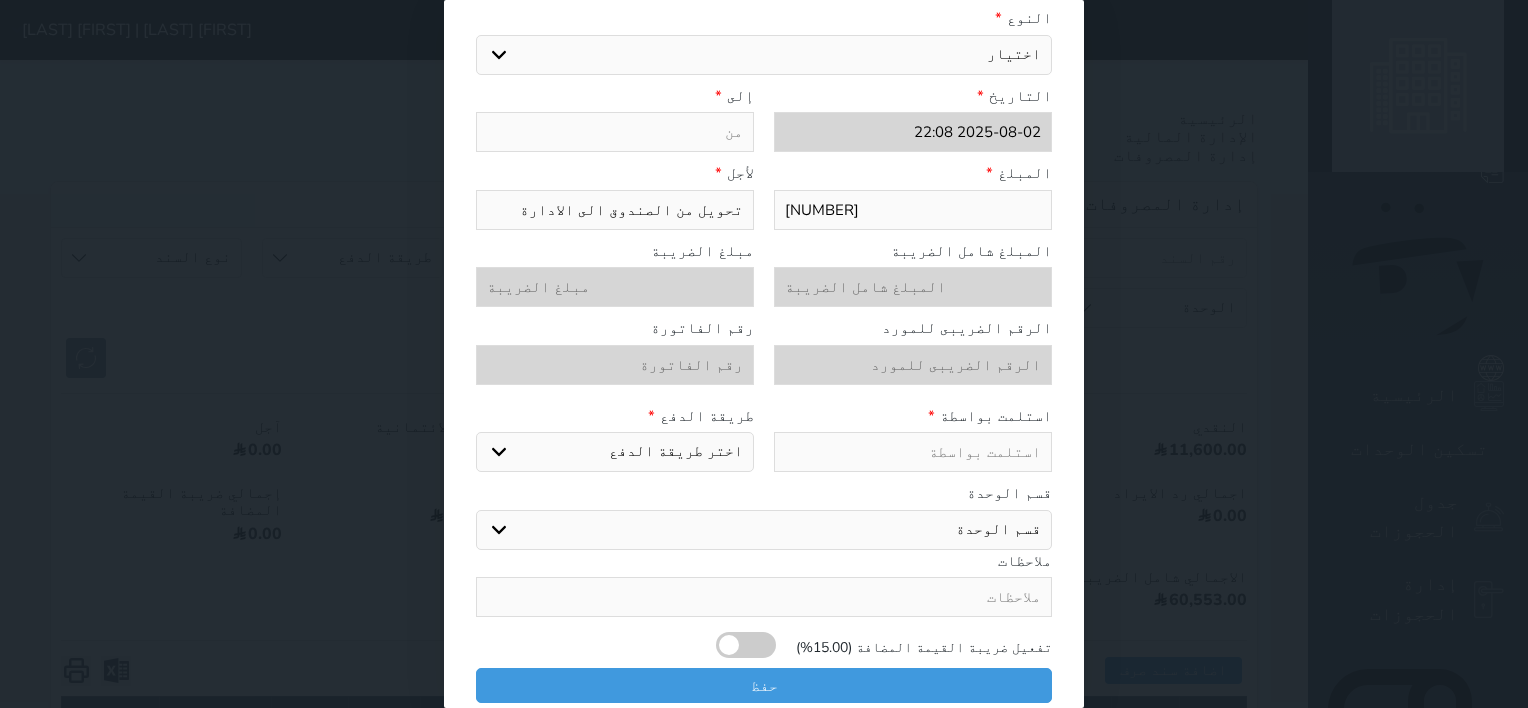 type on "[NUMBER]" 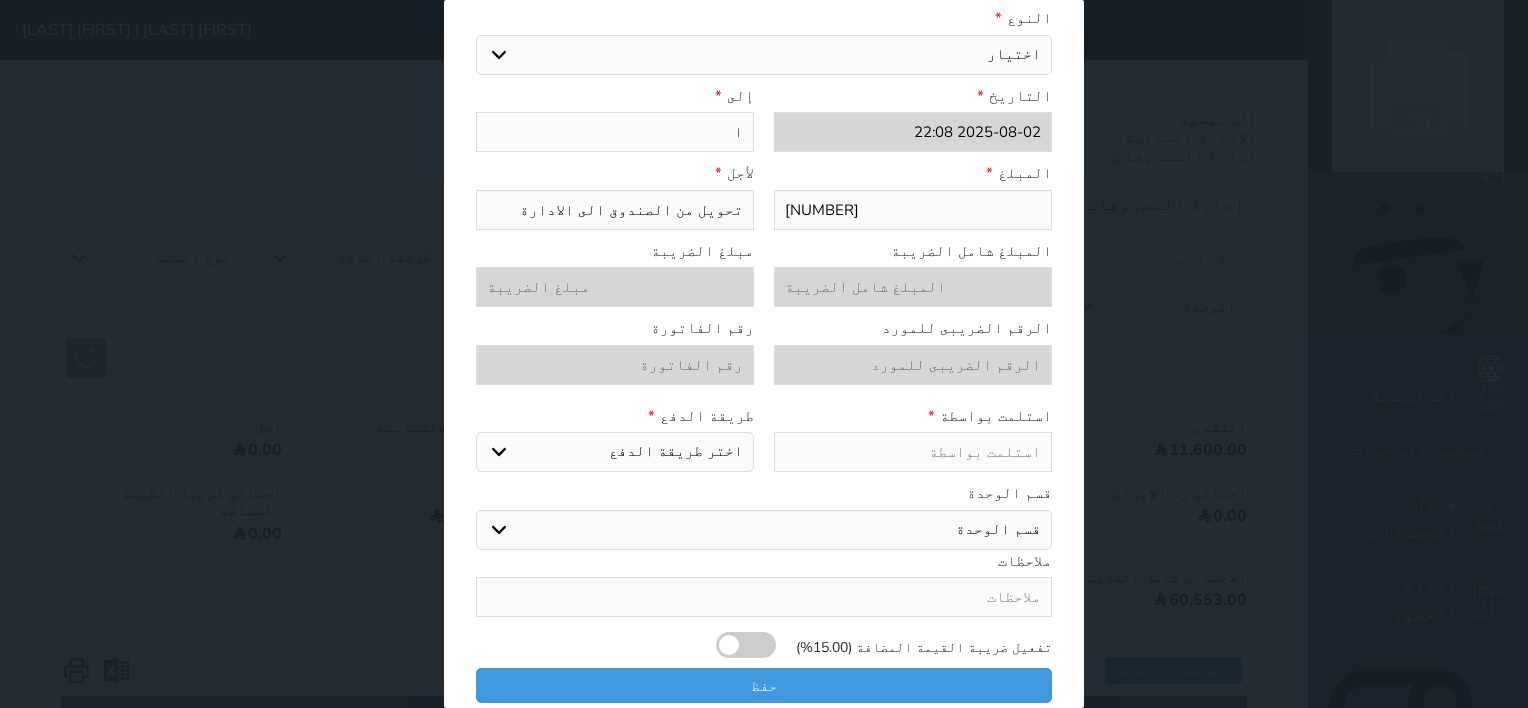 type on "ال" 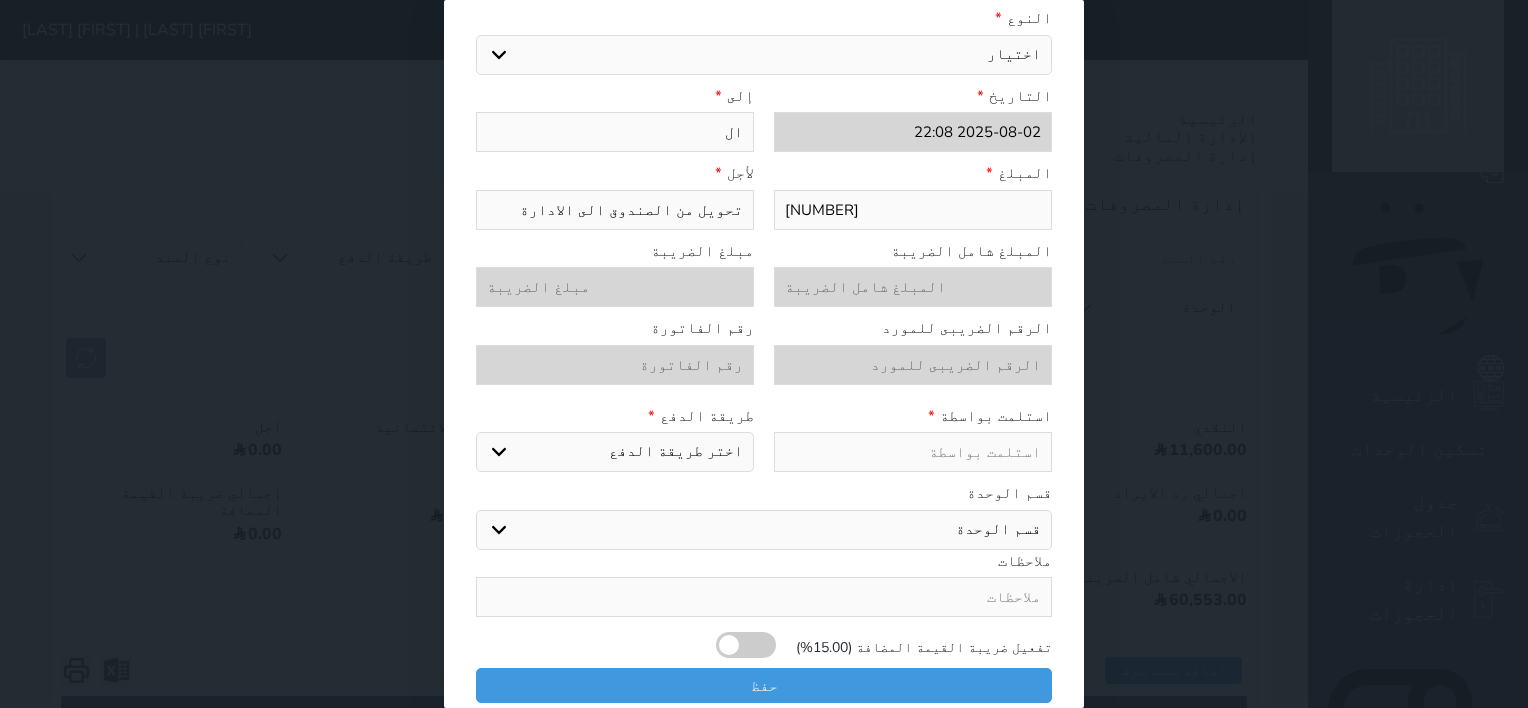 type on "الب" 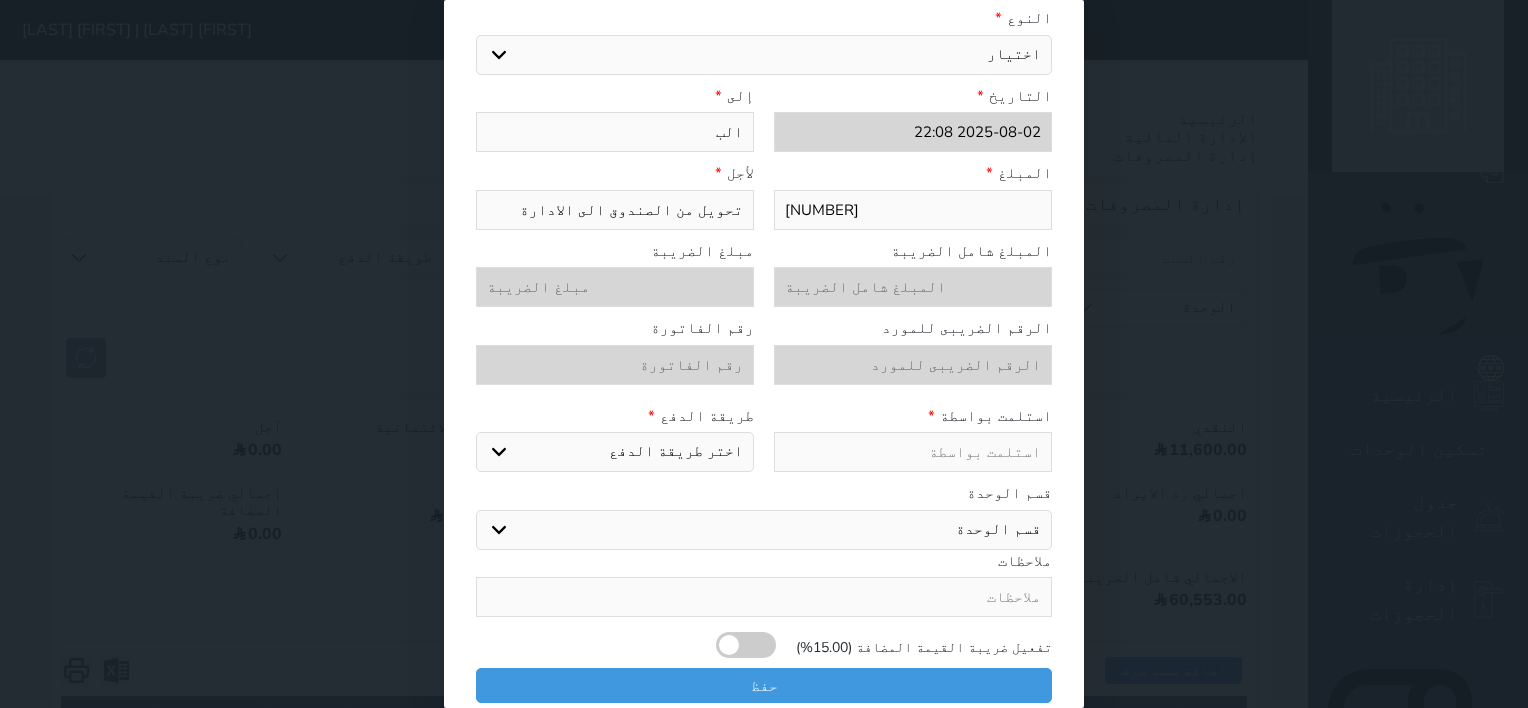 type on "البن" 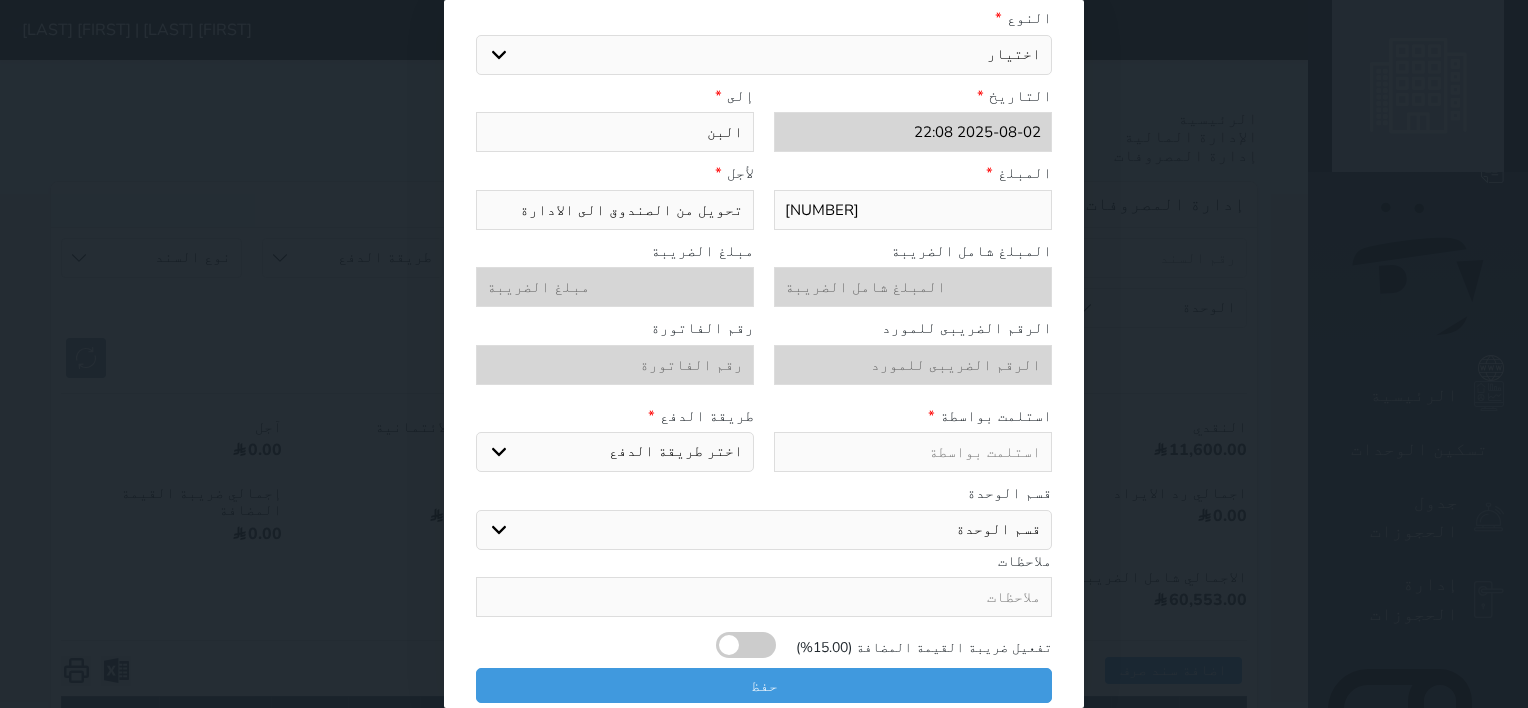 type on "البنك" 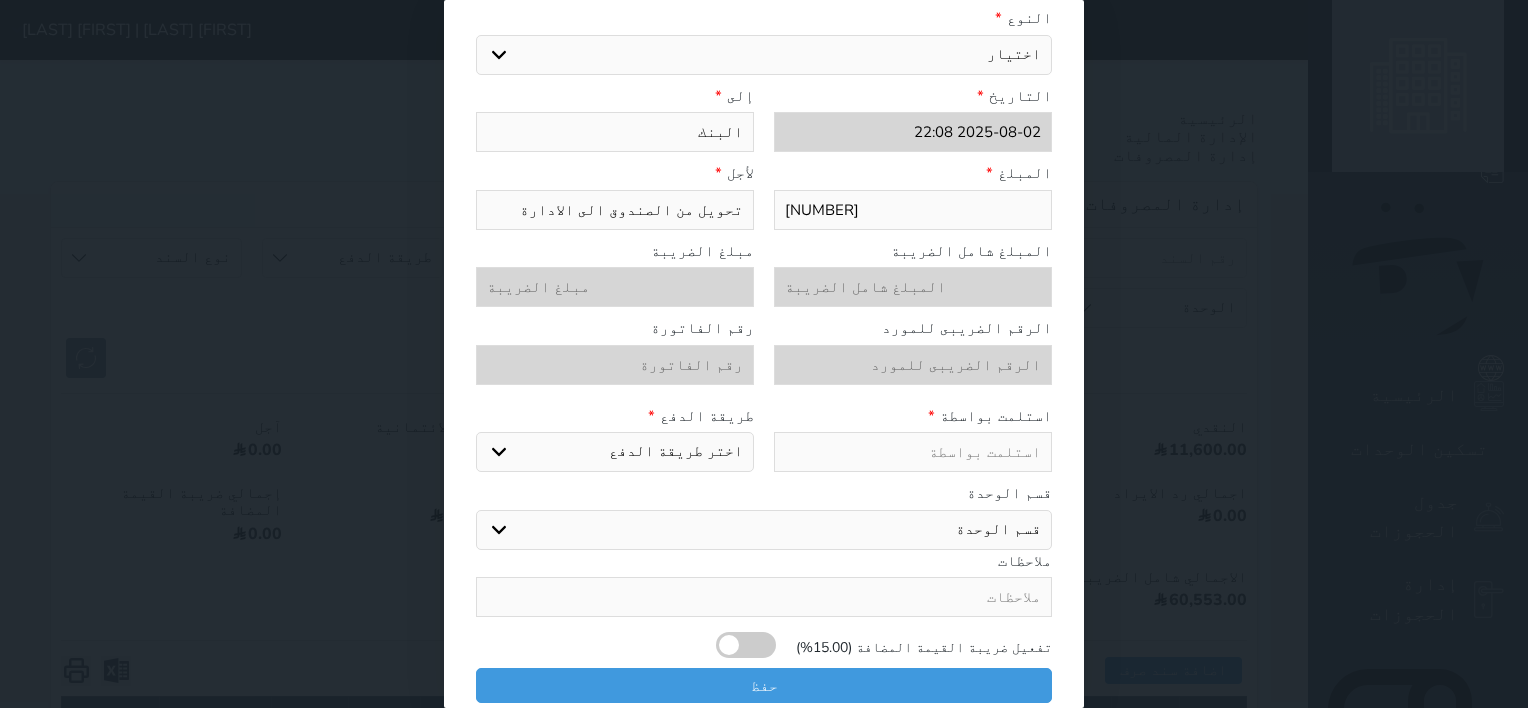 type on "البنك" 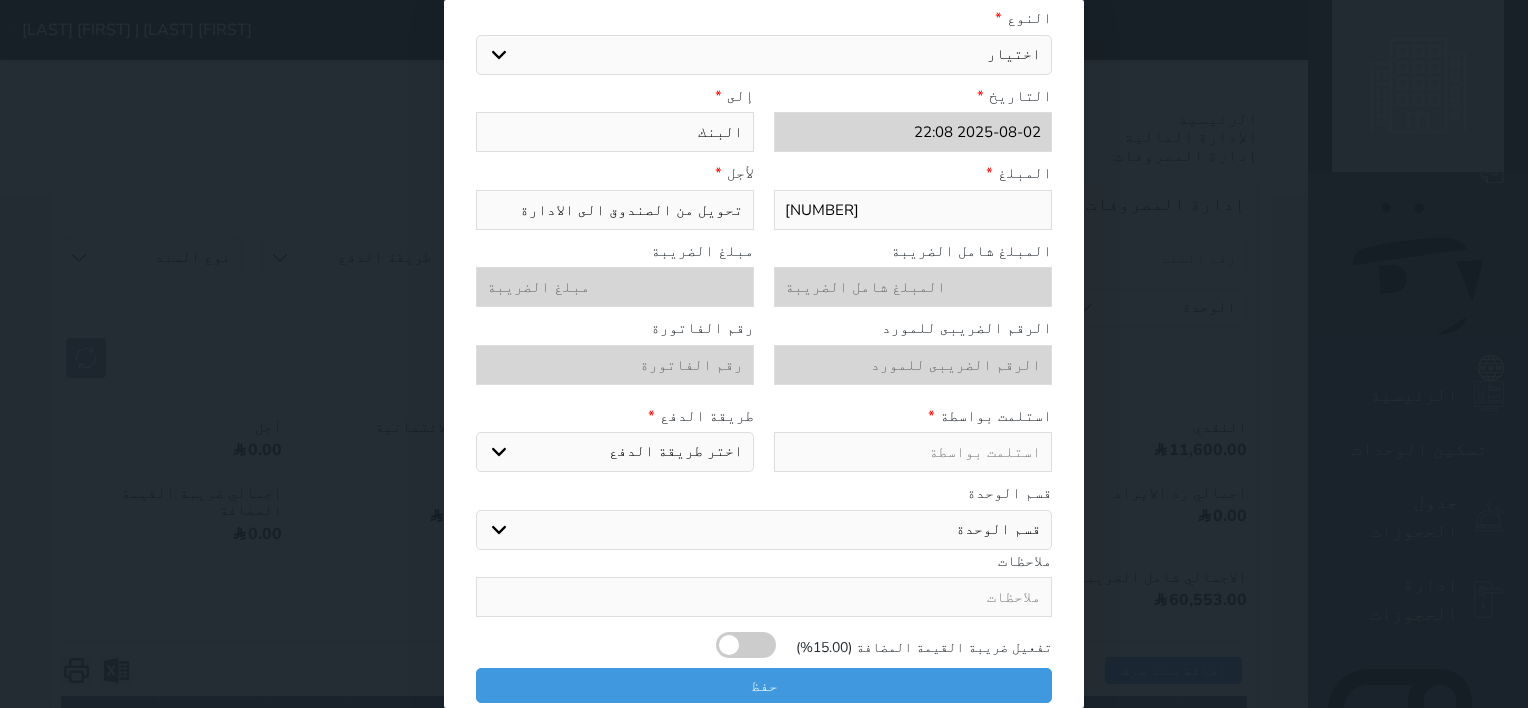 click on "اختر طريقة الدفع   دفع نقدى   تحويل بنكى   مدى   بطاقة ائتمان" at bounding box center (615, 452) 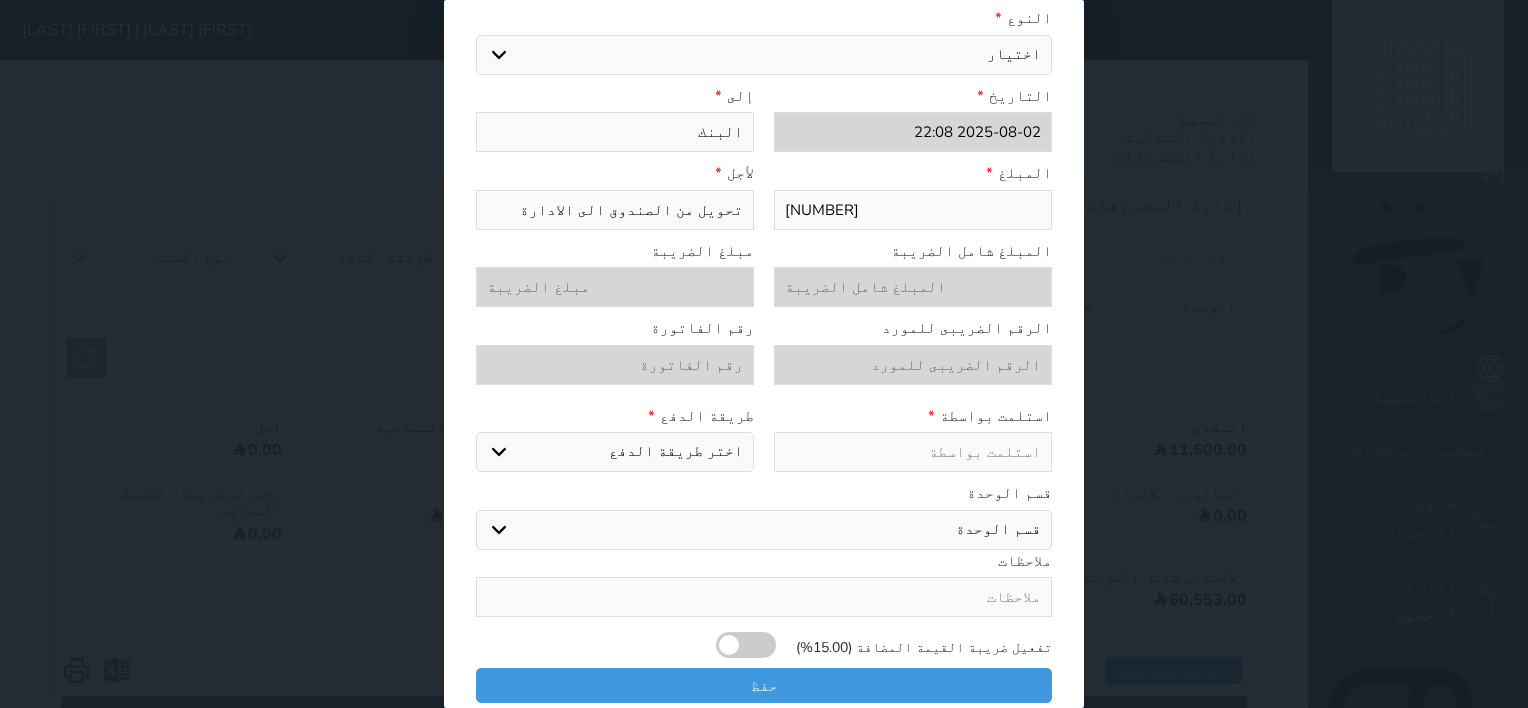 select on "bank-transfer" 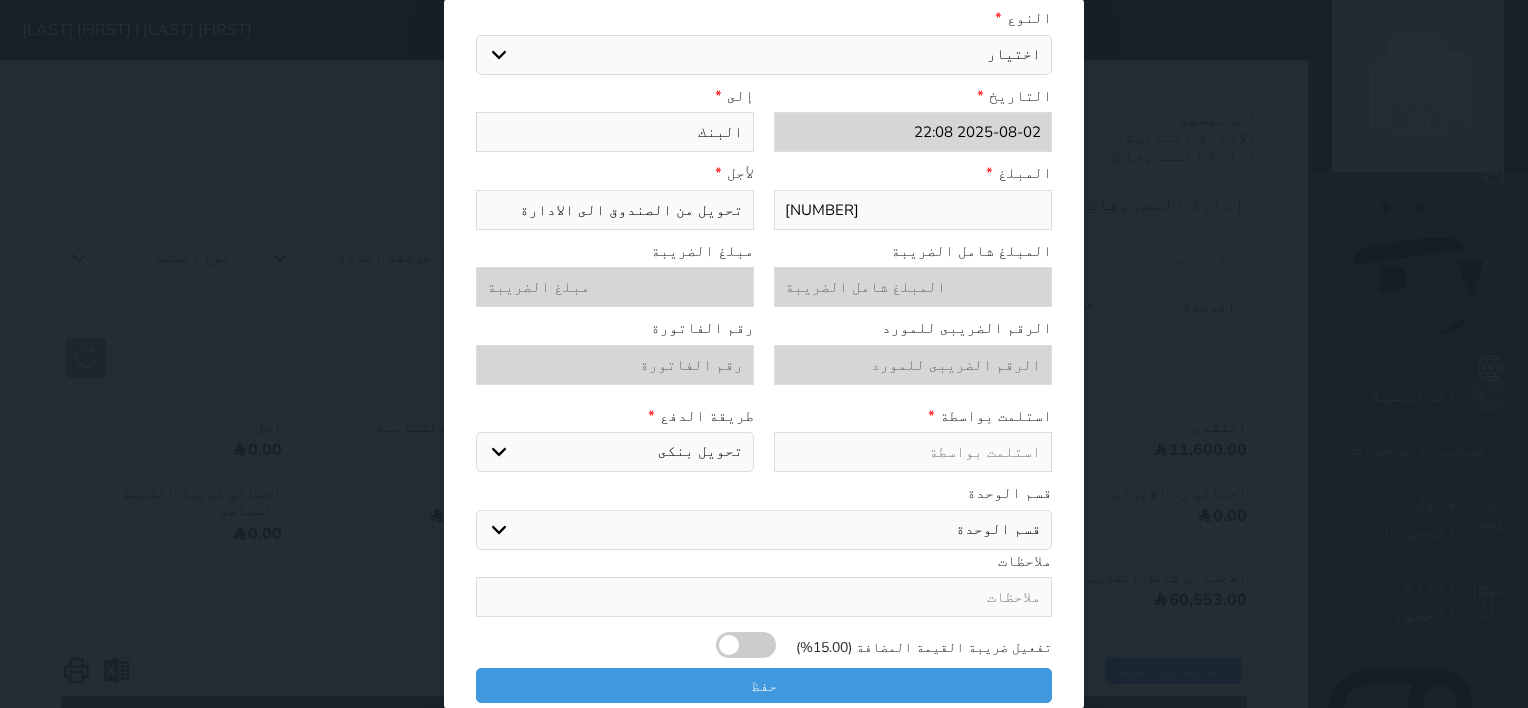 click on "اختر طريقة الدفع   دفع نقدى   تحويل بنكى   مدى   بطاقة ائتمان" at bounding box center [615, 452] 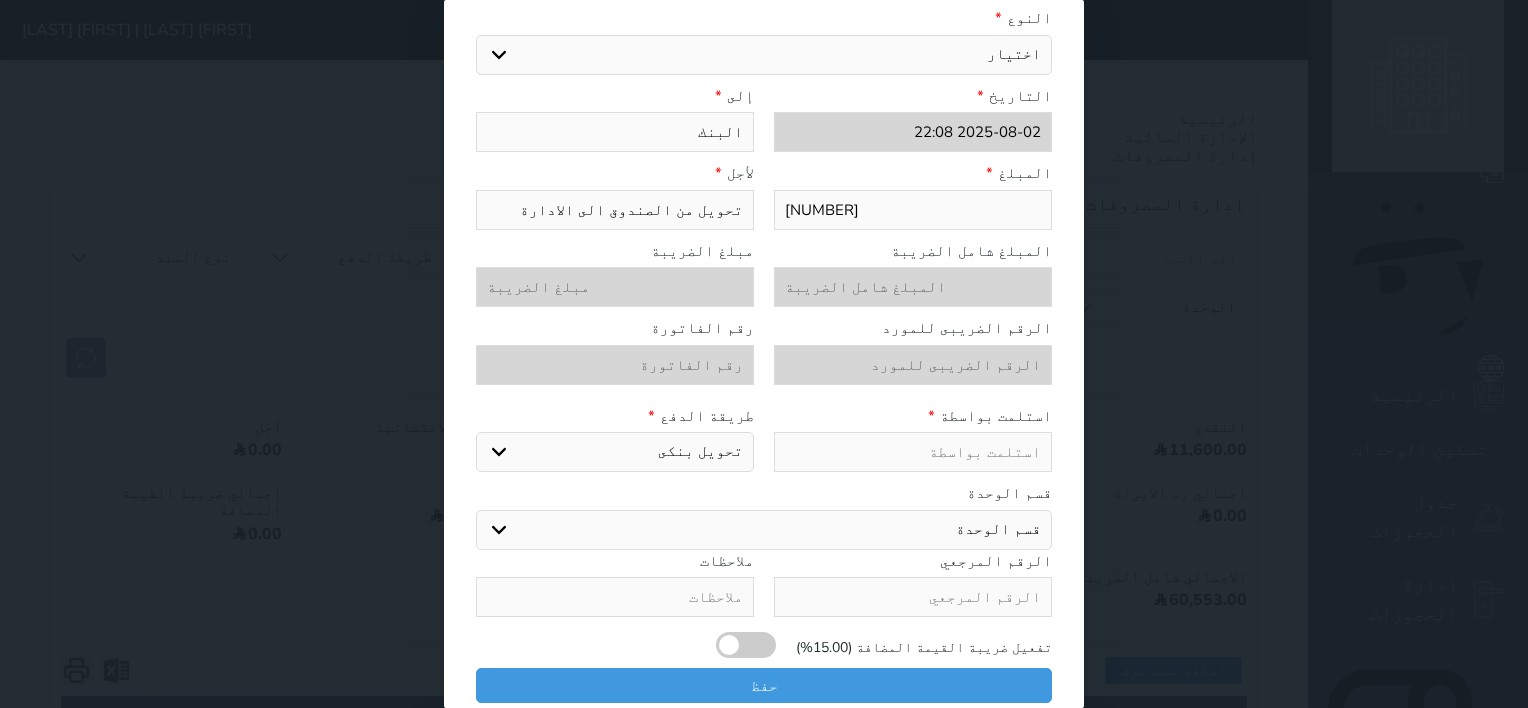 click at bounding box center (913, 452) 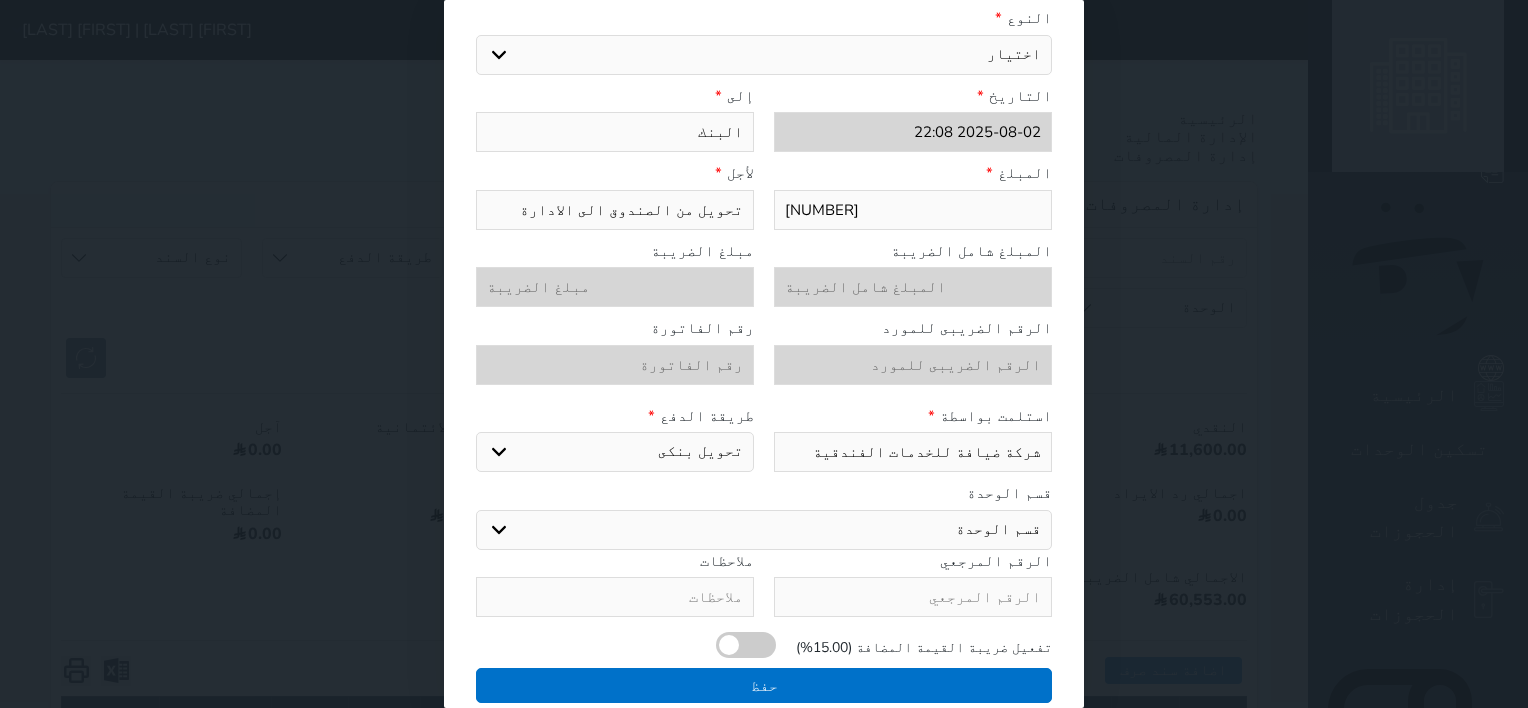 type on "شركة ضيافة للخدمات الفندقية" 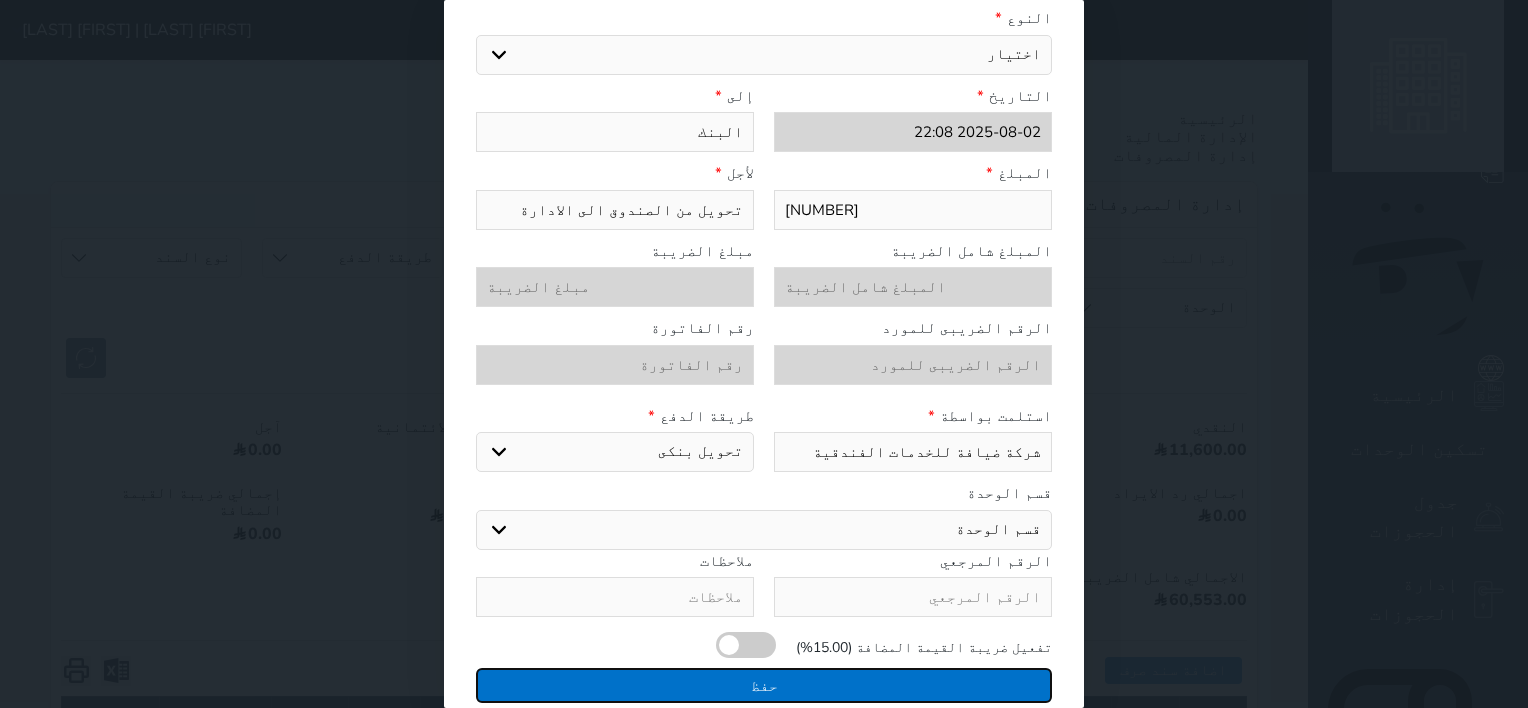 click on "حفظ" at bounding box center [764, 685] 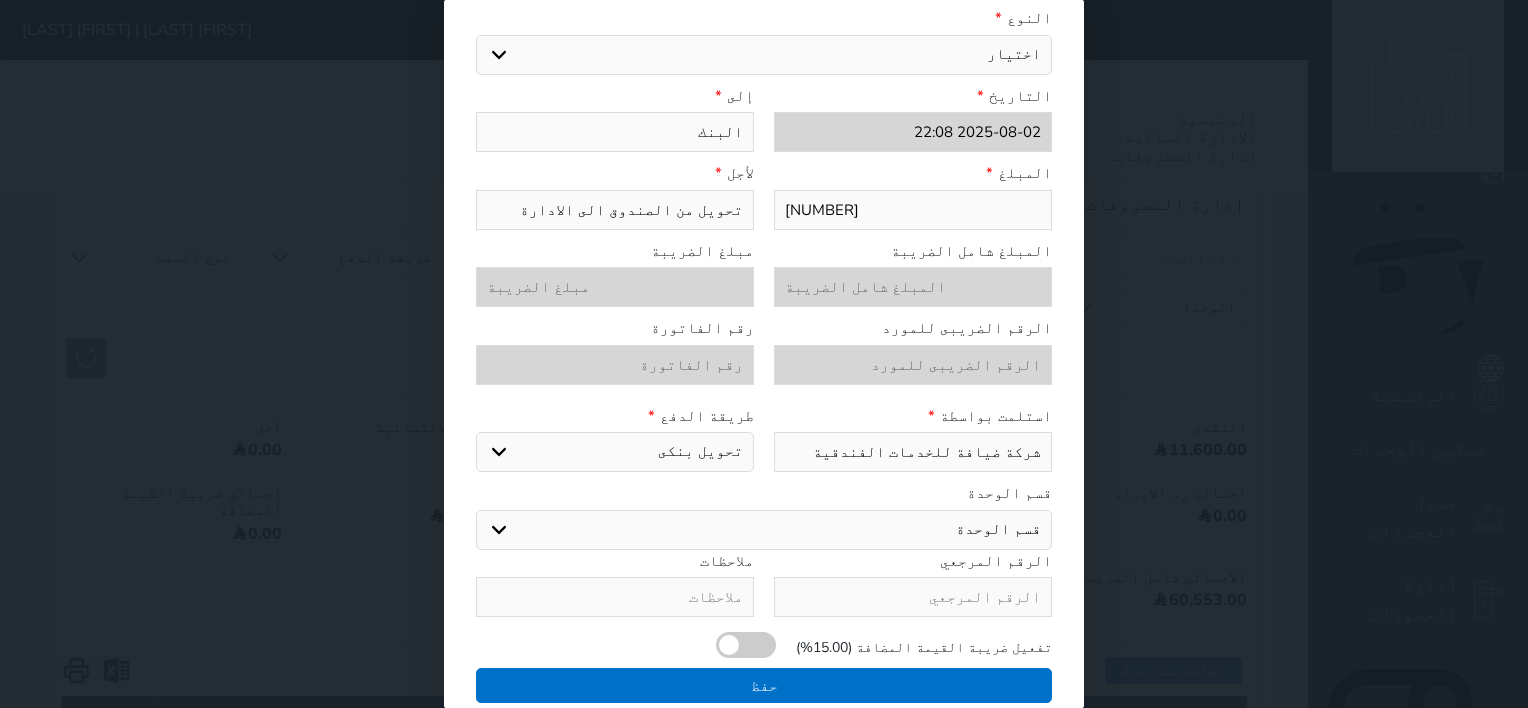 select 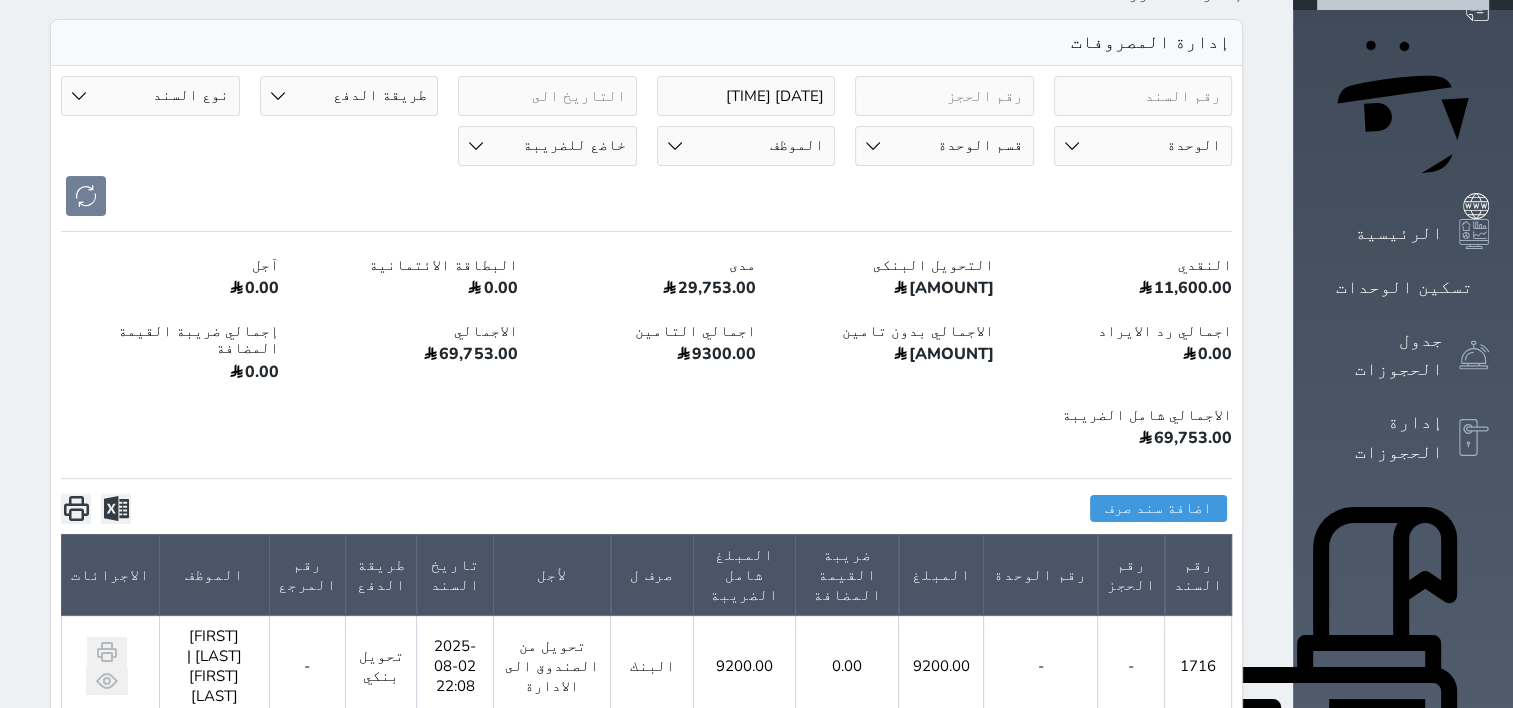 scroll, scrollTop: 133, scrollLeft: 0, axis: vertical 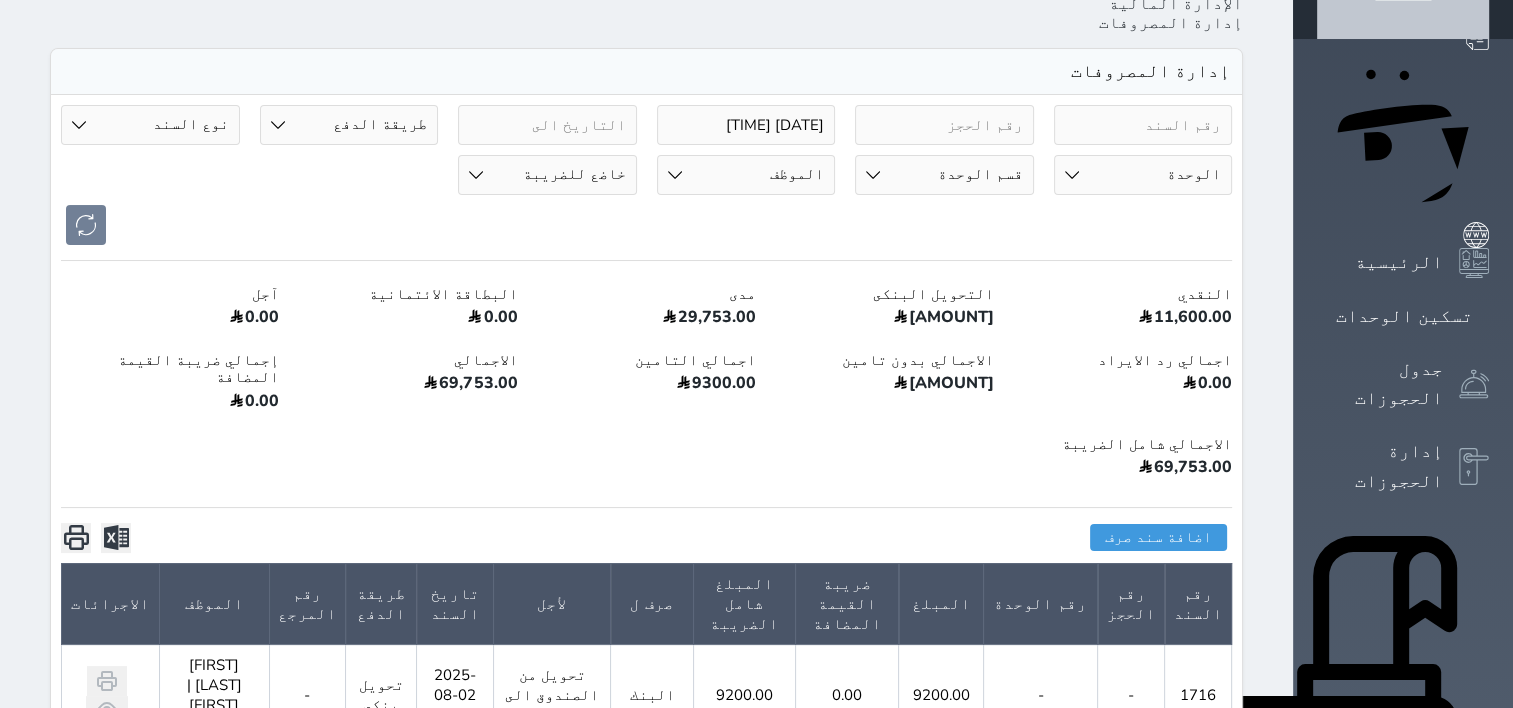 click on "طريقة الدفع   دفع نقدى   تحويل بنكى   مدى   بطاقة ائتمان   آجل   رد ايراد" at bounding box center (349, 125) 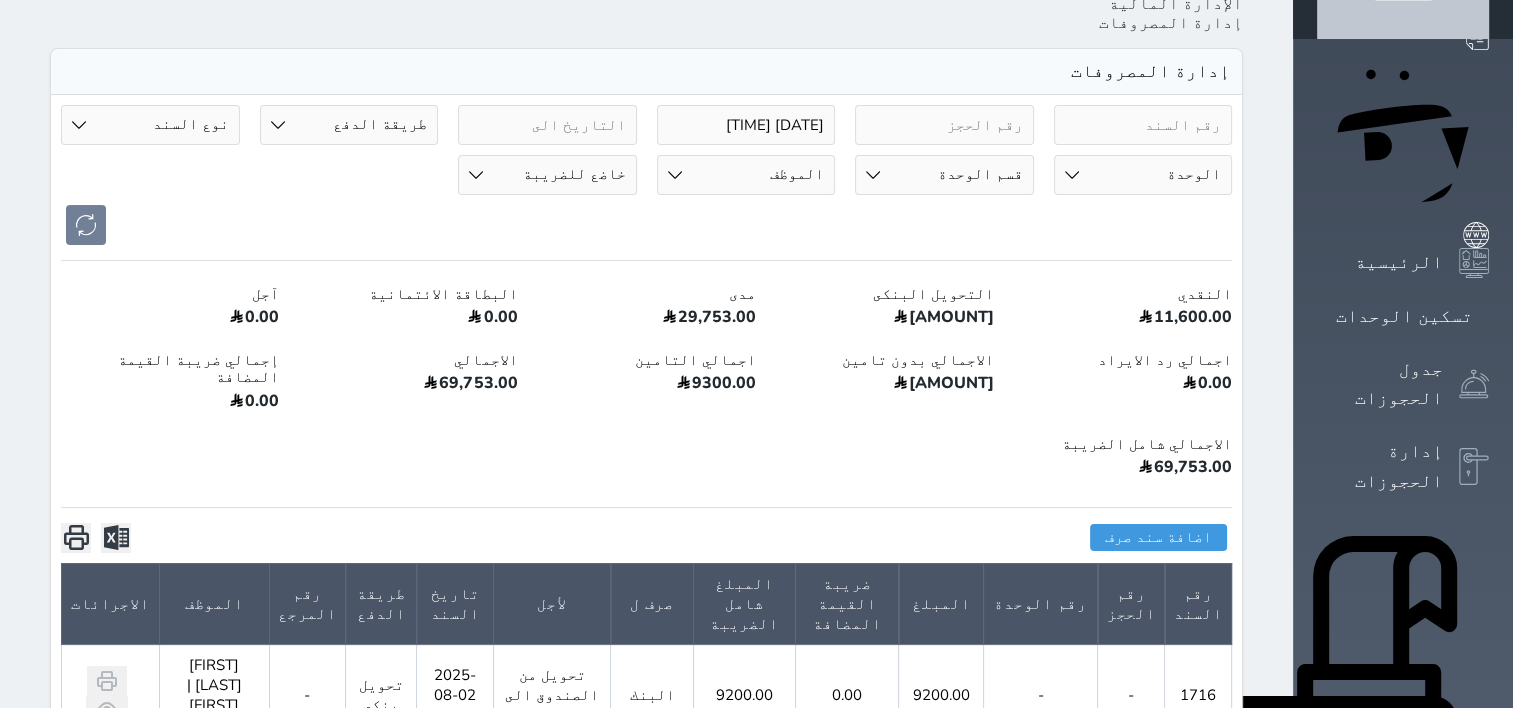 select on "cash" 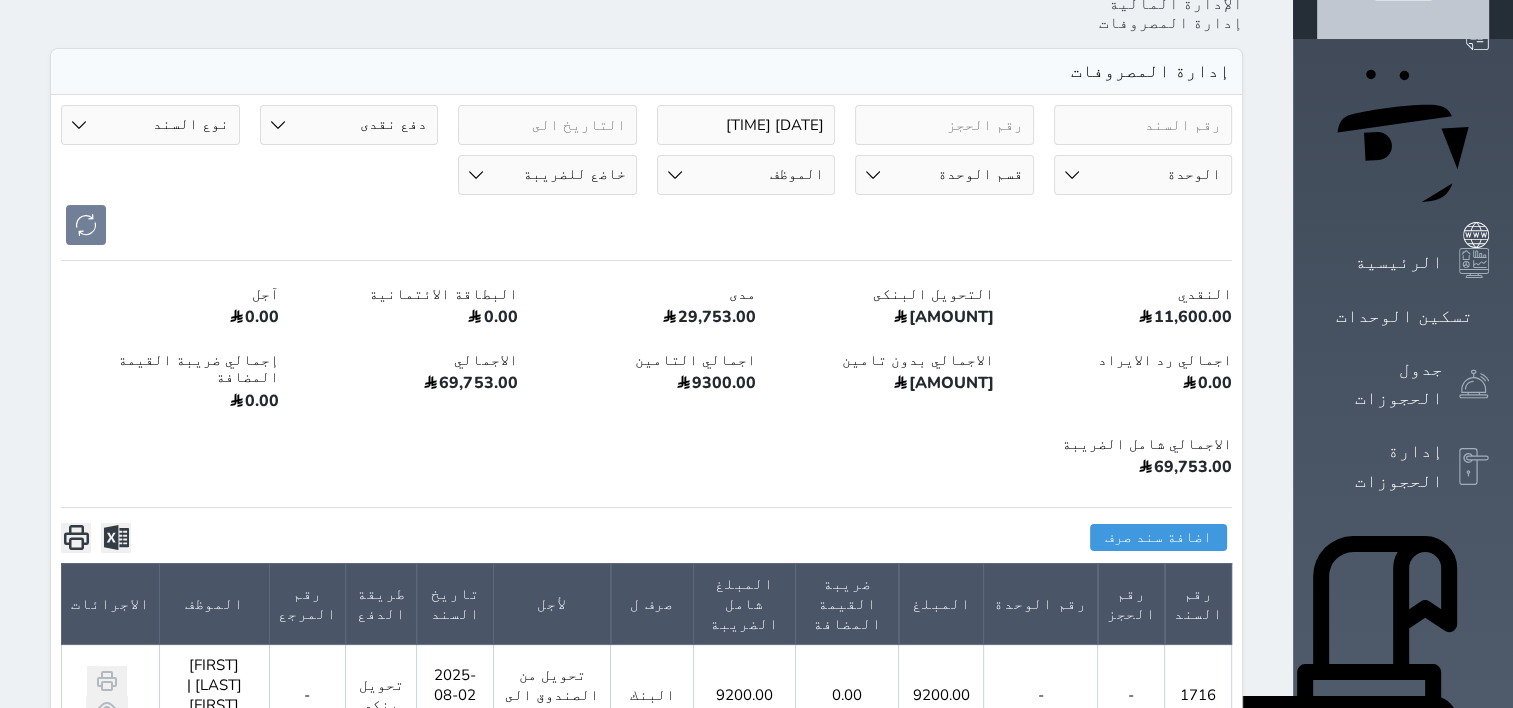 click on "طريقة الدفع   دفع نقدى   تحويل بنكى   مدى   بطاقة ائتمان   آجل   رد ايراد" at bounding box center [349, 125] 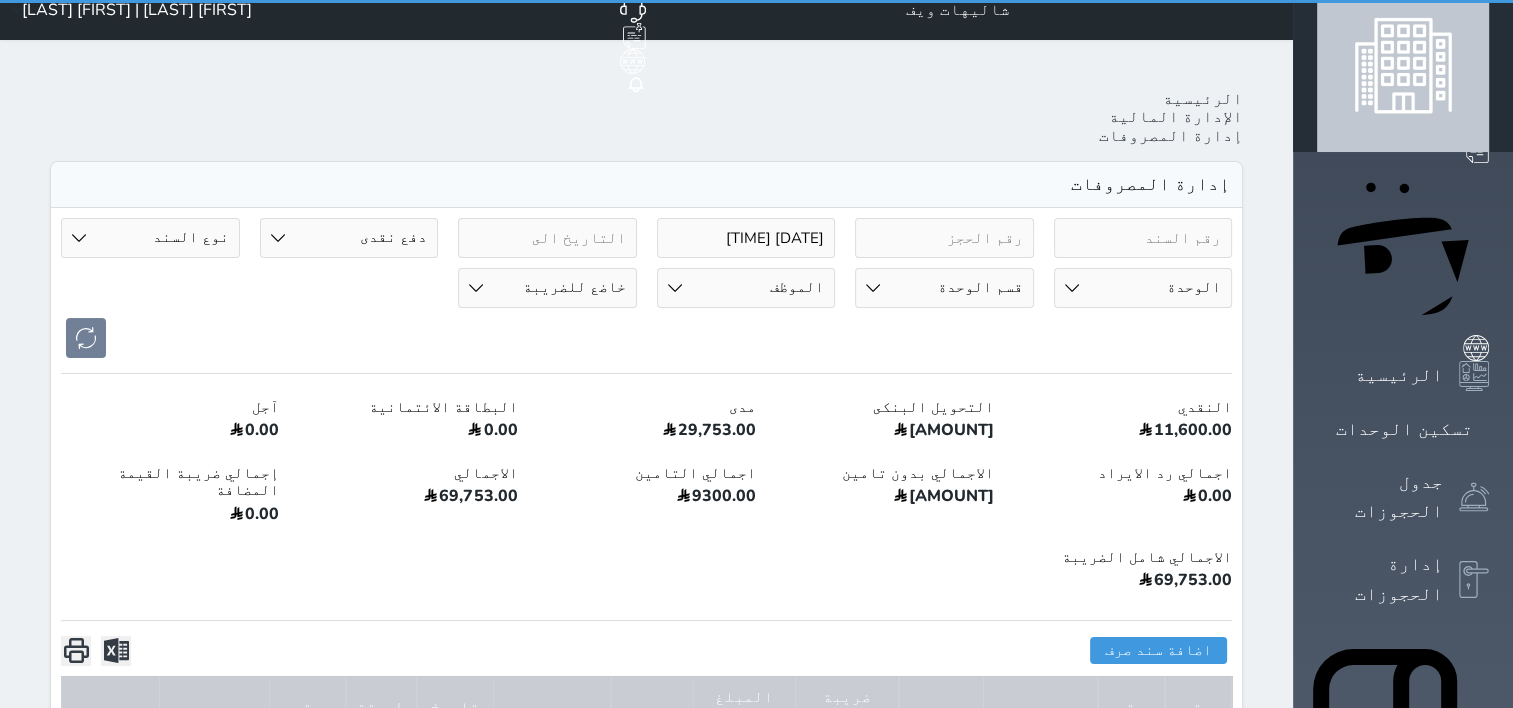 scroll, scrollTop: 0, scrollLeft: 0, axis: both 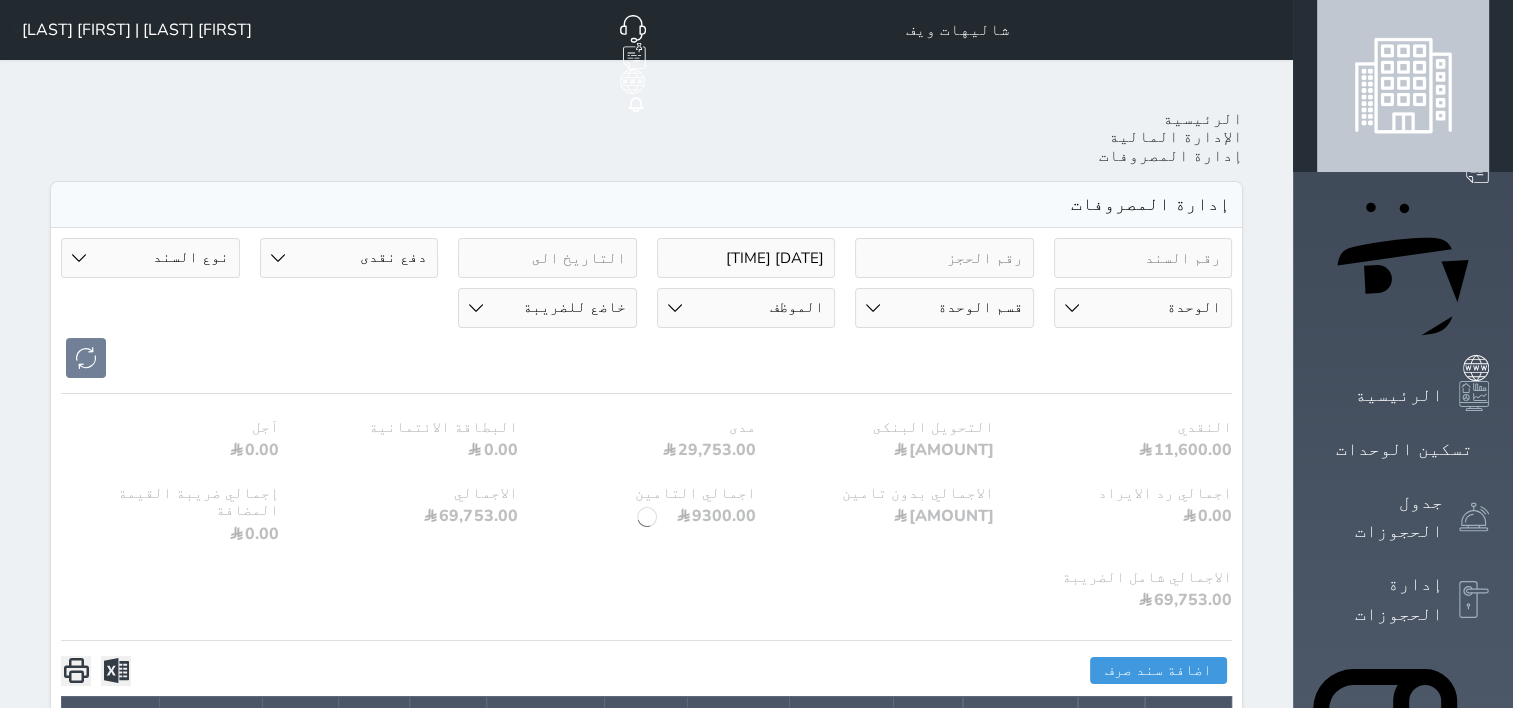 click on "نوع السند   مرتجع إيجار رواتب صيانة مصروفات عامة تحويل من الصندوق الى الادارة استرجاع تامين استرجاع العربون" at bounding box center [150, 258] 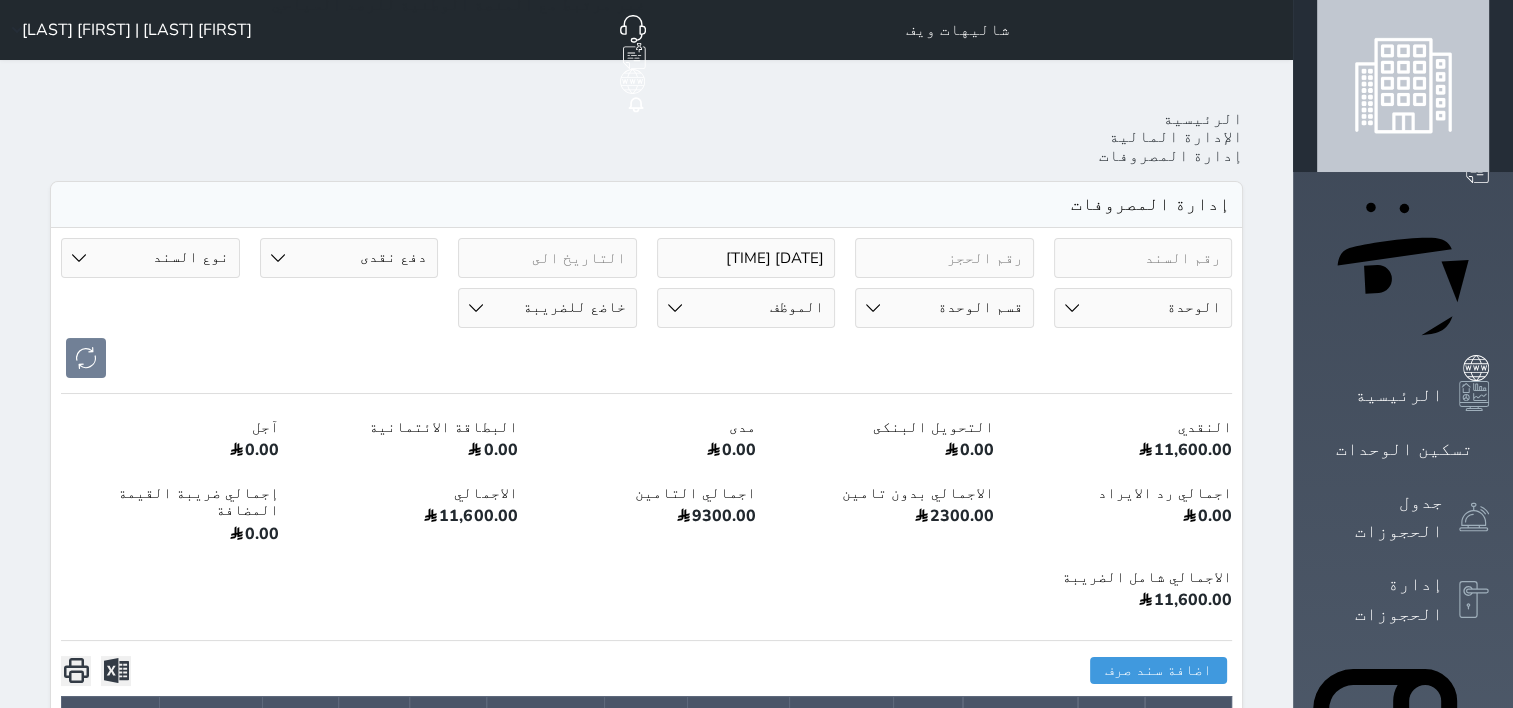 select on "[NUMBER]" 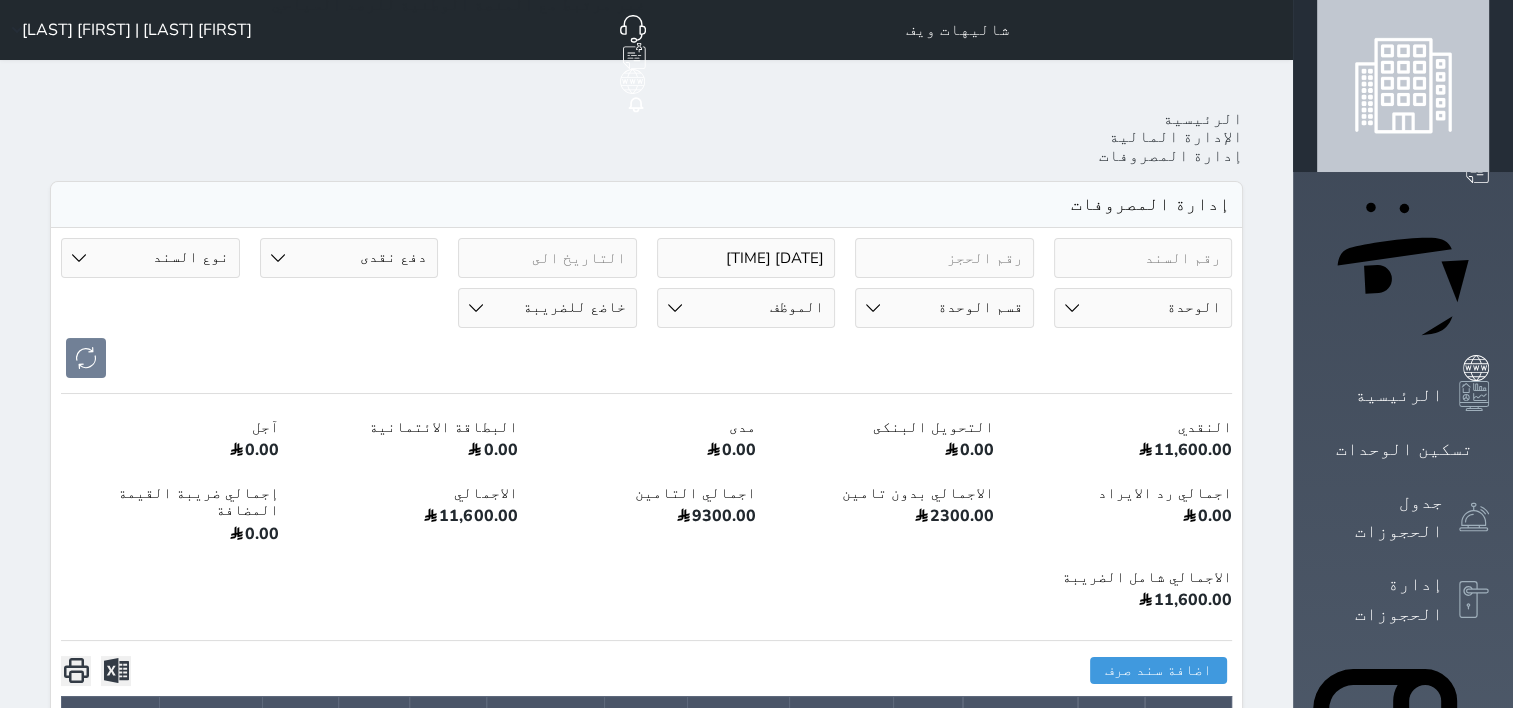 click on "نوع السند   مرتجع إيجار رواتب صيانة مصروفات عامة تحويل من الصندوق الى الادارة استرجاع تامين استرجاع العربون" at bounding box center [150, 258] 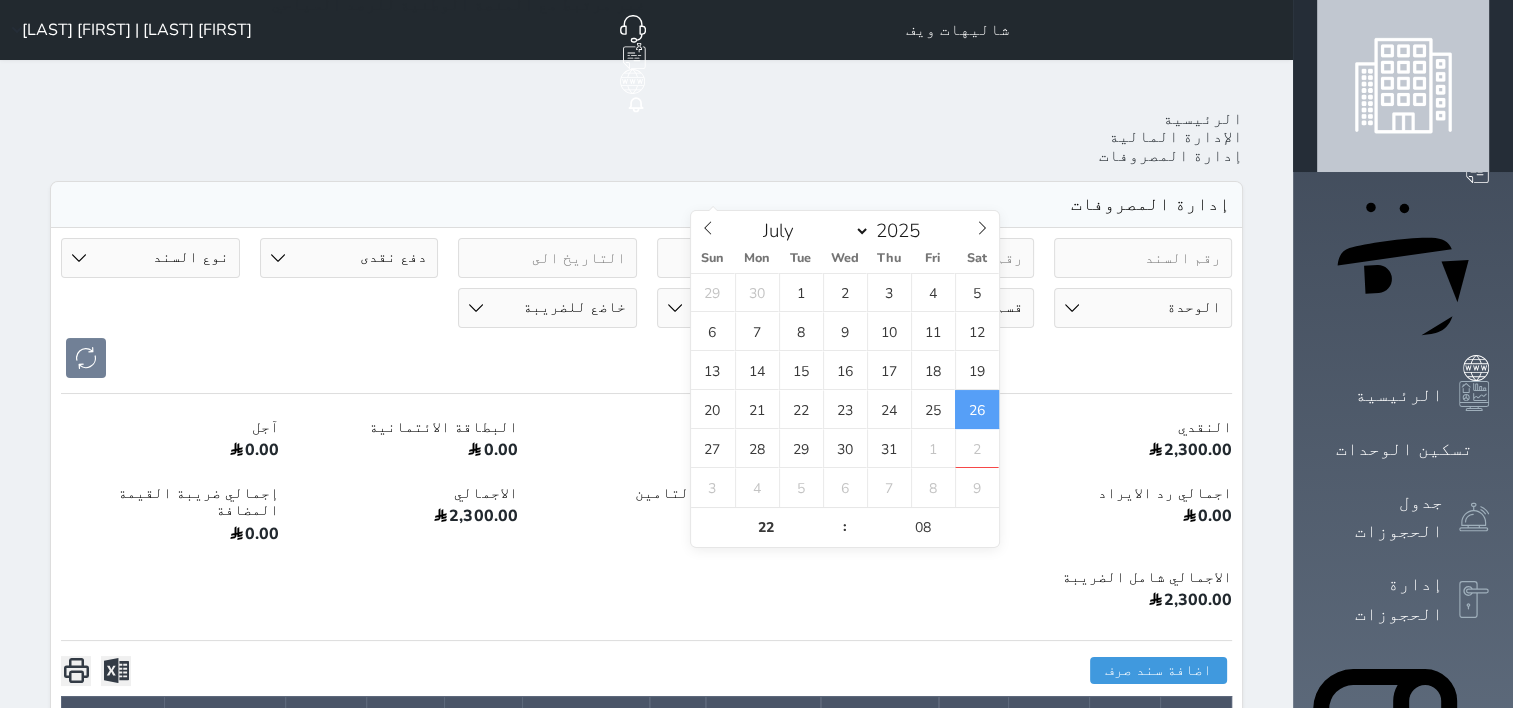 click on "[DATE] [TIME]" at bounding box center (746, 258) 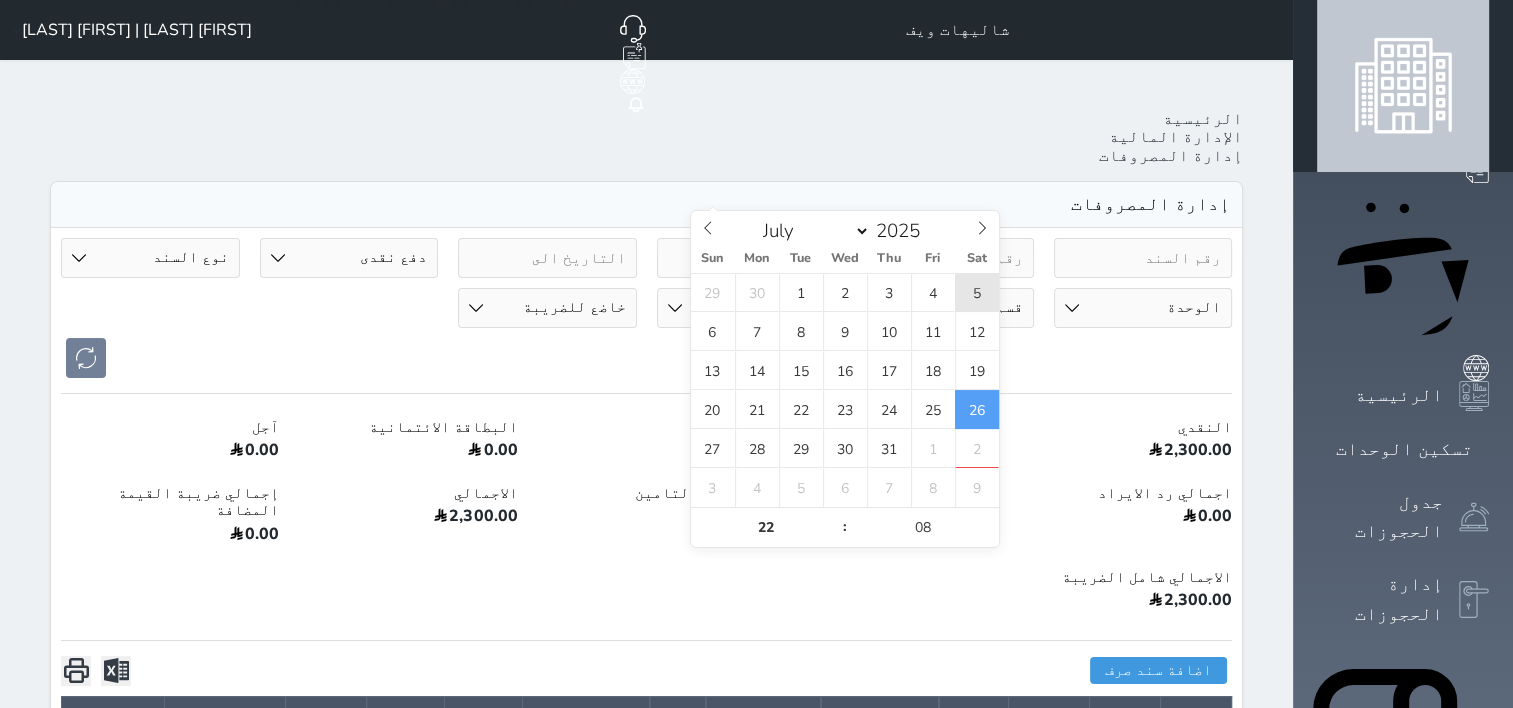 click on "5" at bounding box center (977, 292) 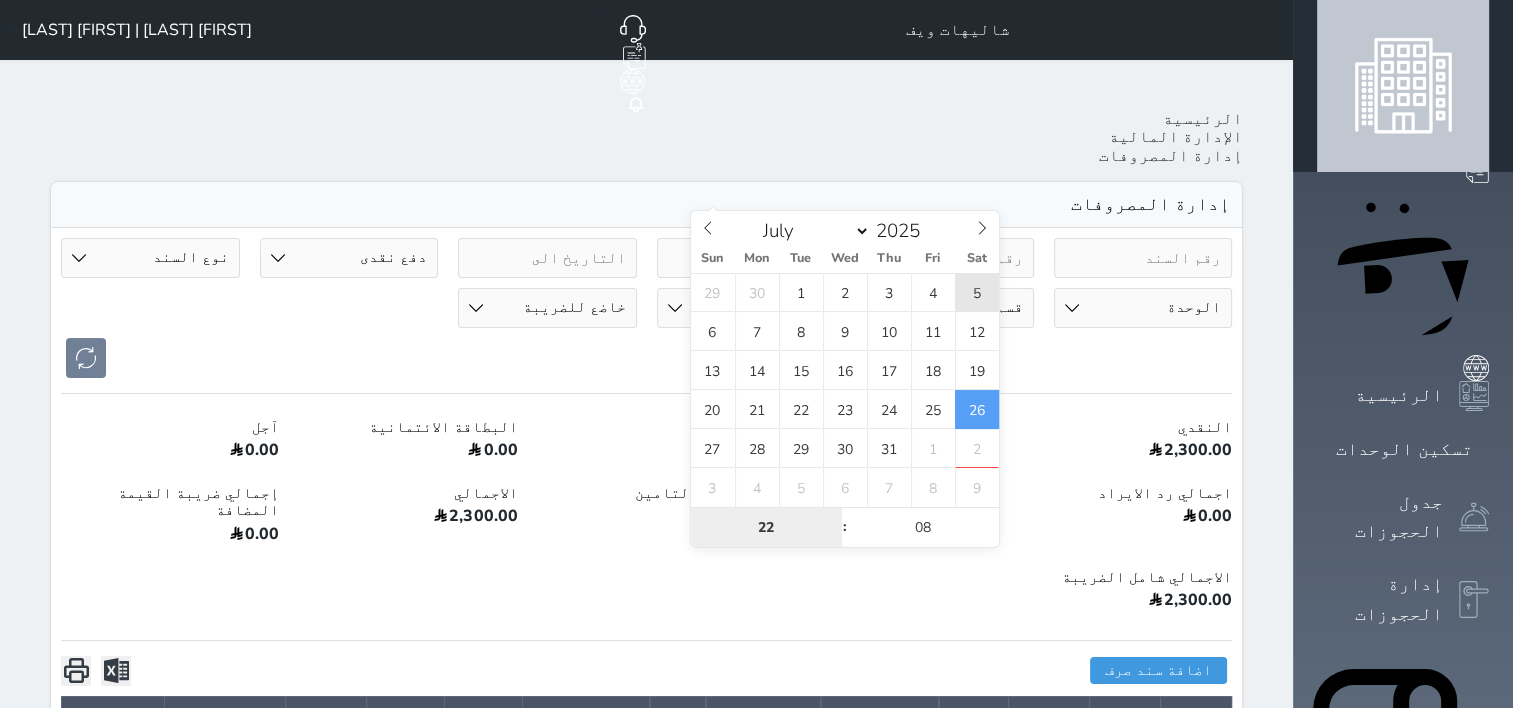 type on "[DATE] [TIME]" 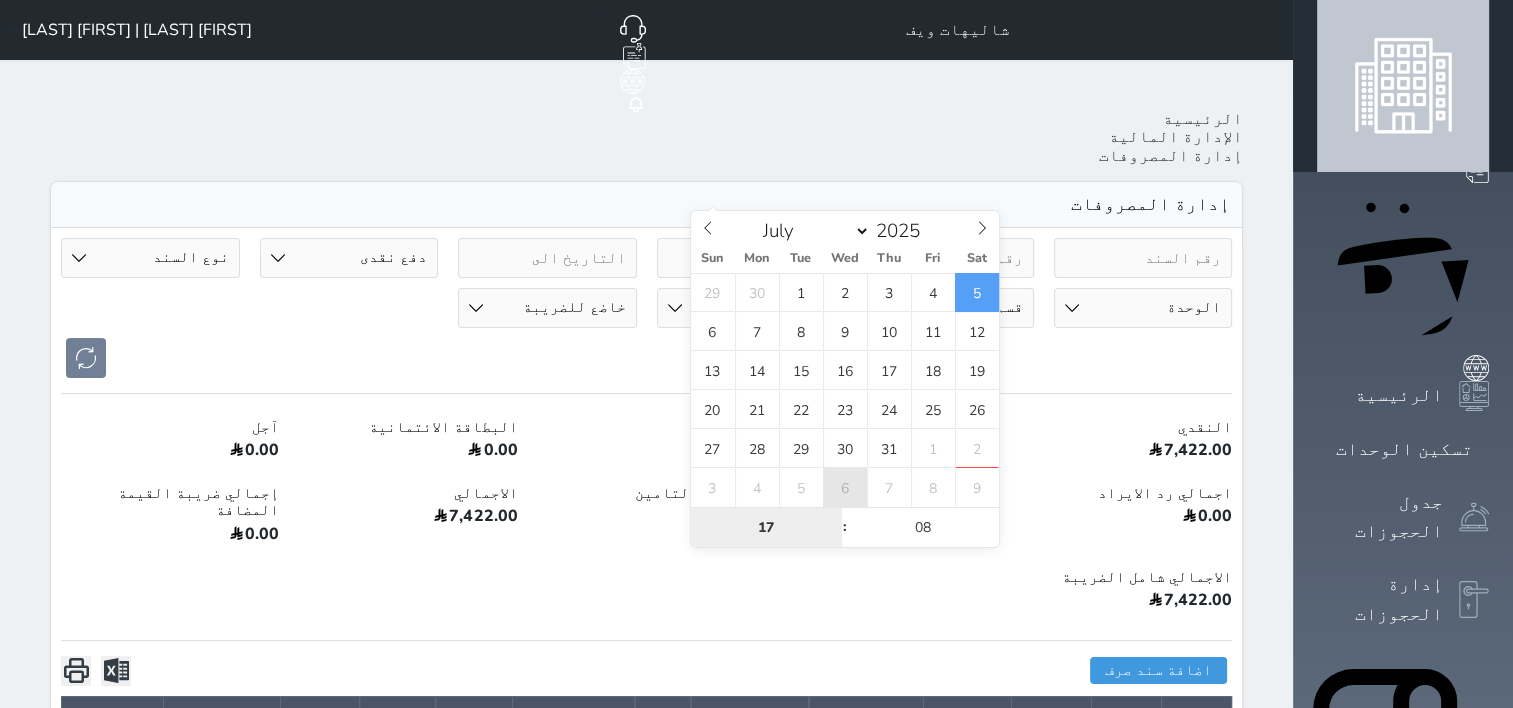 type on "17" 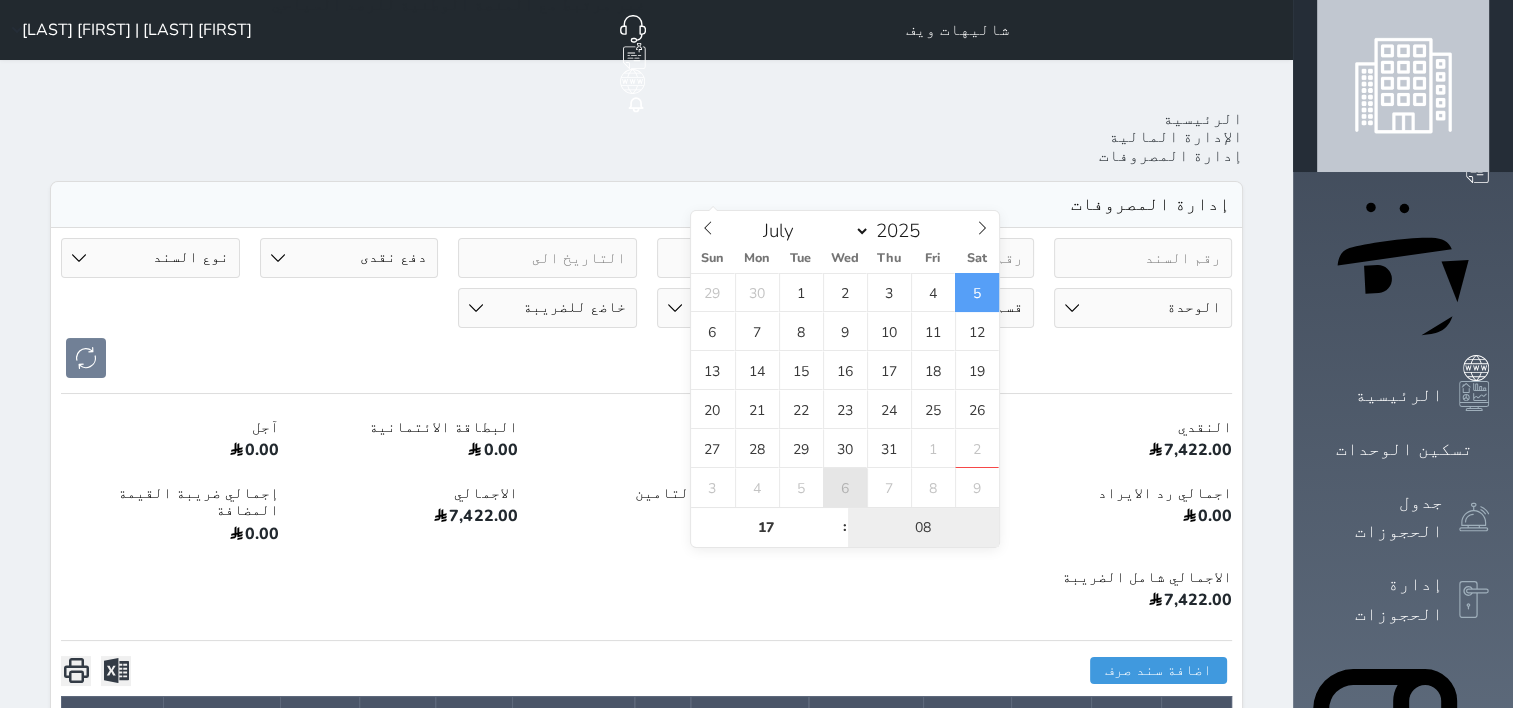 type on "[DATE] [TIME]" 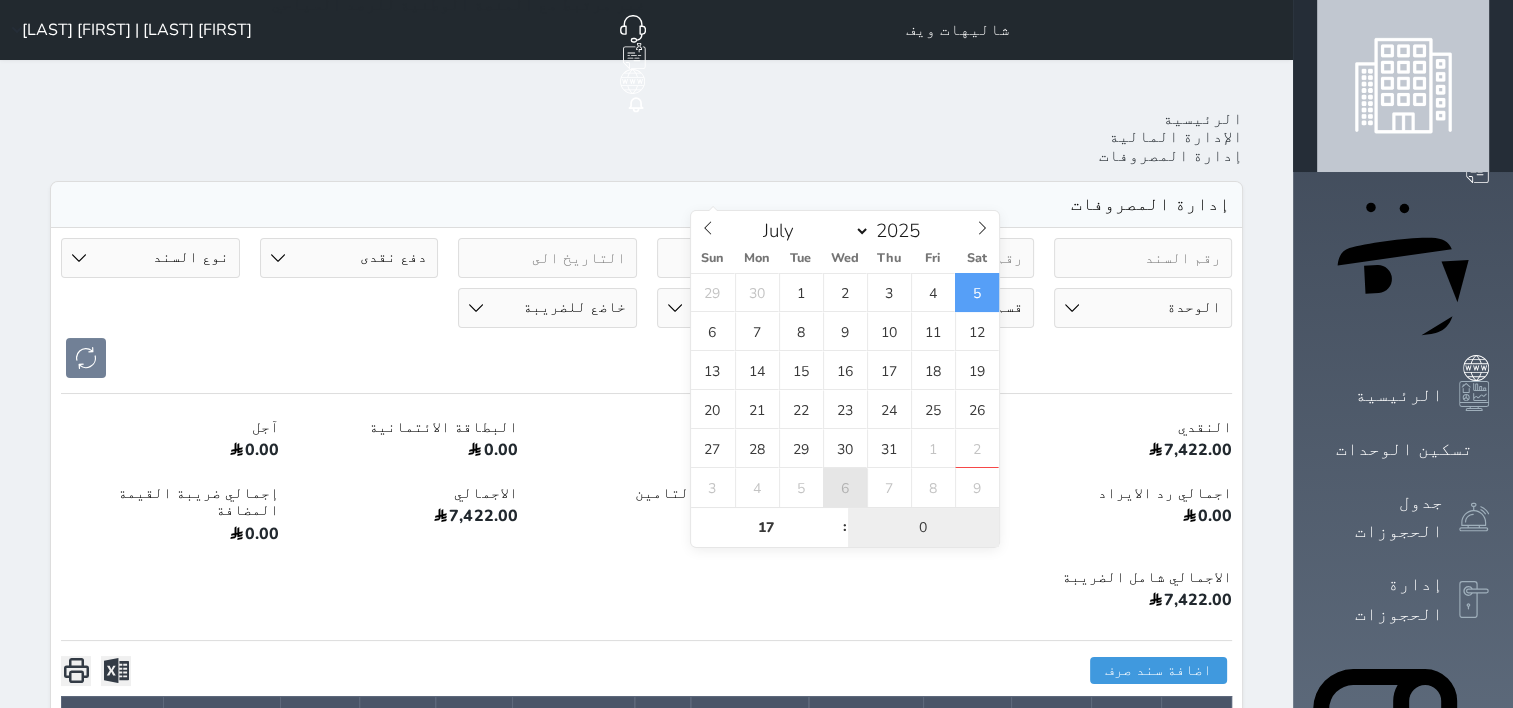 type on "00" 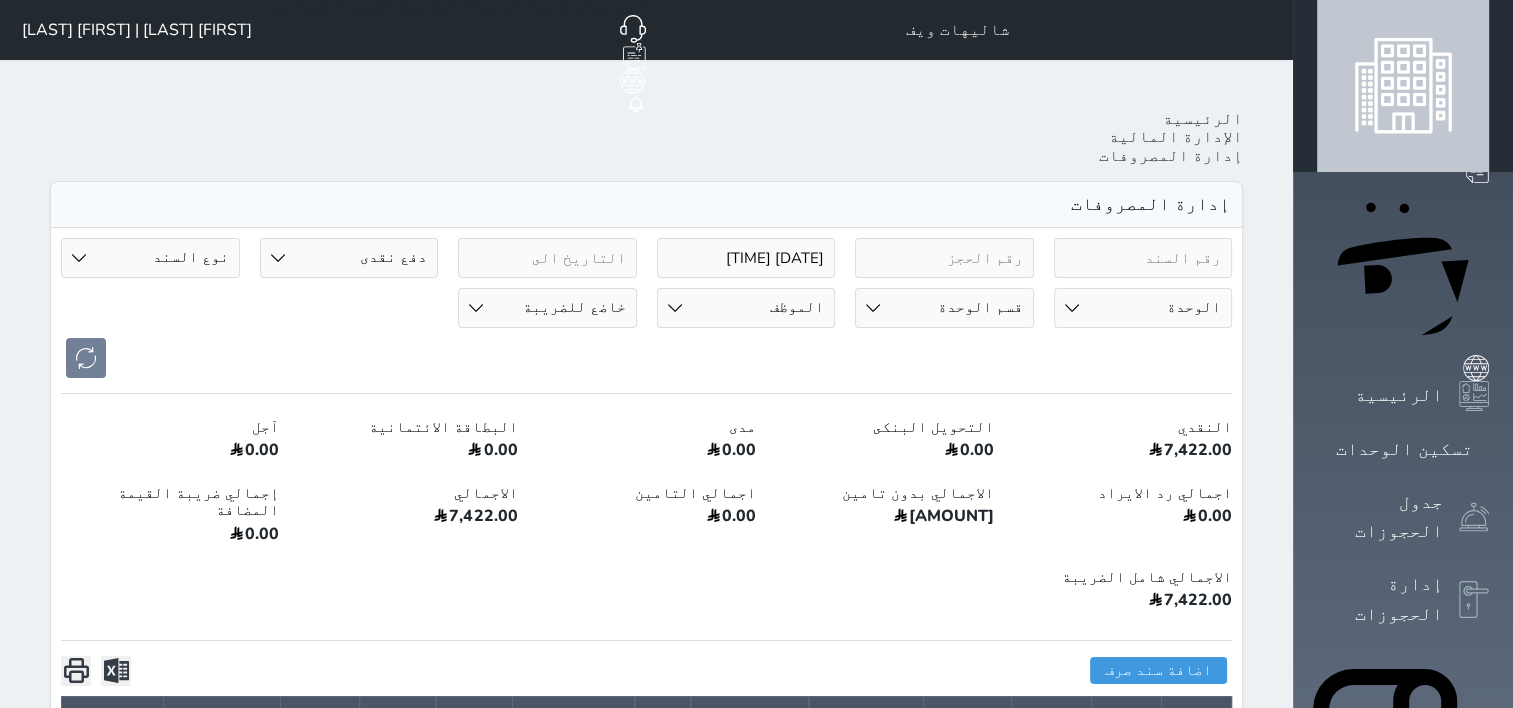 click on "[DATE] [TIME]" at bounding box center (746, 258) 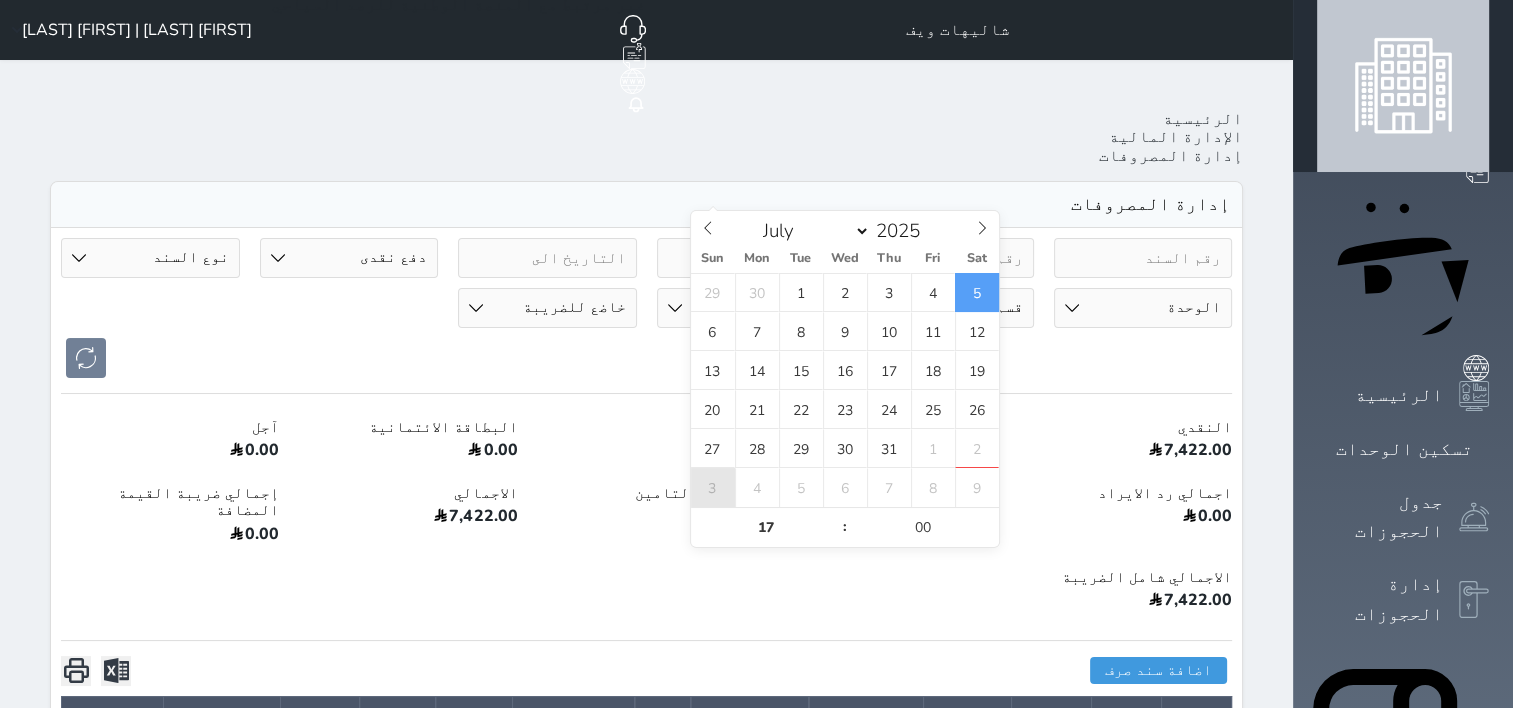 click on "3" at bounding box center (713, 487) 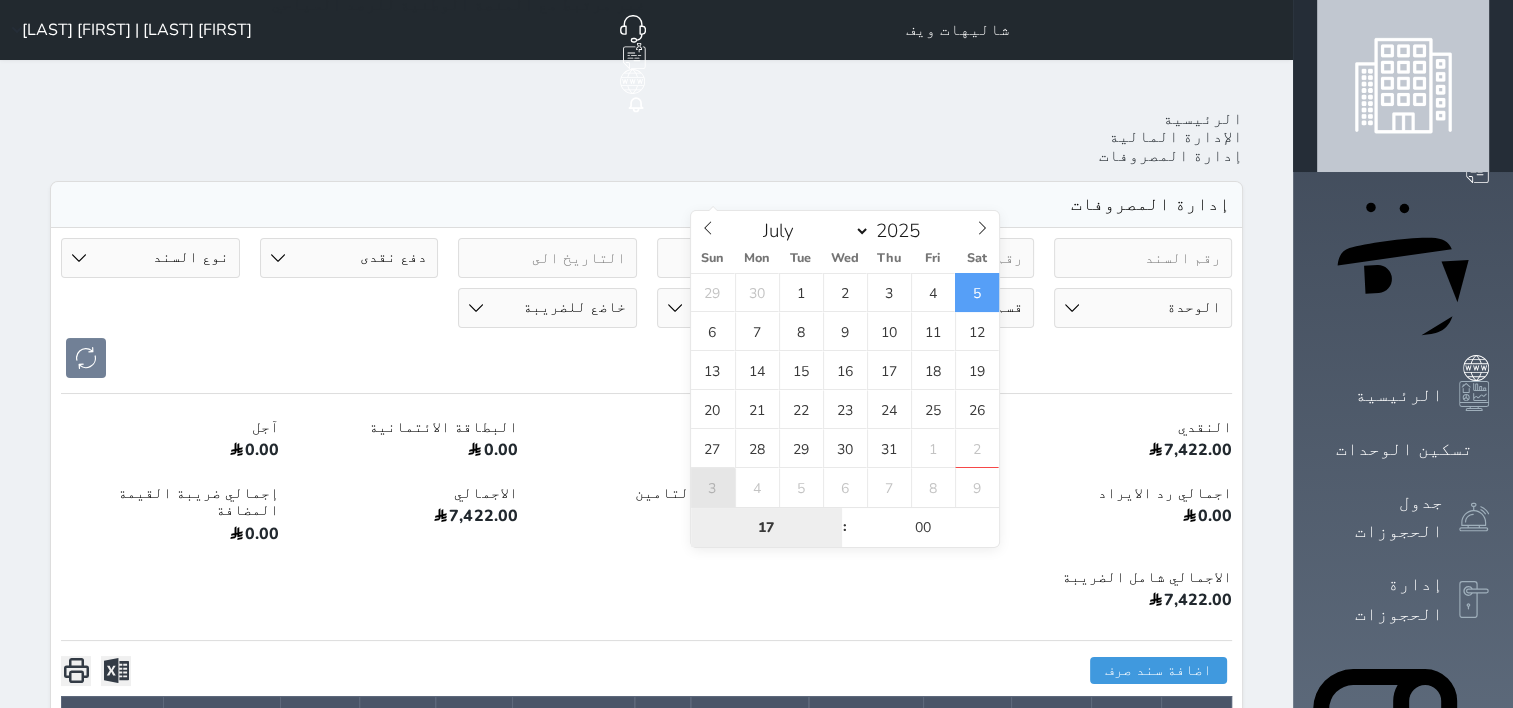 type on "2025-08-03 17:00" 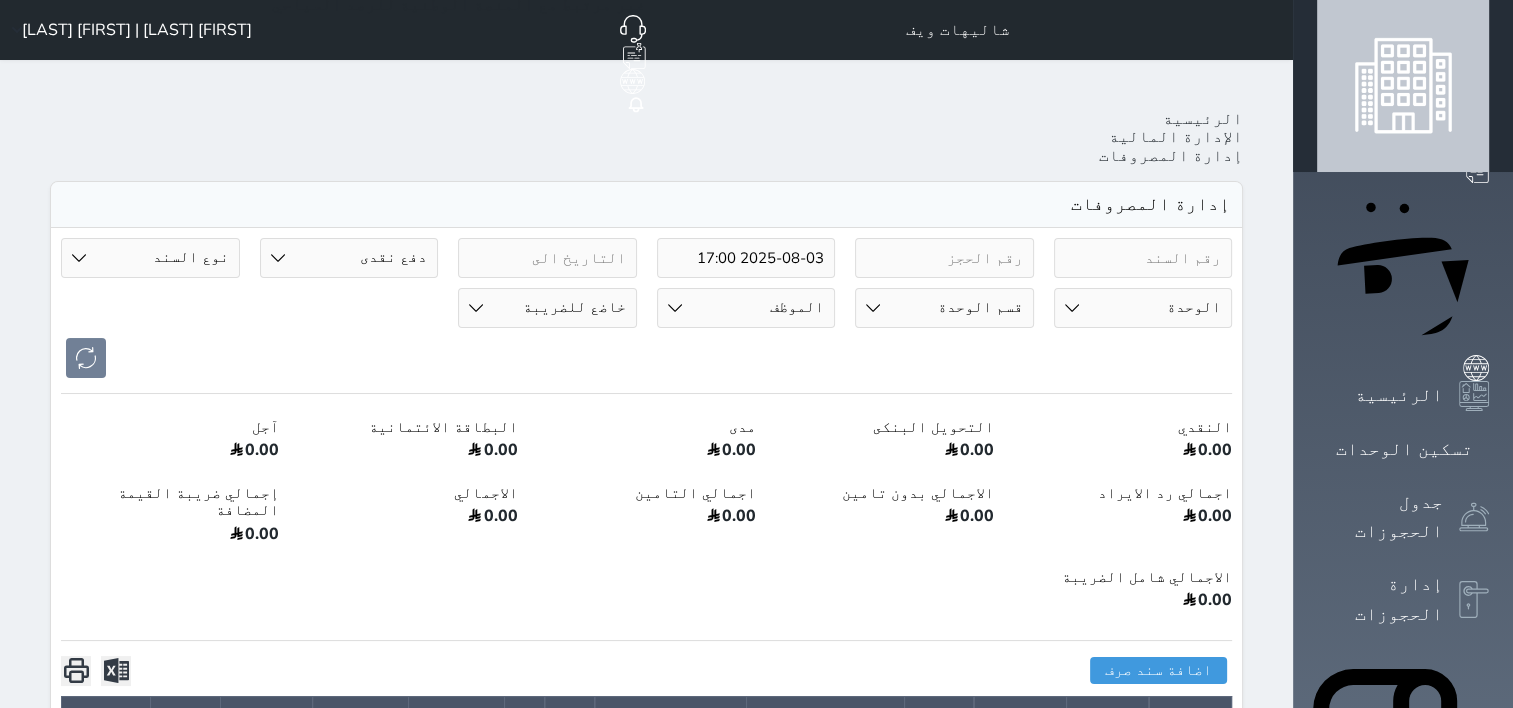 click on "2025-08-03 17:00" at bounding box center [746, 258] 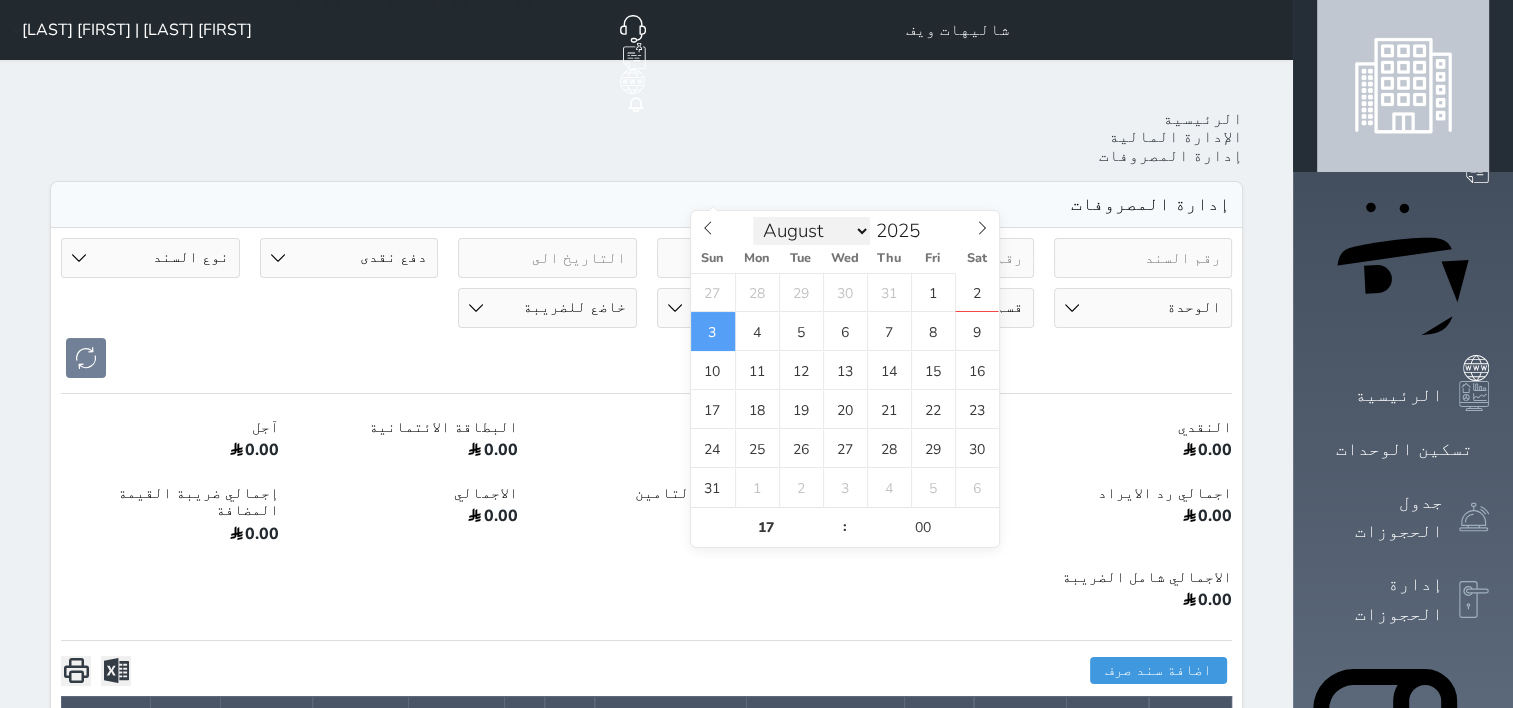 click on "January February March April May June July August September October November December" at bounding box center (811, 231) 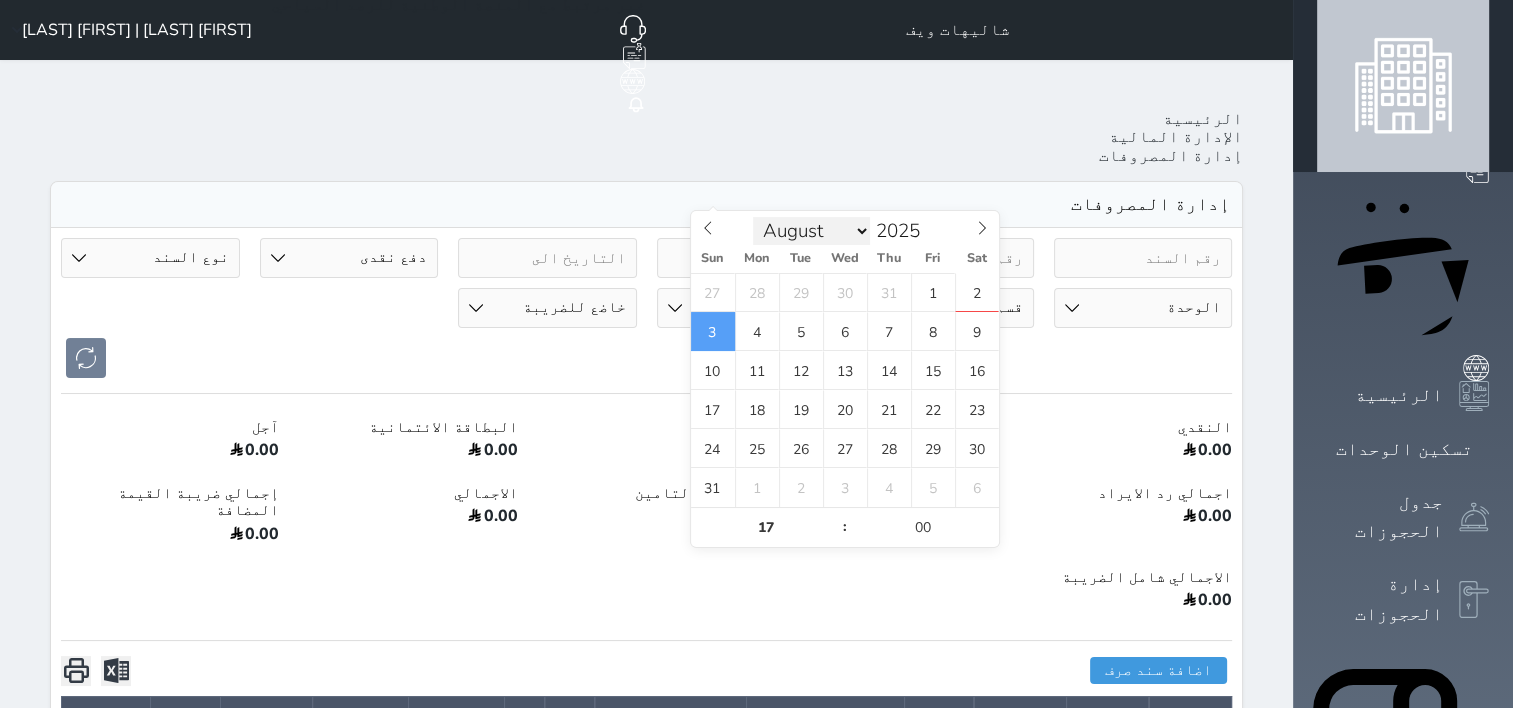select on "6" 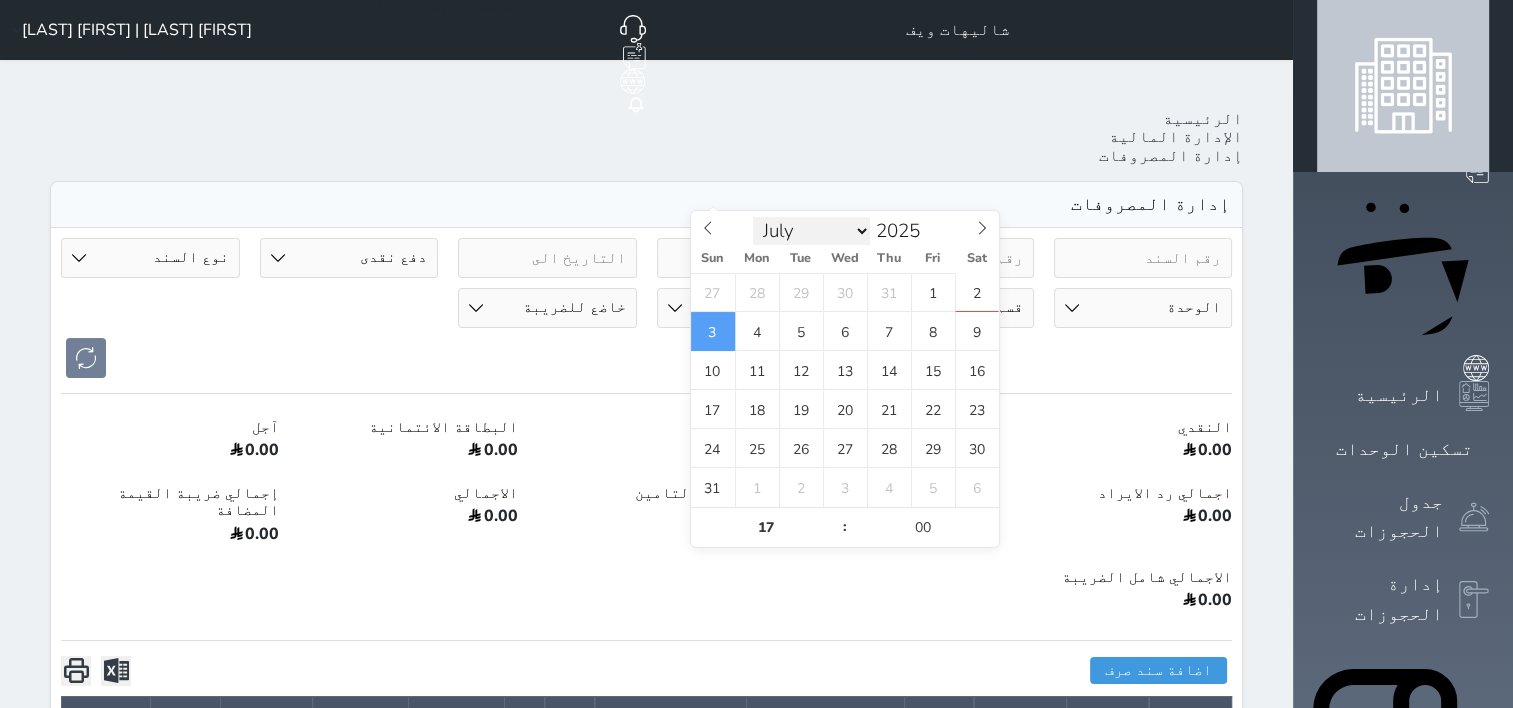 click on "January February March April May June July August September October November December" at bounding box center (811, 231) 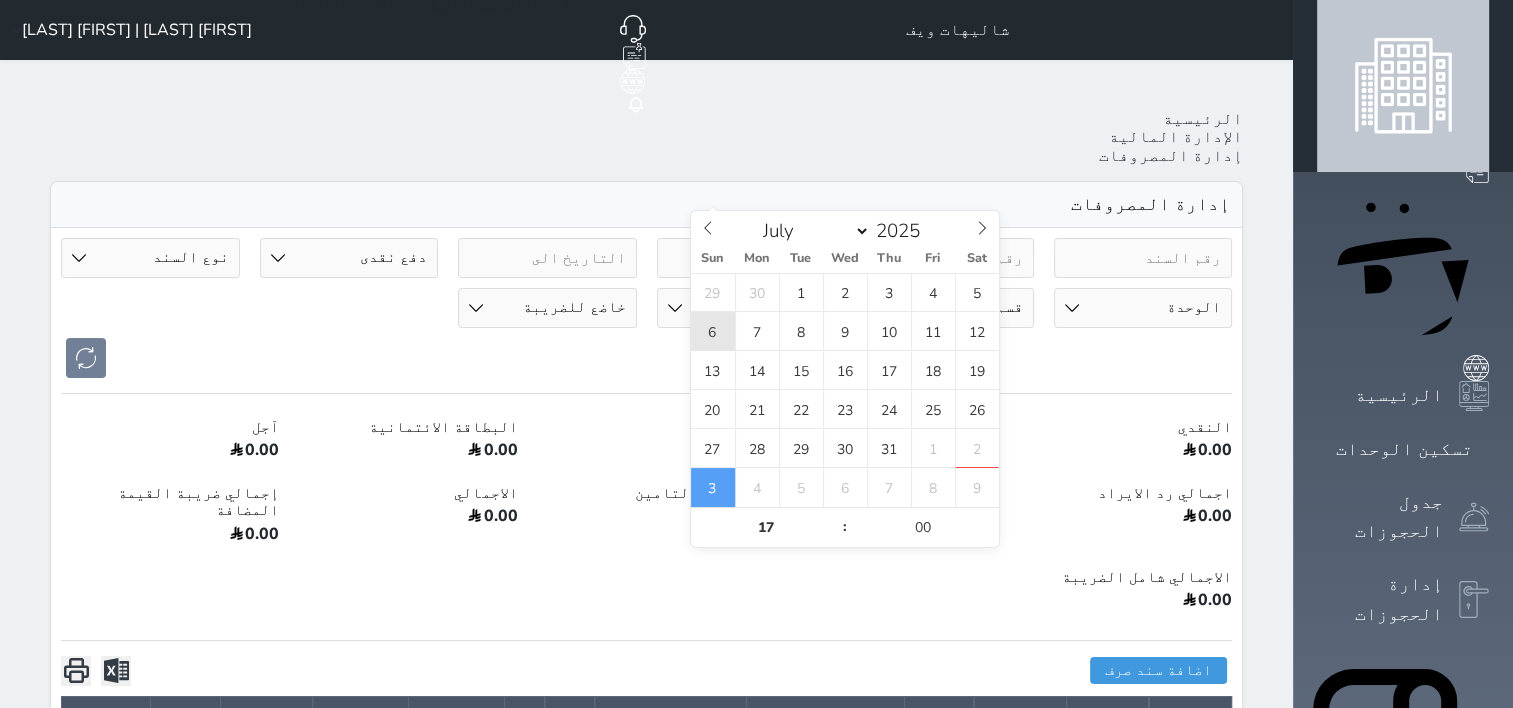 click on "6" at bounding box center (713, 331) 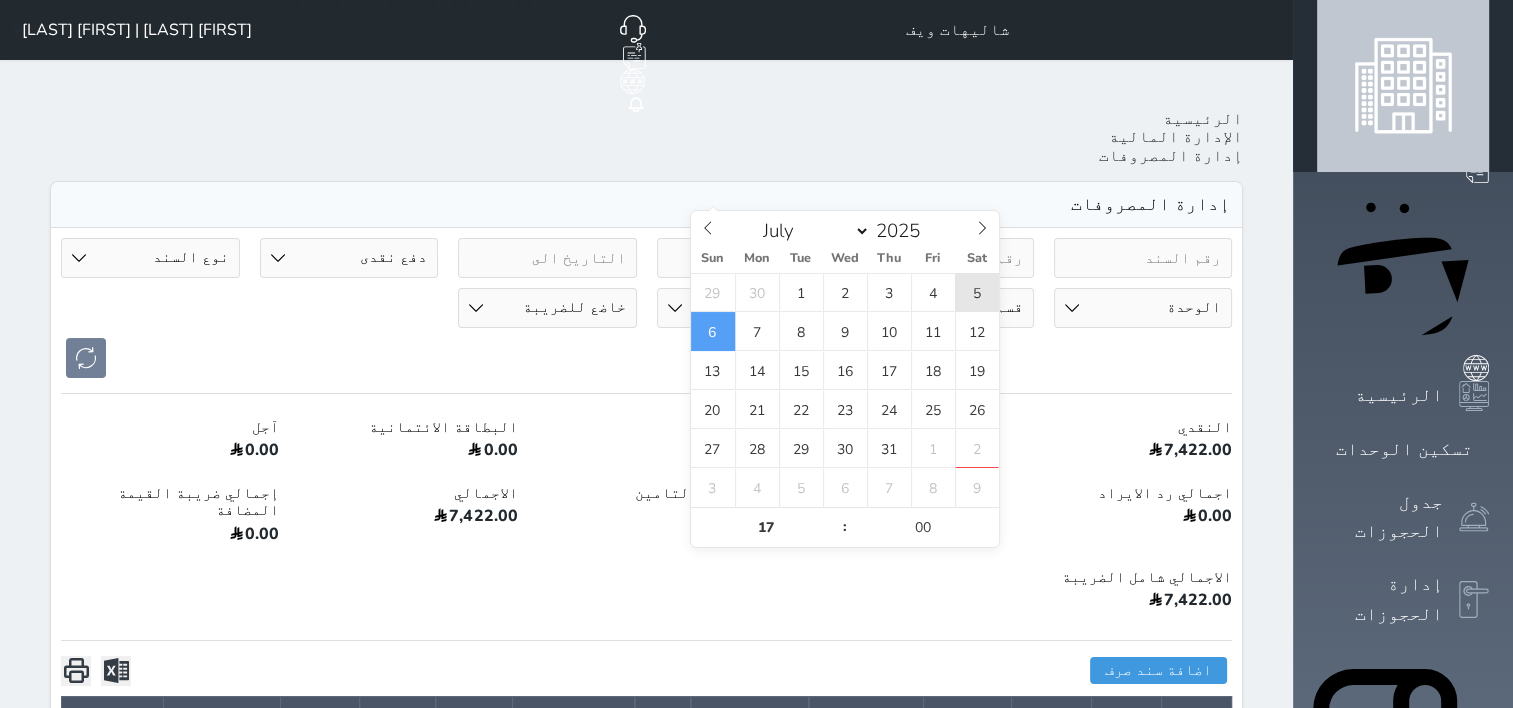 click on "5" at bounding box center (977, 292) 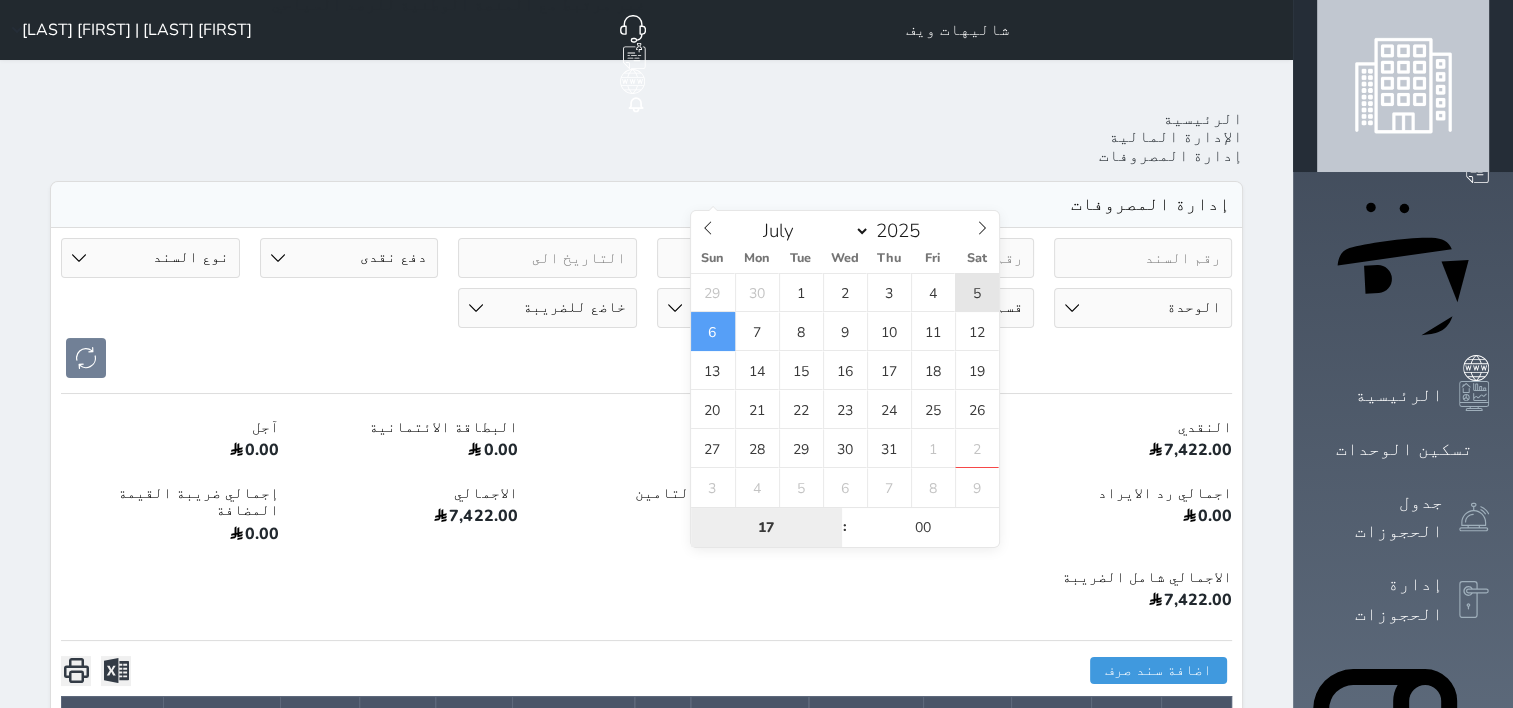 type on "[DATE] [TIME]" 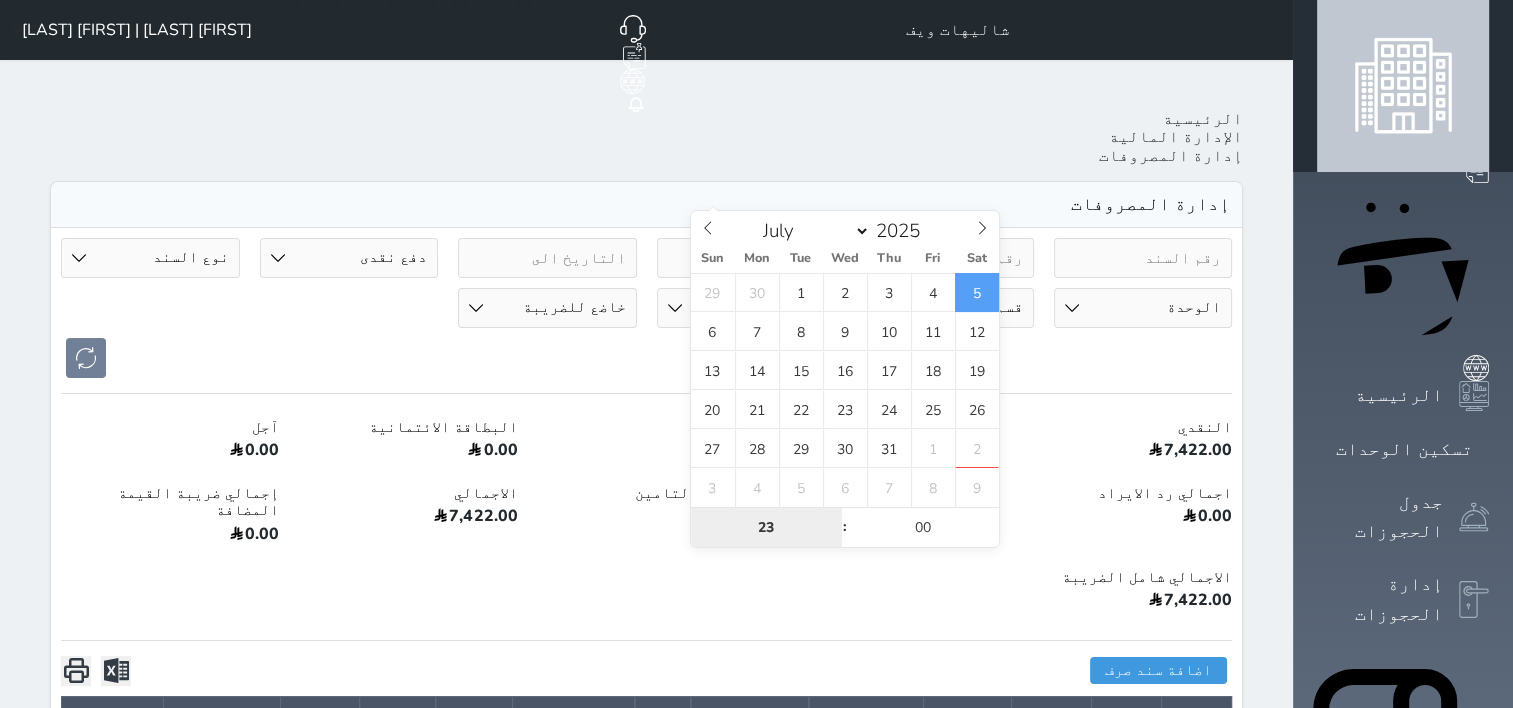 type on "23" 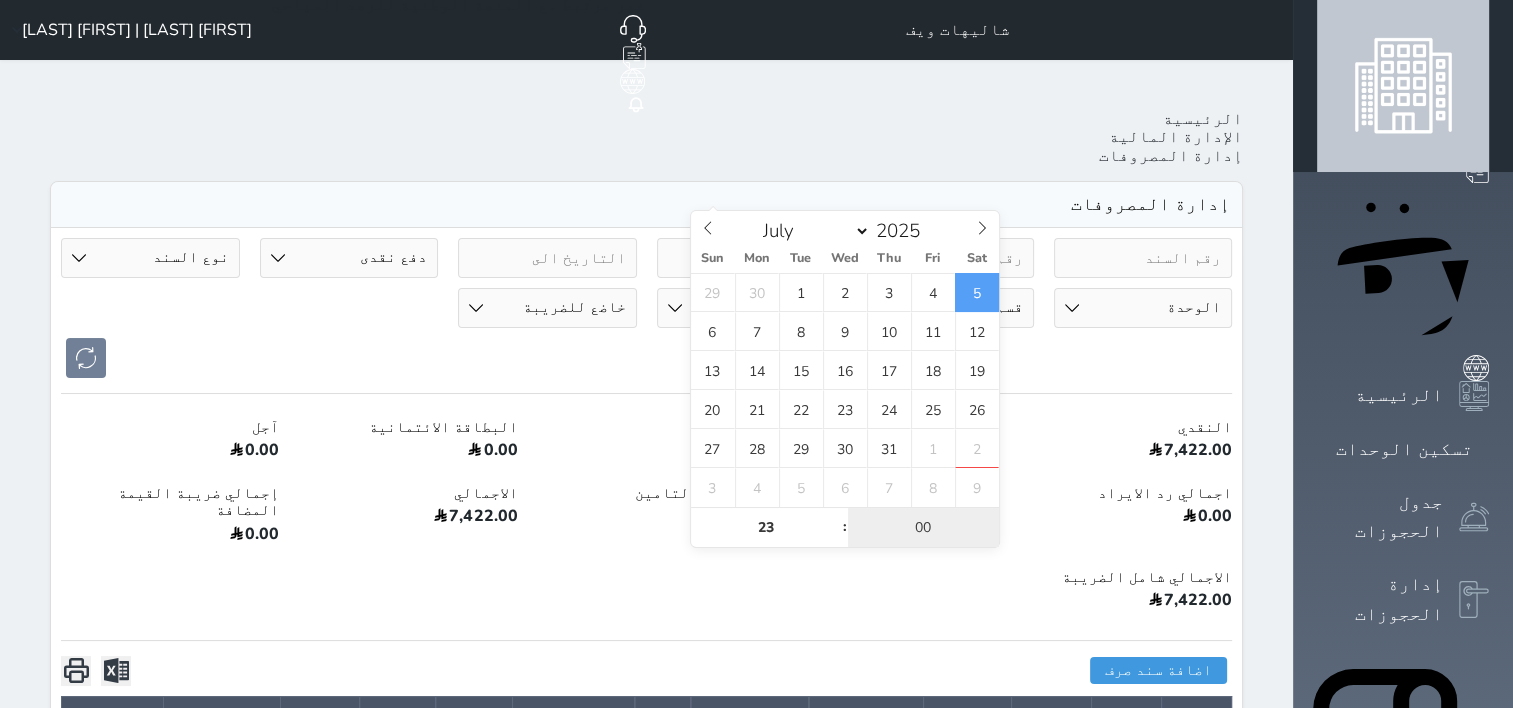 type on "[DATE] [TIME]" 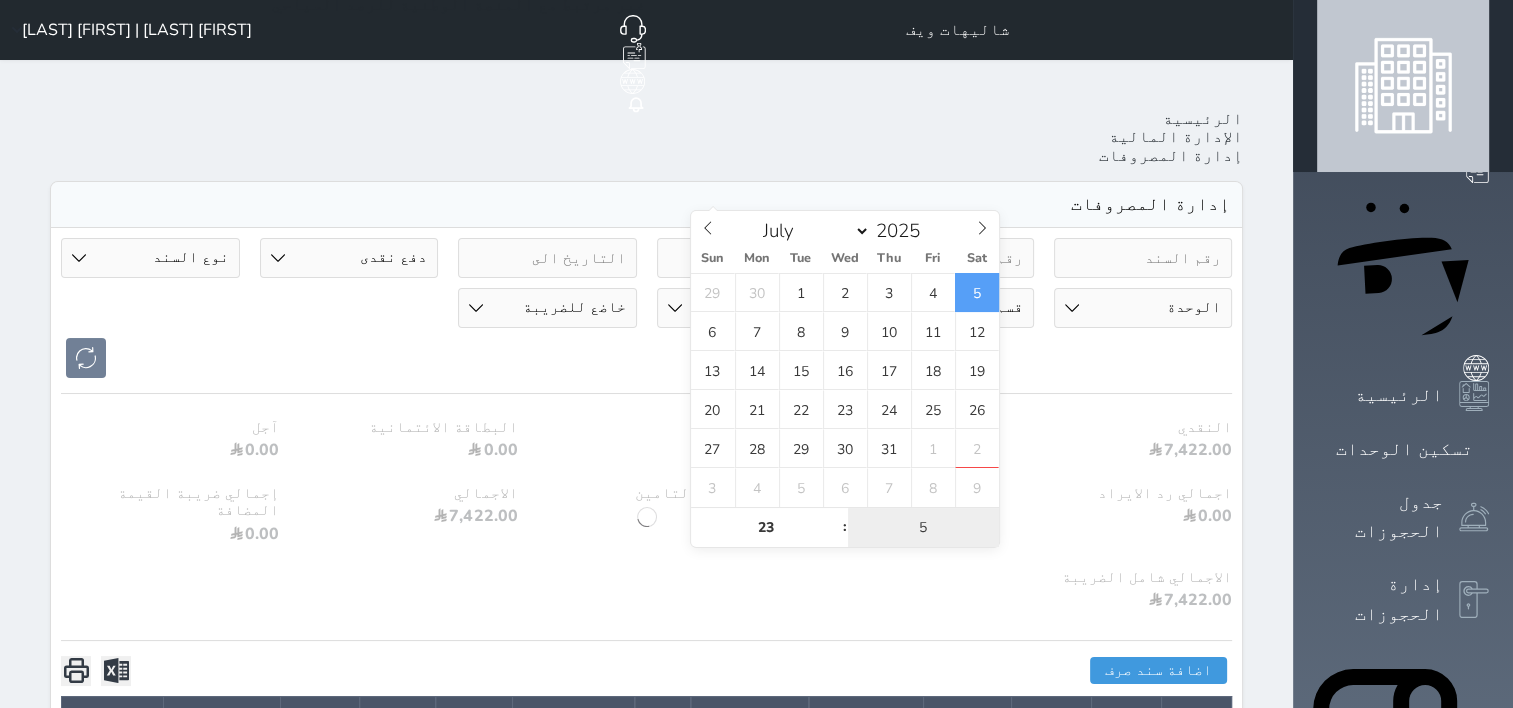 type on "59" 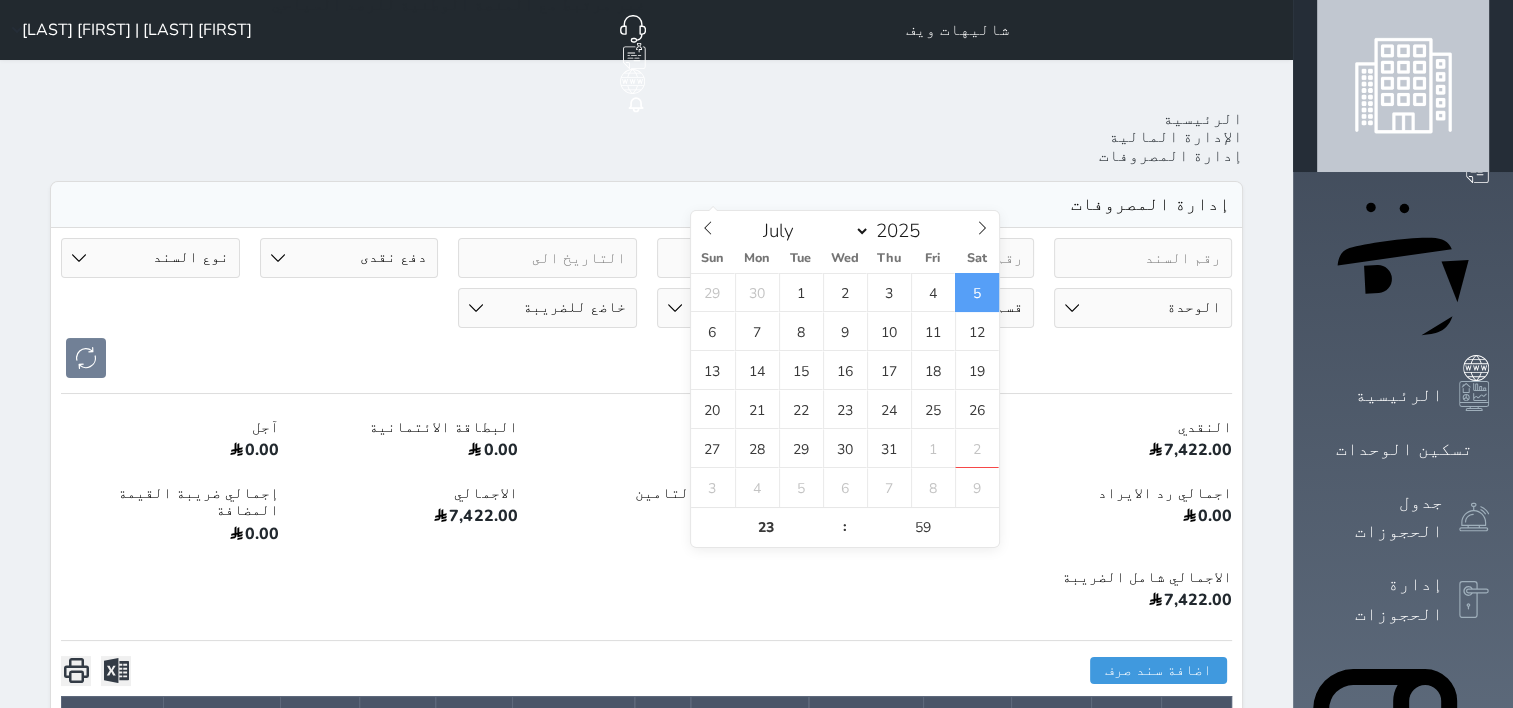 type on "[DATE] [TIME]" 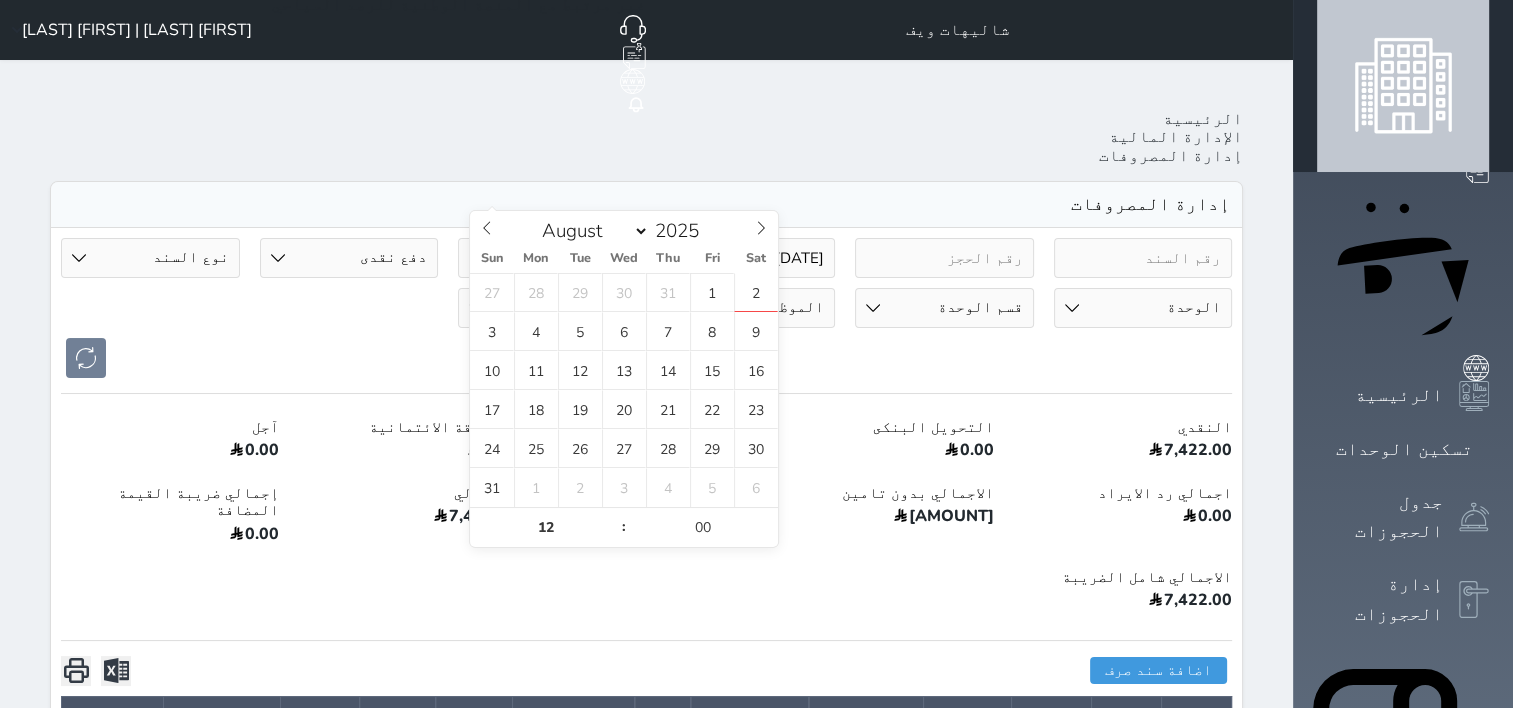 click at bounding box center [547, 258] 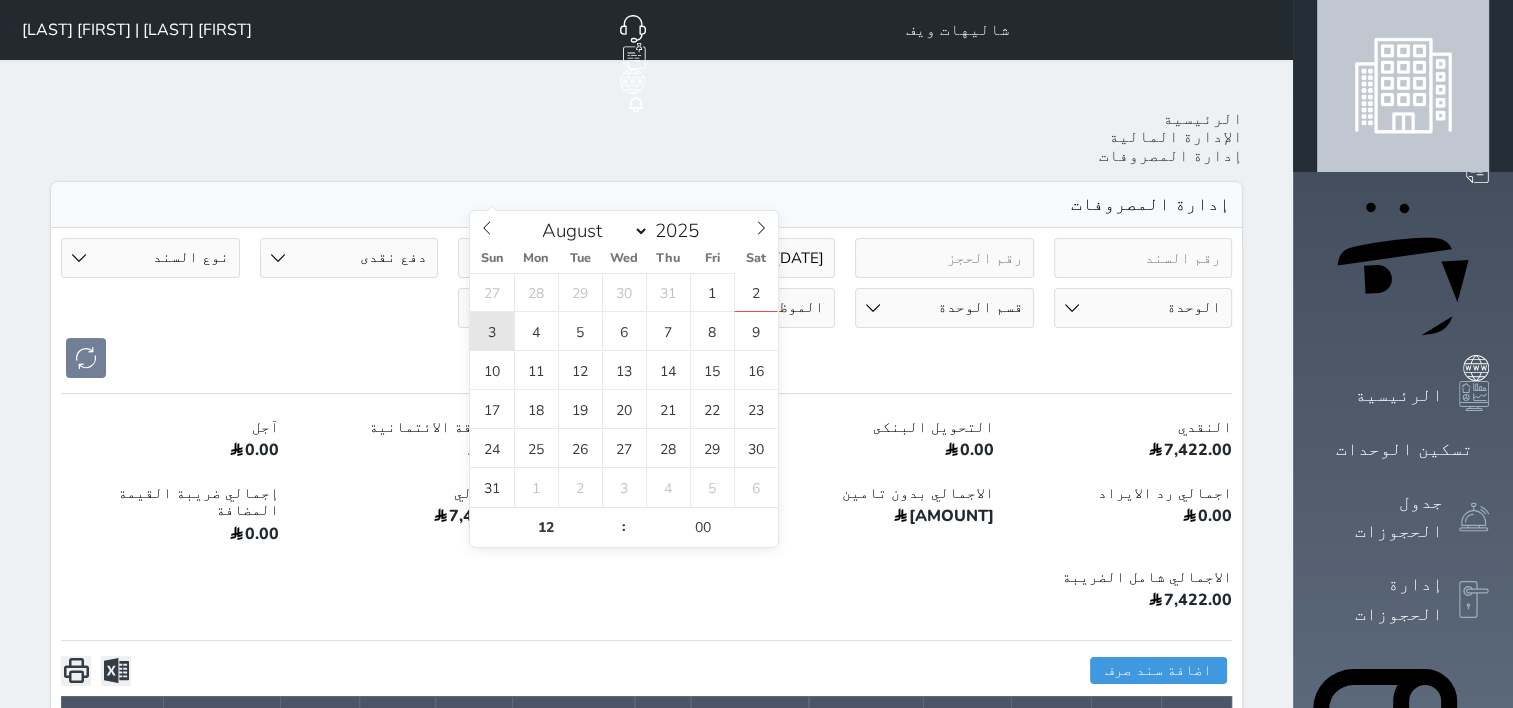 click on "3" at bounding box center (492, 331) 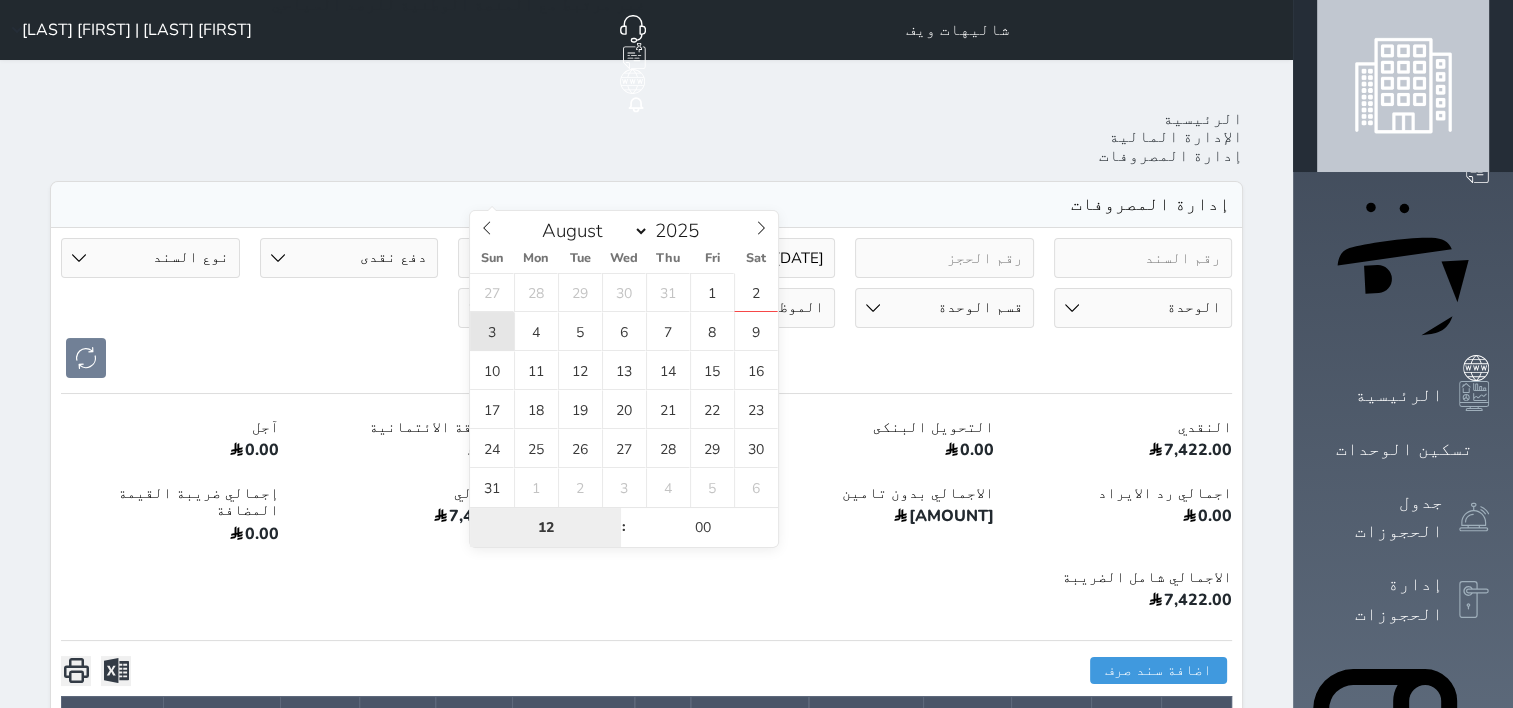 type on "2025-08-03 12:00" 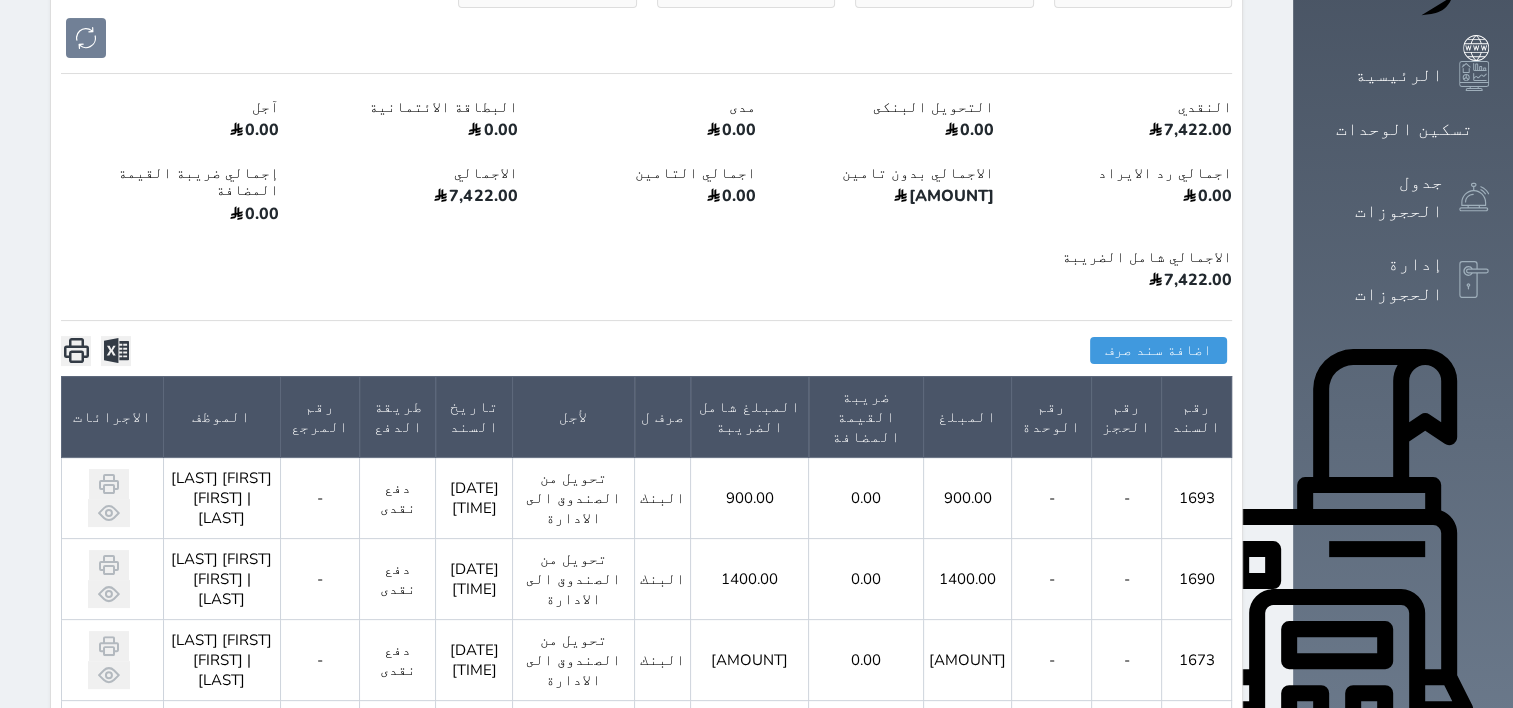 scroll, scrollTop: 360, scrollLeft: 0, axis: vertical 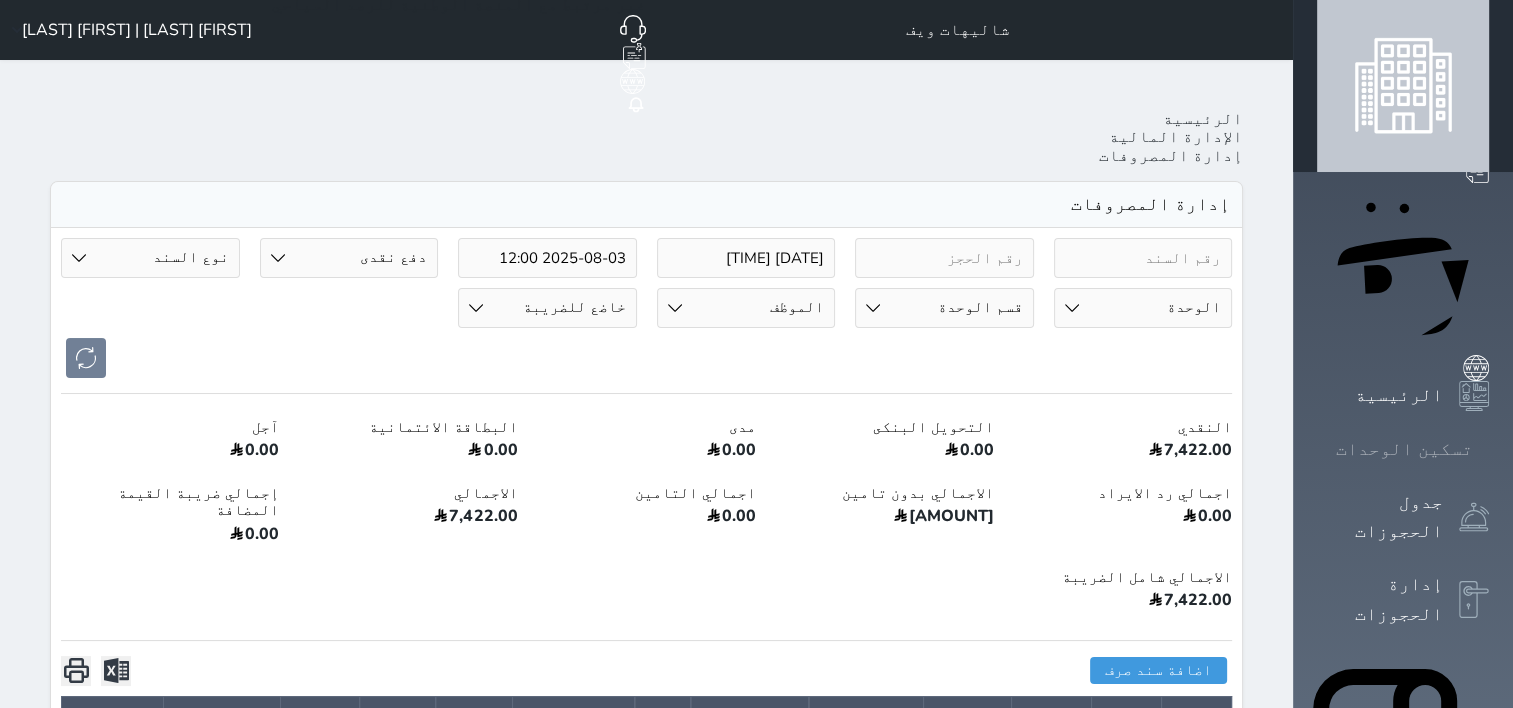 click on "تسكين الوحدات" at bounding box center (1404, 449) 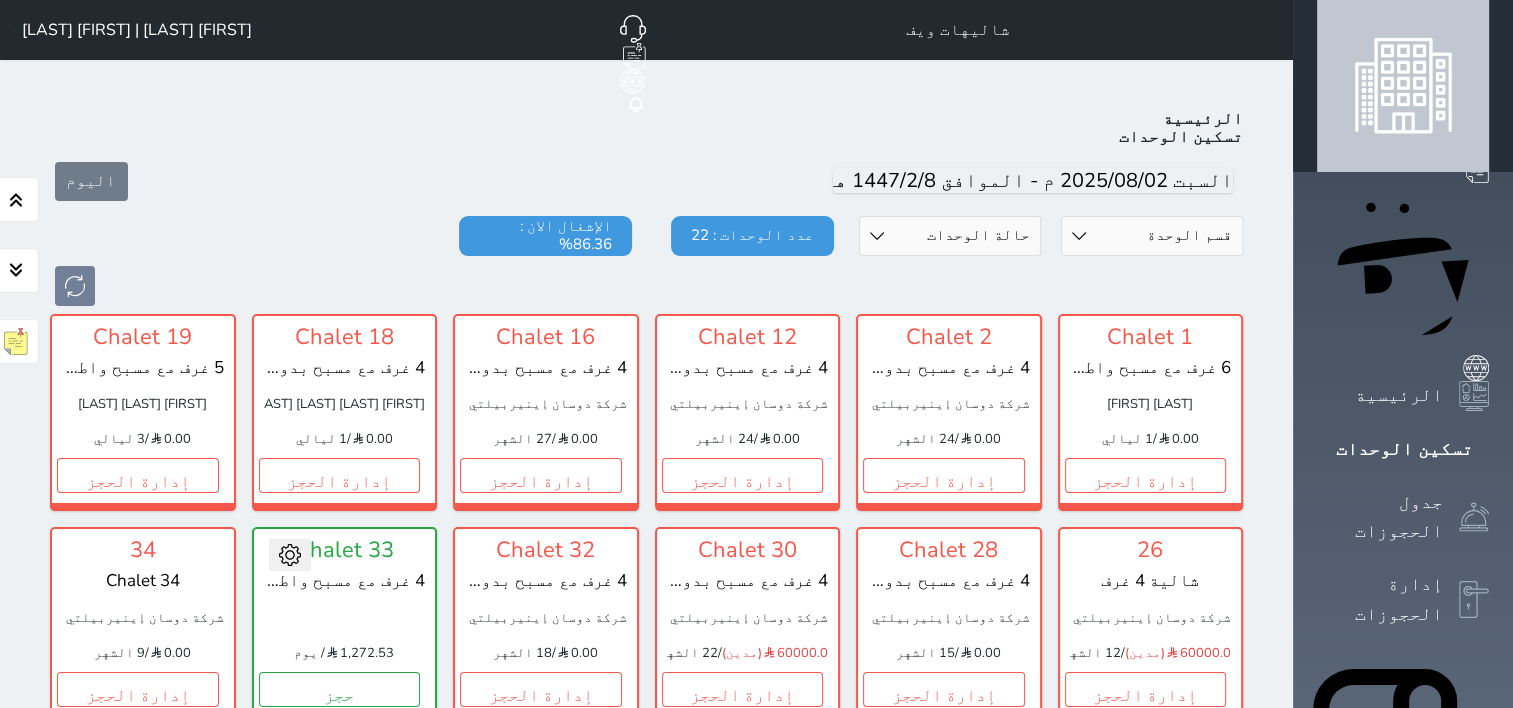 scroll, scrollTop: 78, scrollLeft: 0, axis: vertical 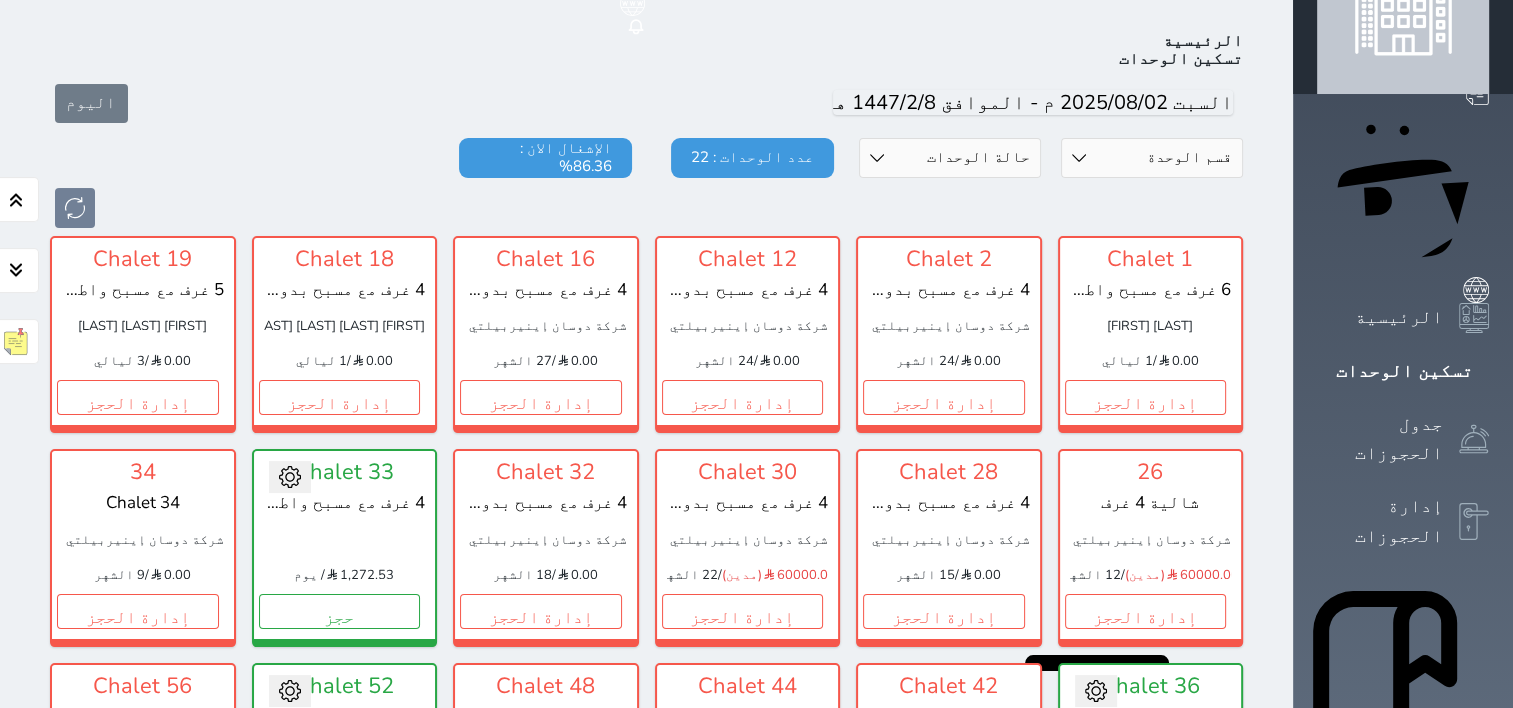 click 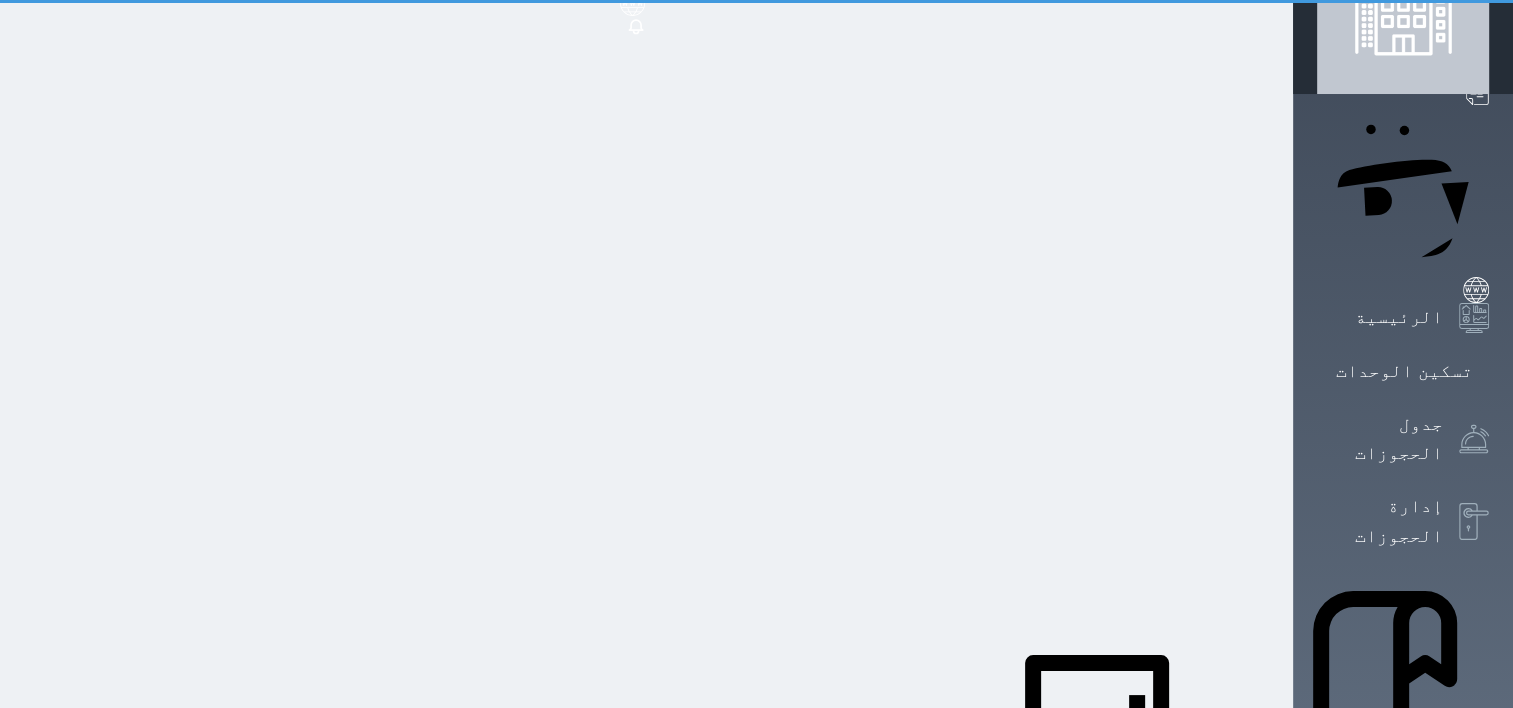 scroll, scrollTop: 0, scrollLeft: 0, axis: both 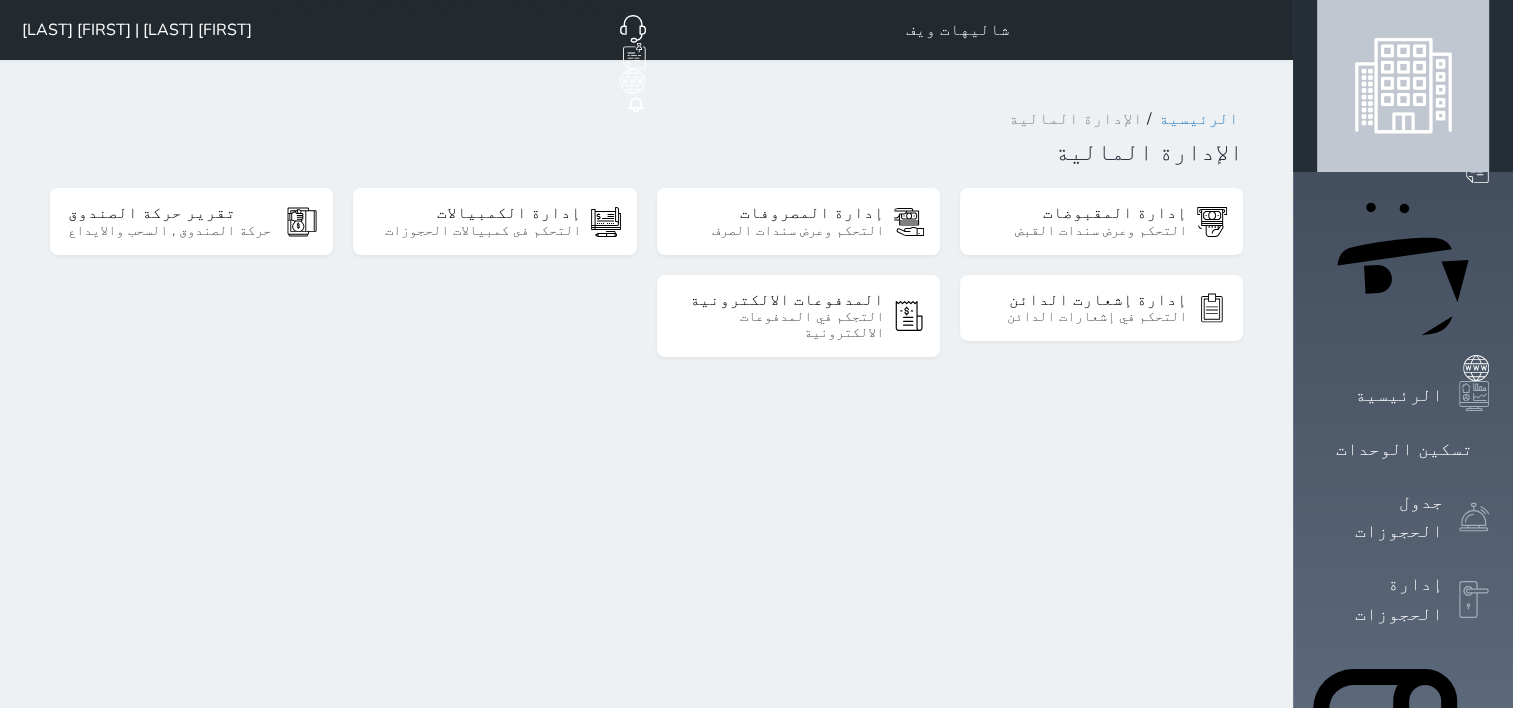click on "[FIRST] [LAST] | [FIRST] [LAST]" at bounding box center (137, 30) 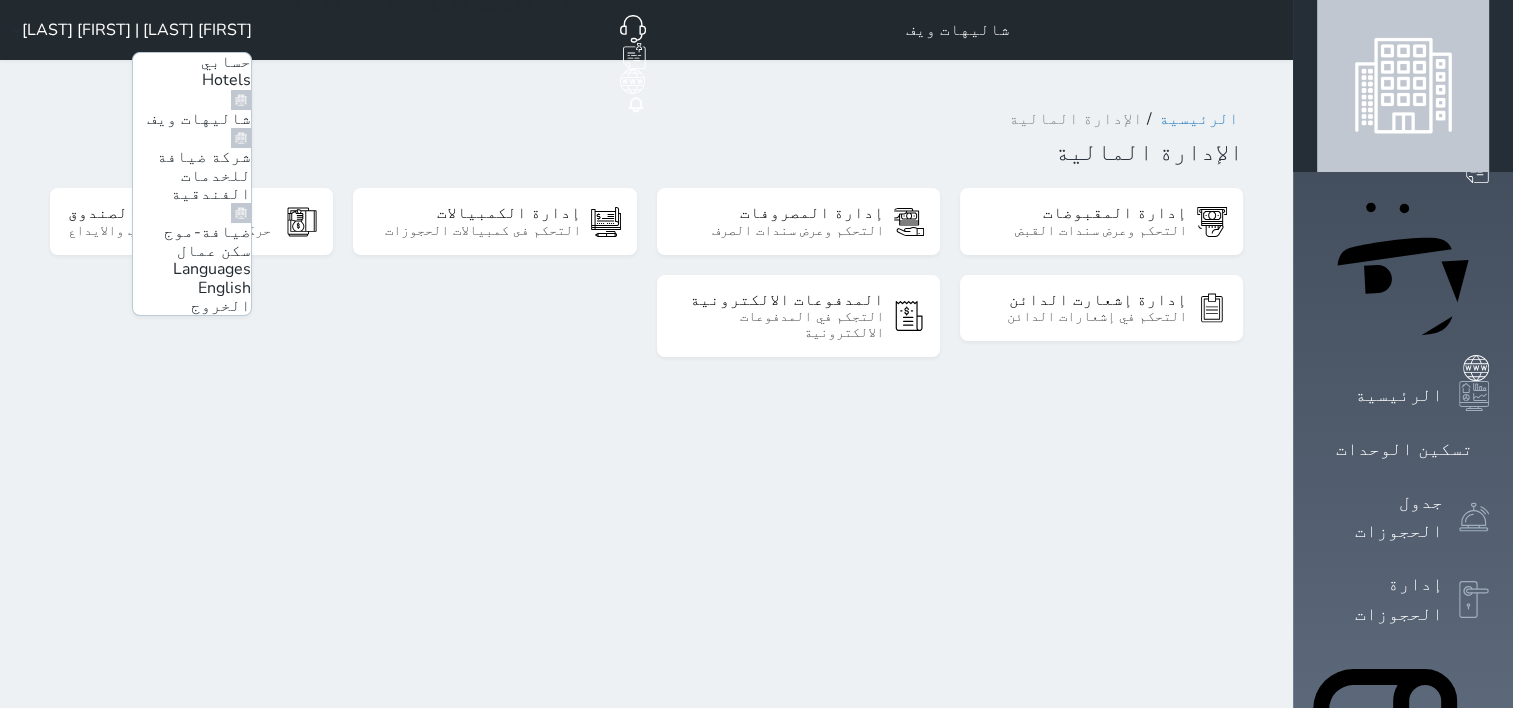 click on "ضيافة-موج سكن عمال" at bounding box center [207, 241] 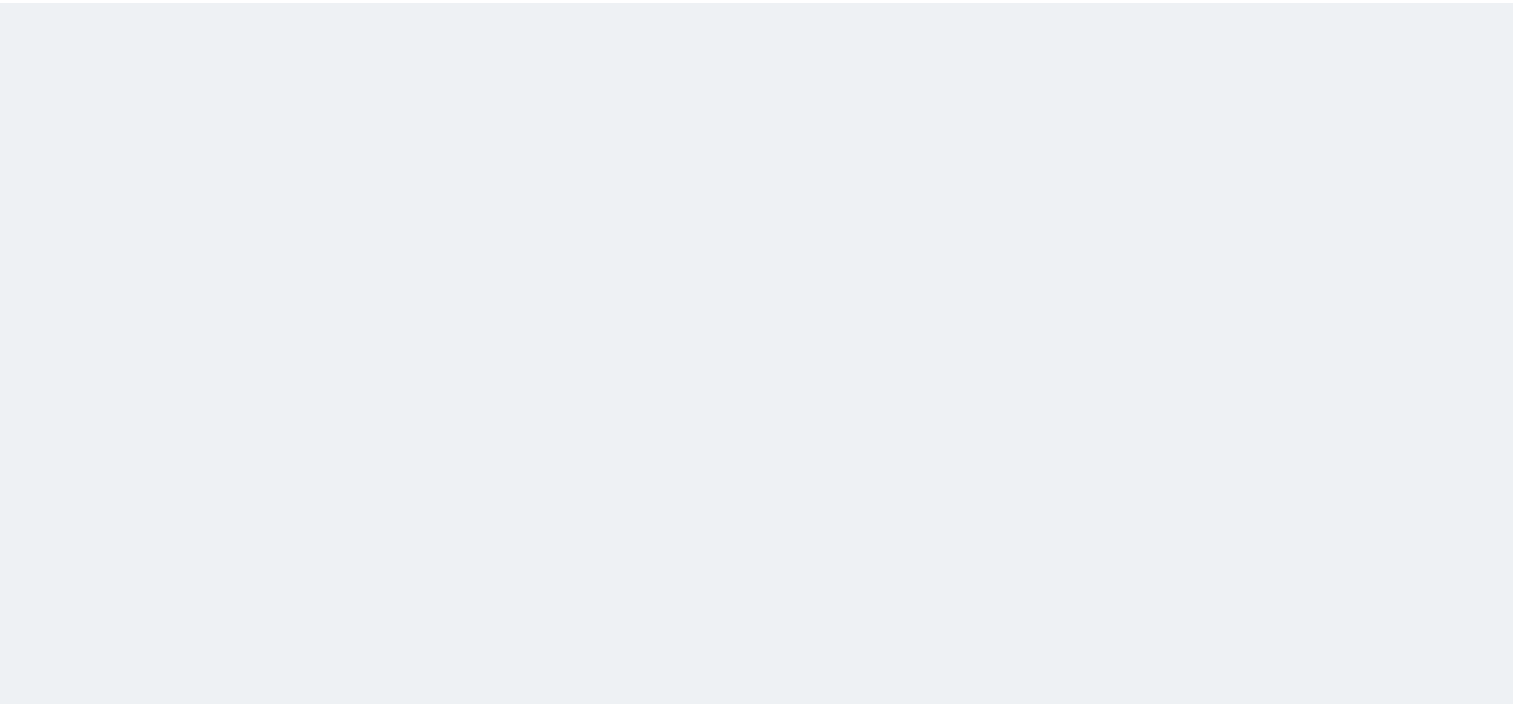 scroll, scrollTop: 0, scrollLeft: 0, axis: both 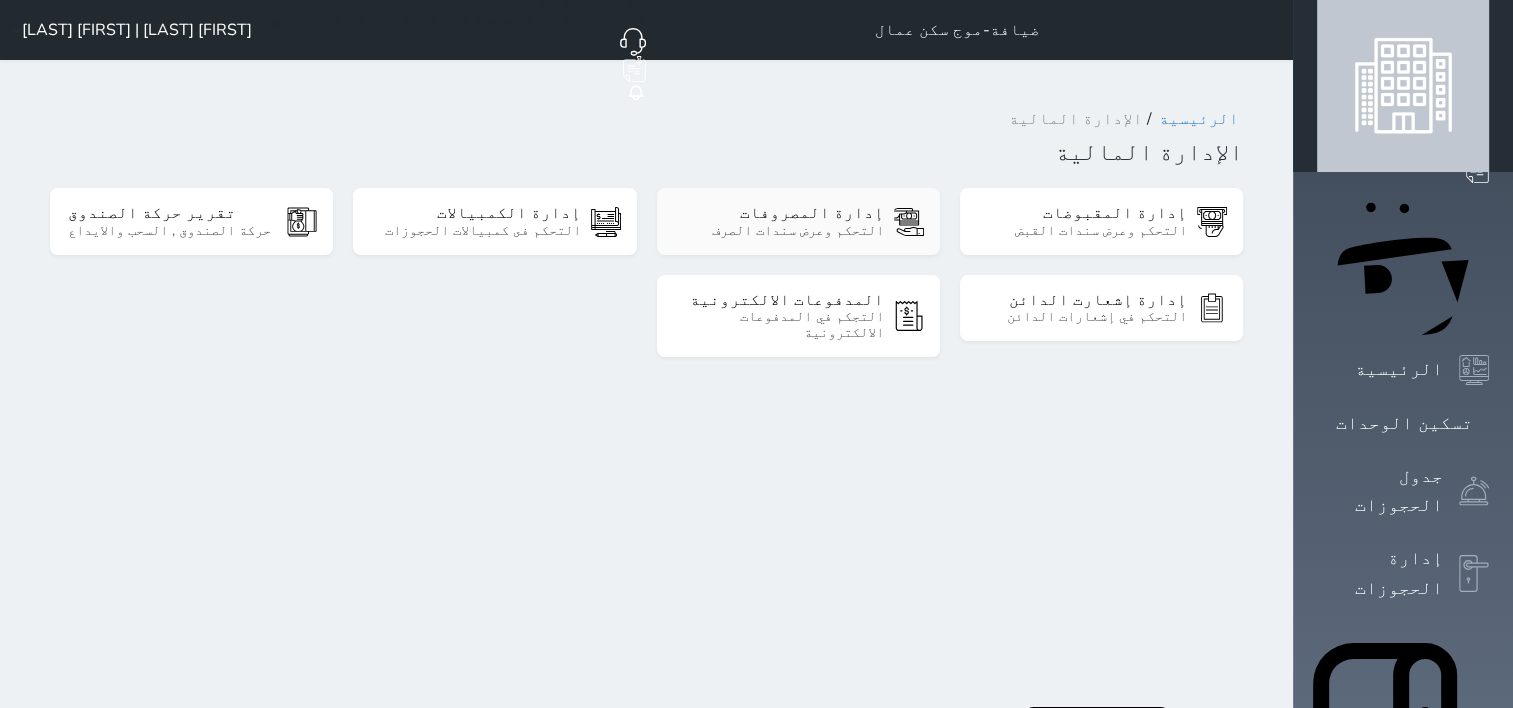 click on "التحكم وعرض سندات الصرف" at bounding box center [778, 231] 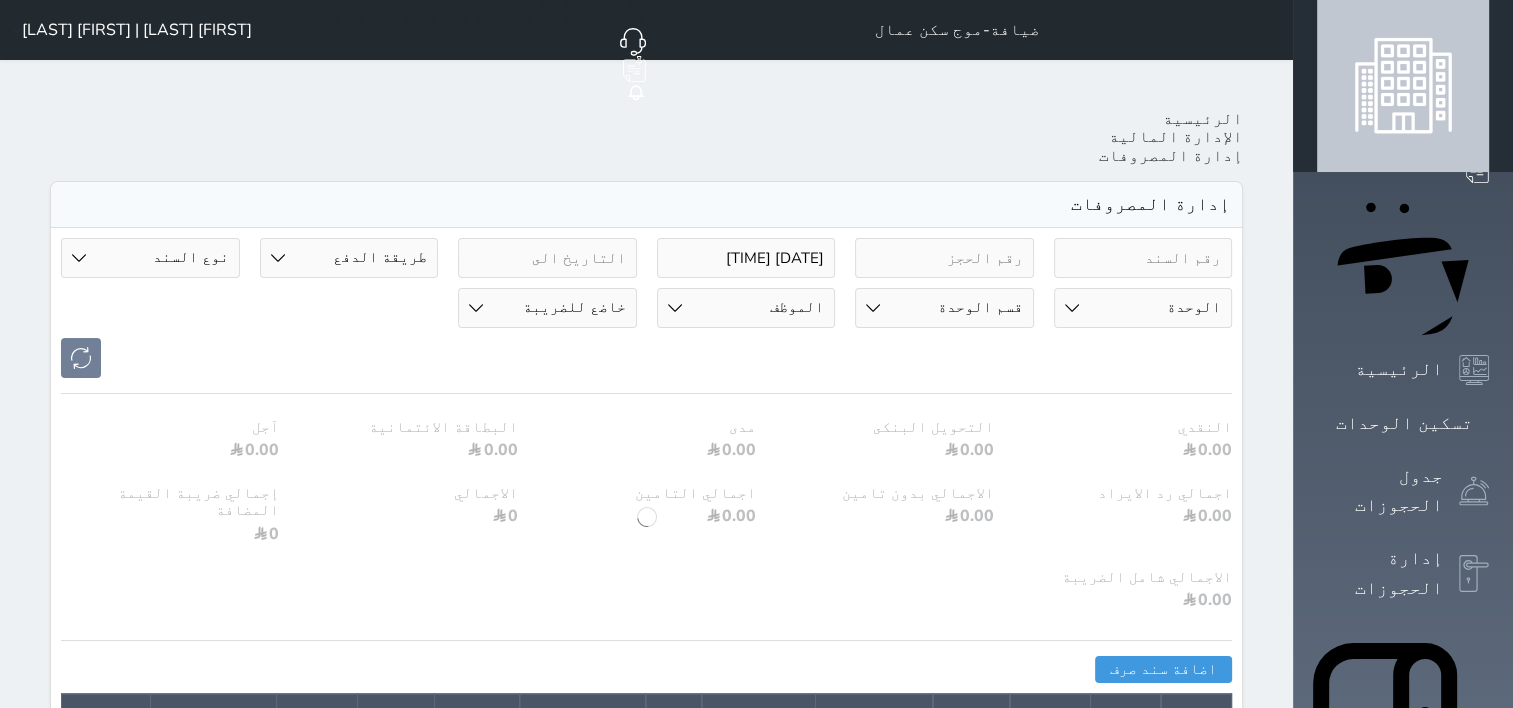 click on "طريقة الدفع   دفع نقدى   تحويل بنكى   مدى   بطاقة ائتمان   آجل   رد ايراد" at bounding box center (349, 258) 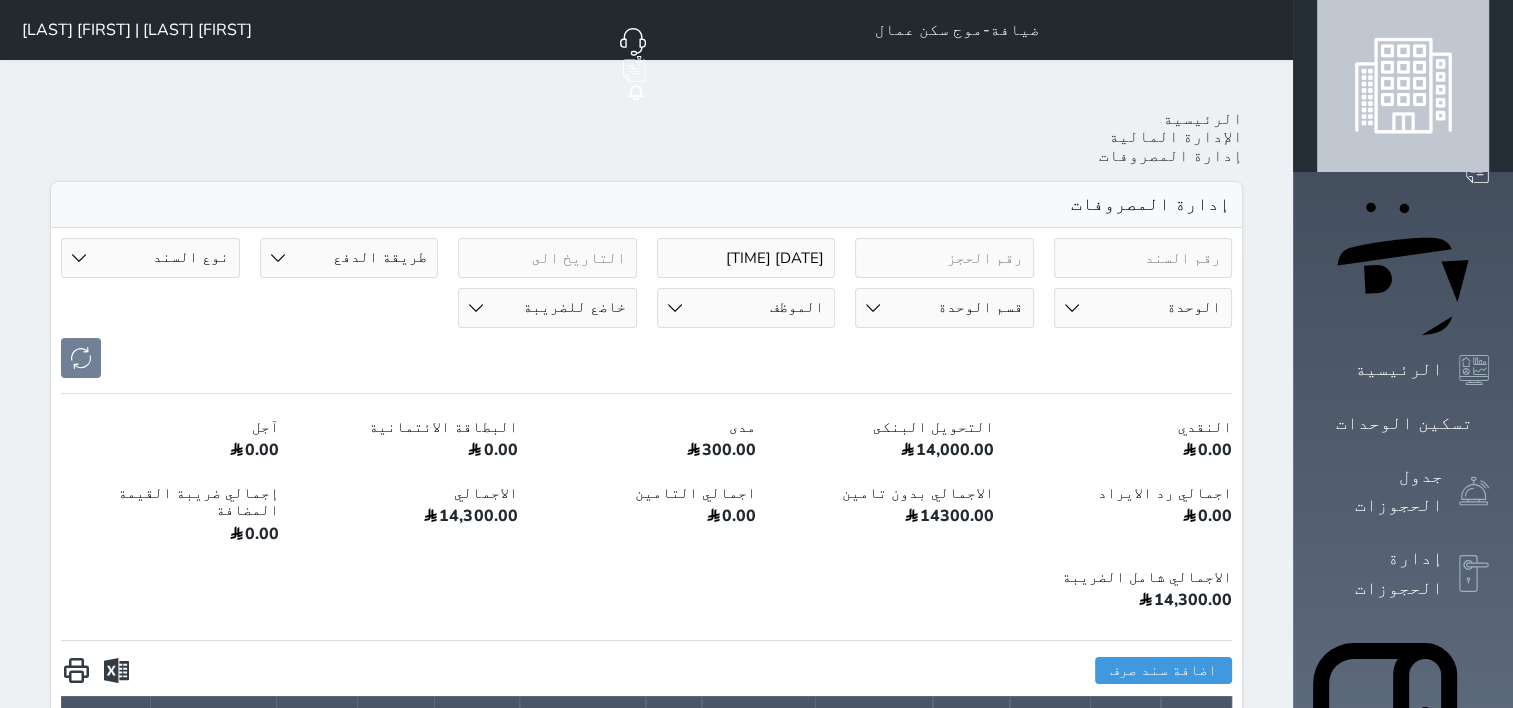select on "cash" 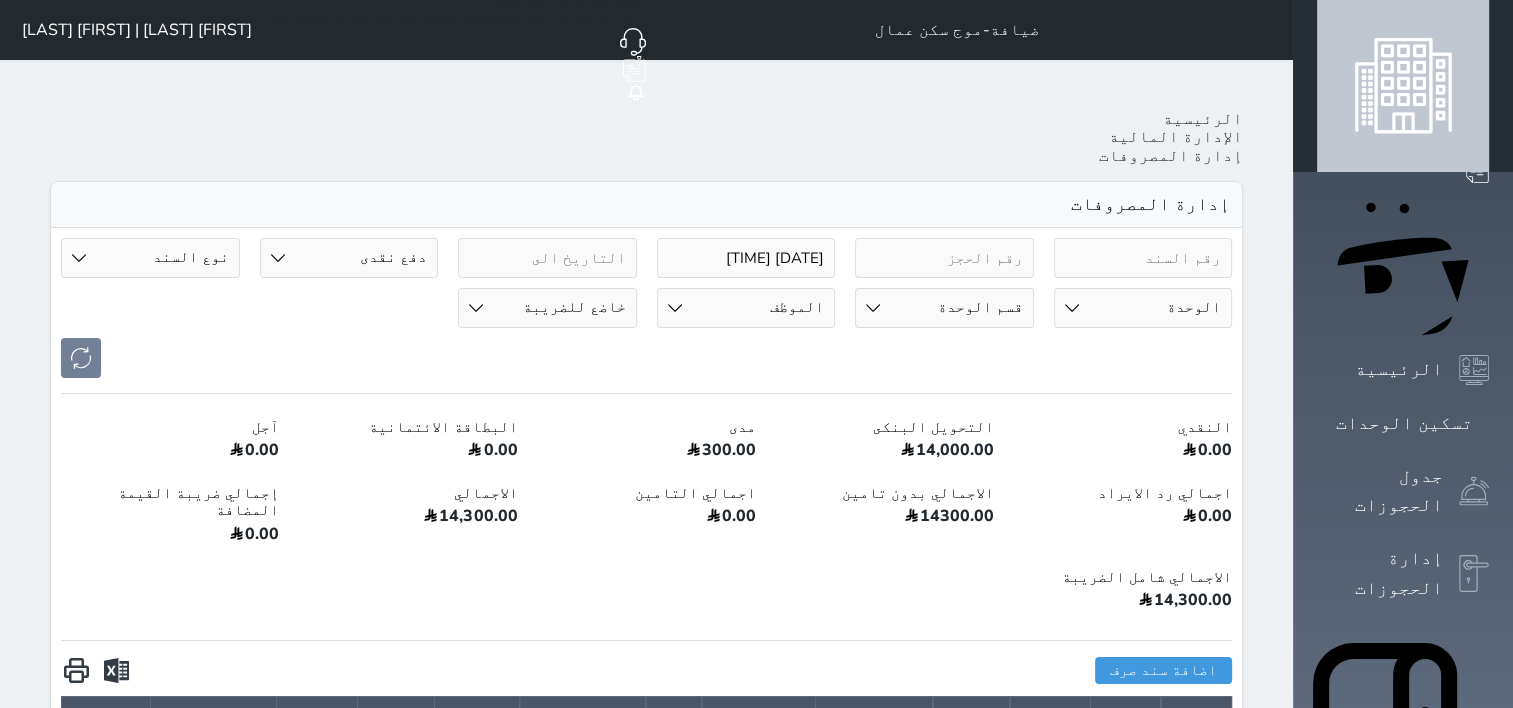 click on "طريقة الدفع   دفع نقدى   تحويل بنكى   مدى   بطاقة ائتمان   آجل   رد ايراد" at bounding box center (349, 258) 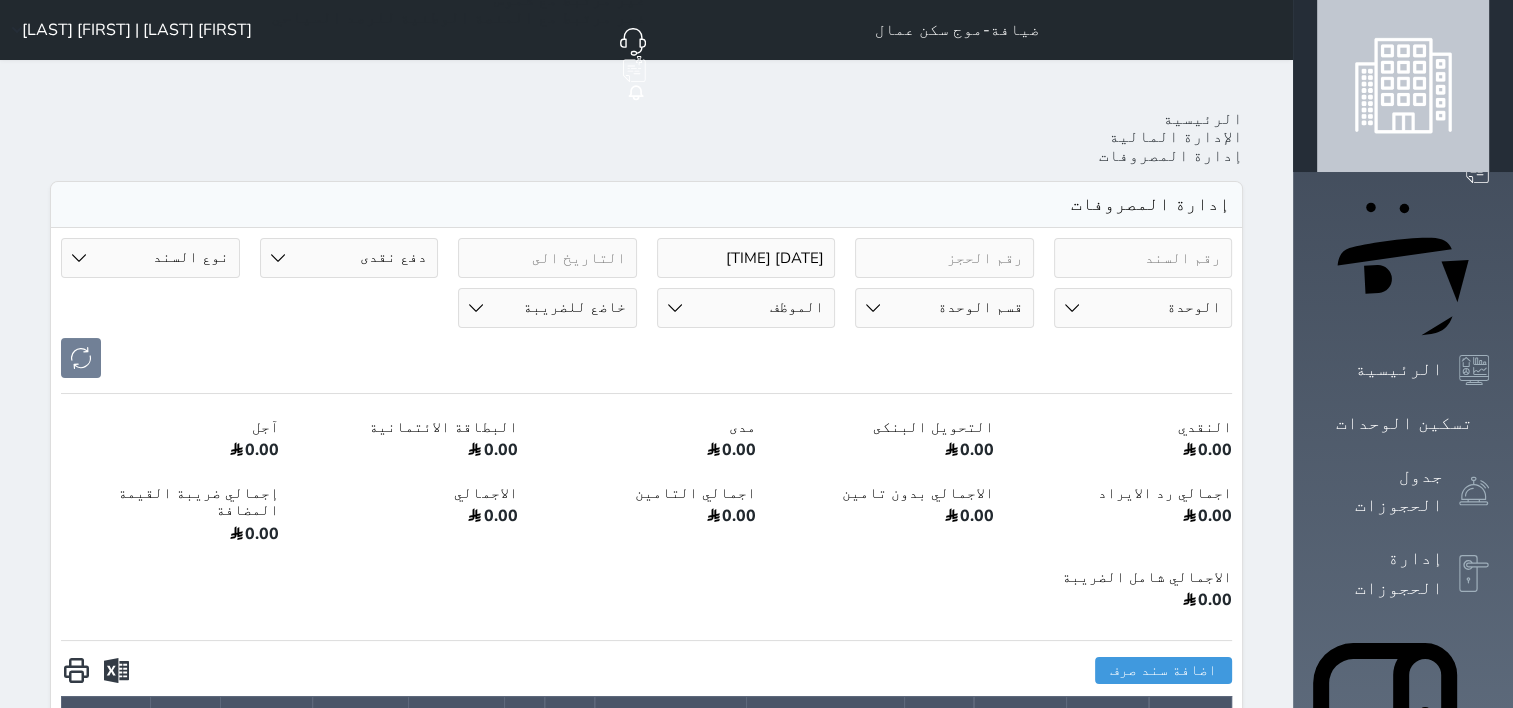 click on "نوع السند   مرتجع إيجار رواتب صيانة مصروفات عامة تحويل من الصندوق الى الادارة استرجاع تامين استرجاع العربون" at bounding box center [150, 258] 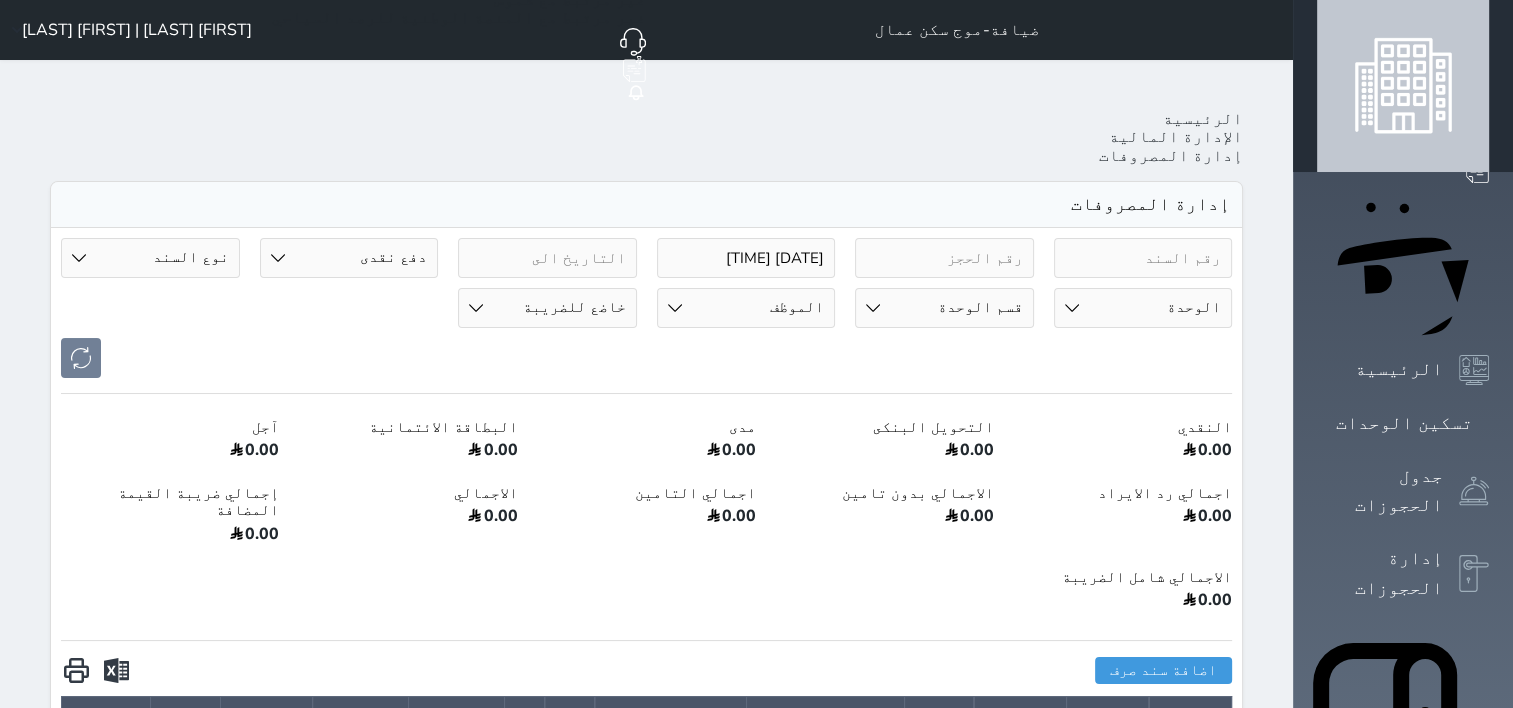 select on "101968" 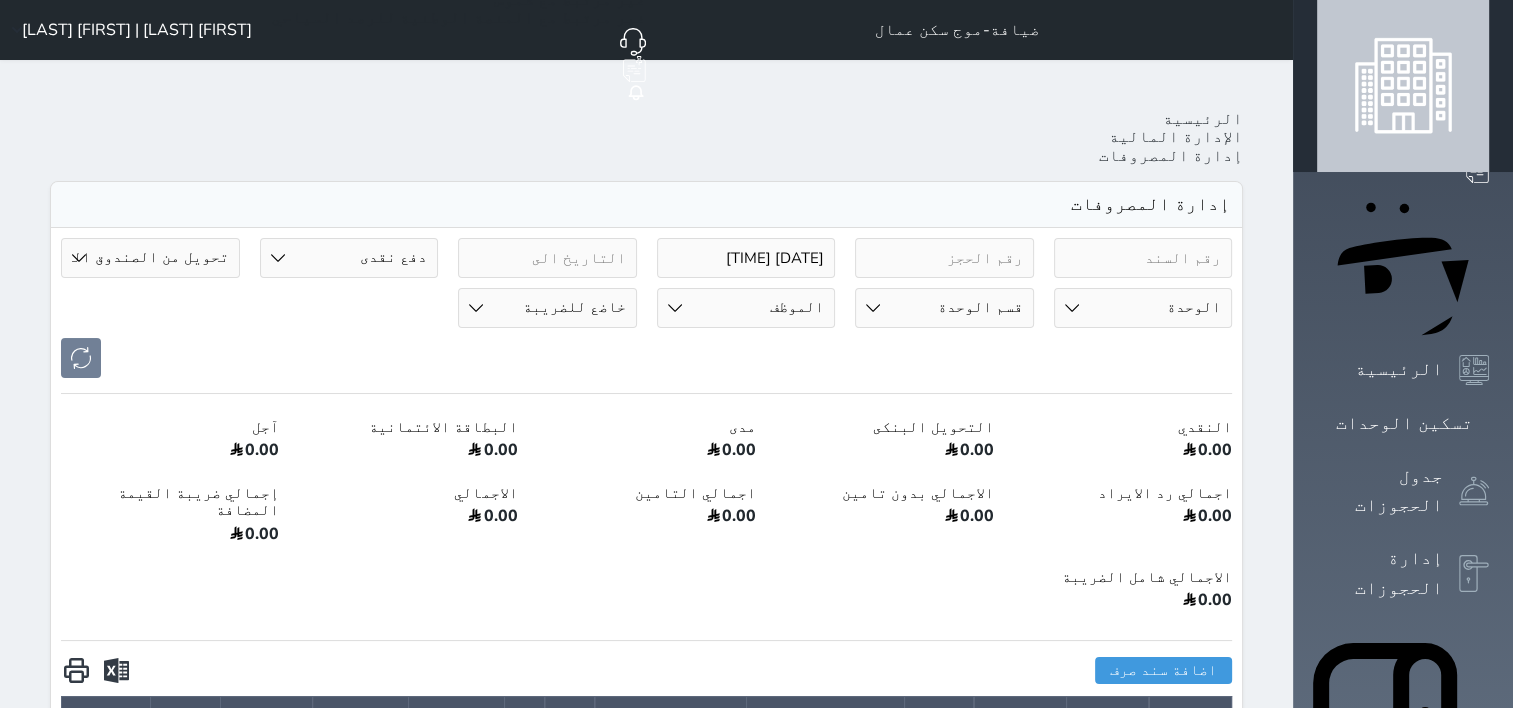 click on "نوع السند   مرتجع إيجار رواتب صيانة مصروفات عامة تحويل من الصندوق الى الادارة استرجاع تامين استرجاع العربون" at bounding box center (150, 258) 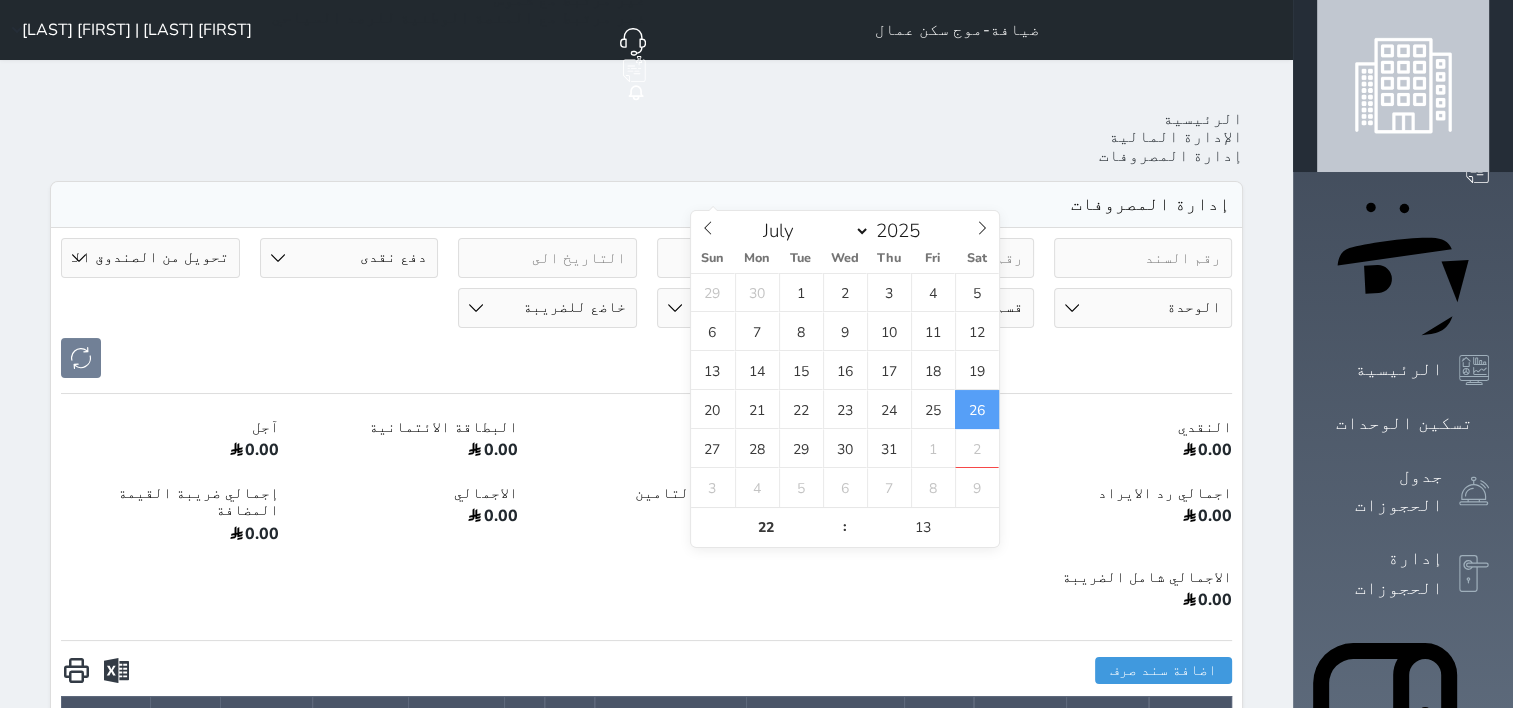 click on "2025-07-26 22:13" at bounding box center (746, 258) 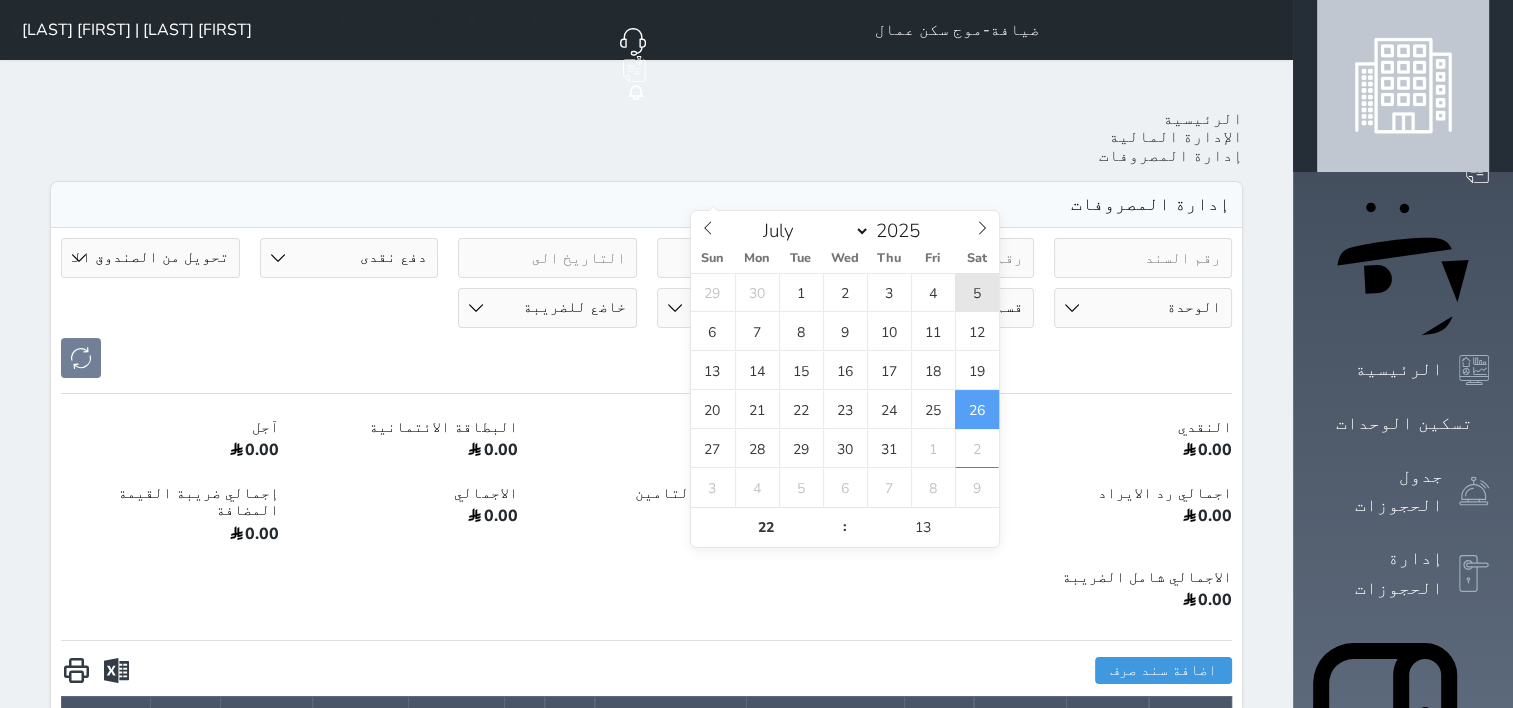 click on "5" at bounding box center [977, 292] 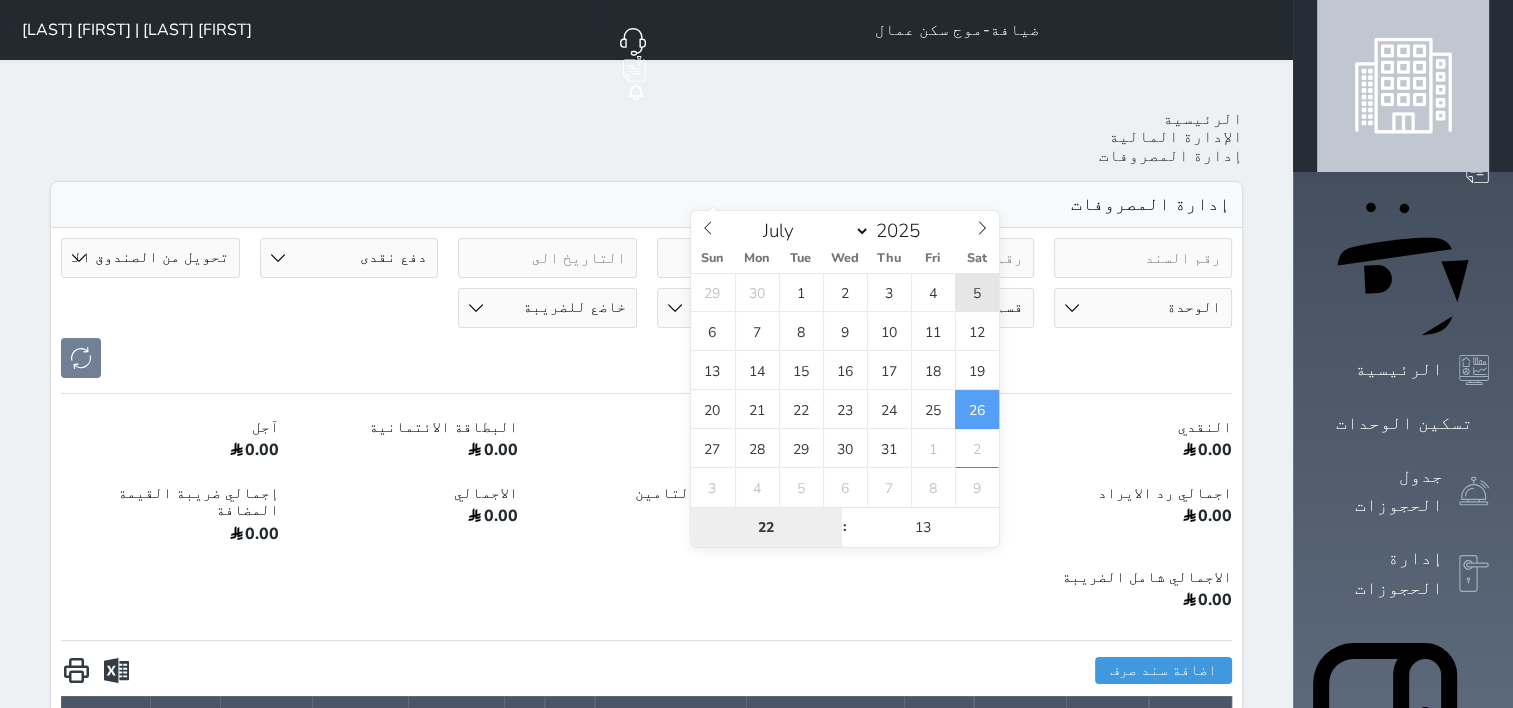 type on "2025-07-05 22:13" 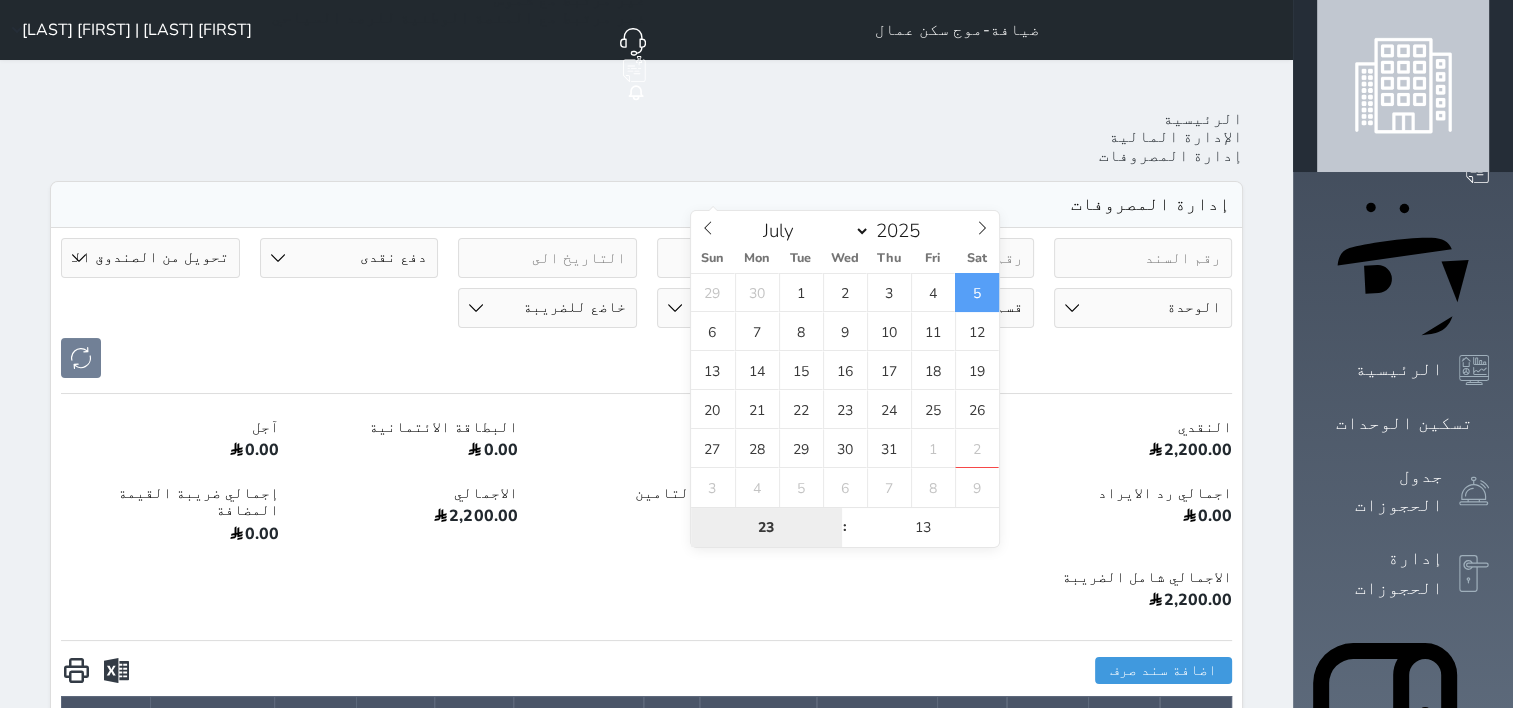 type on "23" 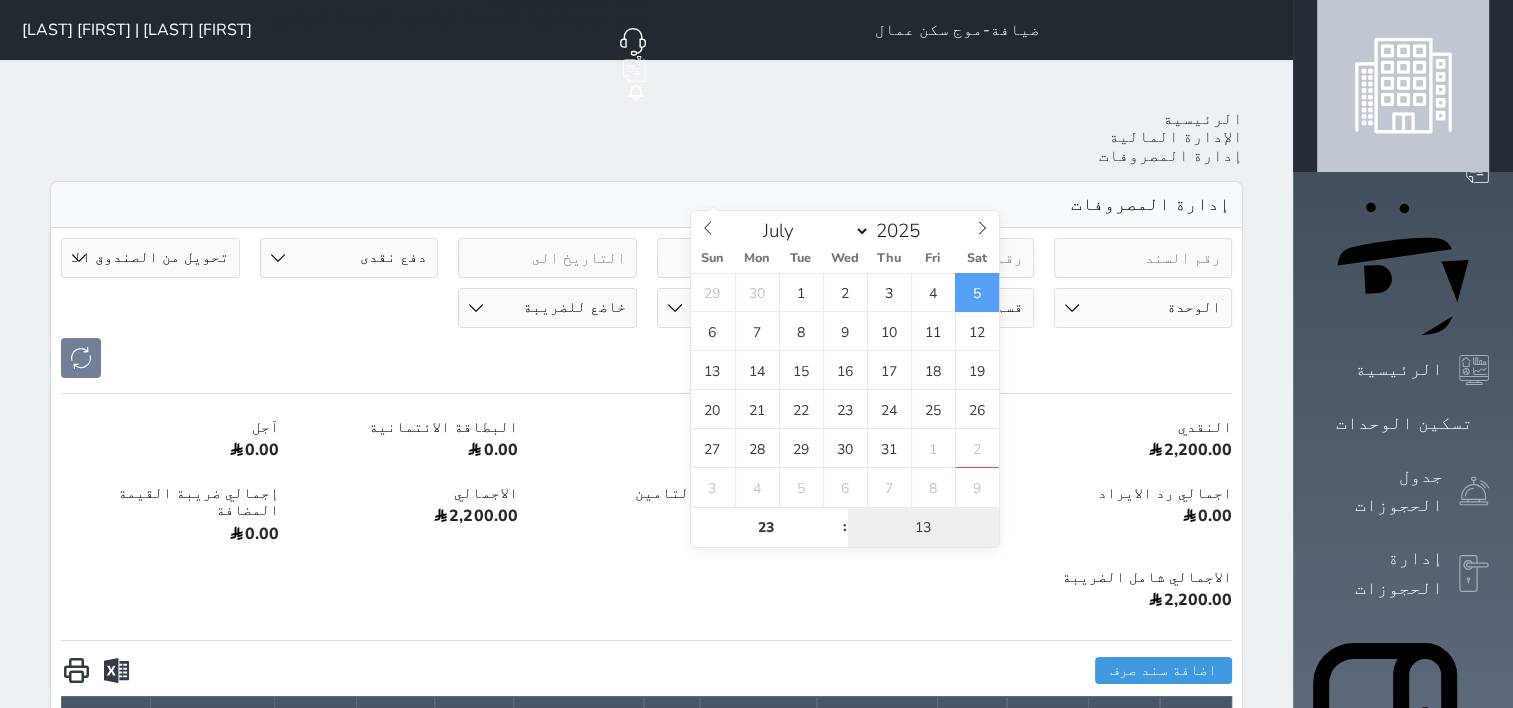 type on "2025-07-05 23:13" 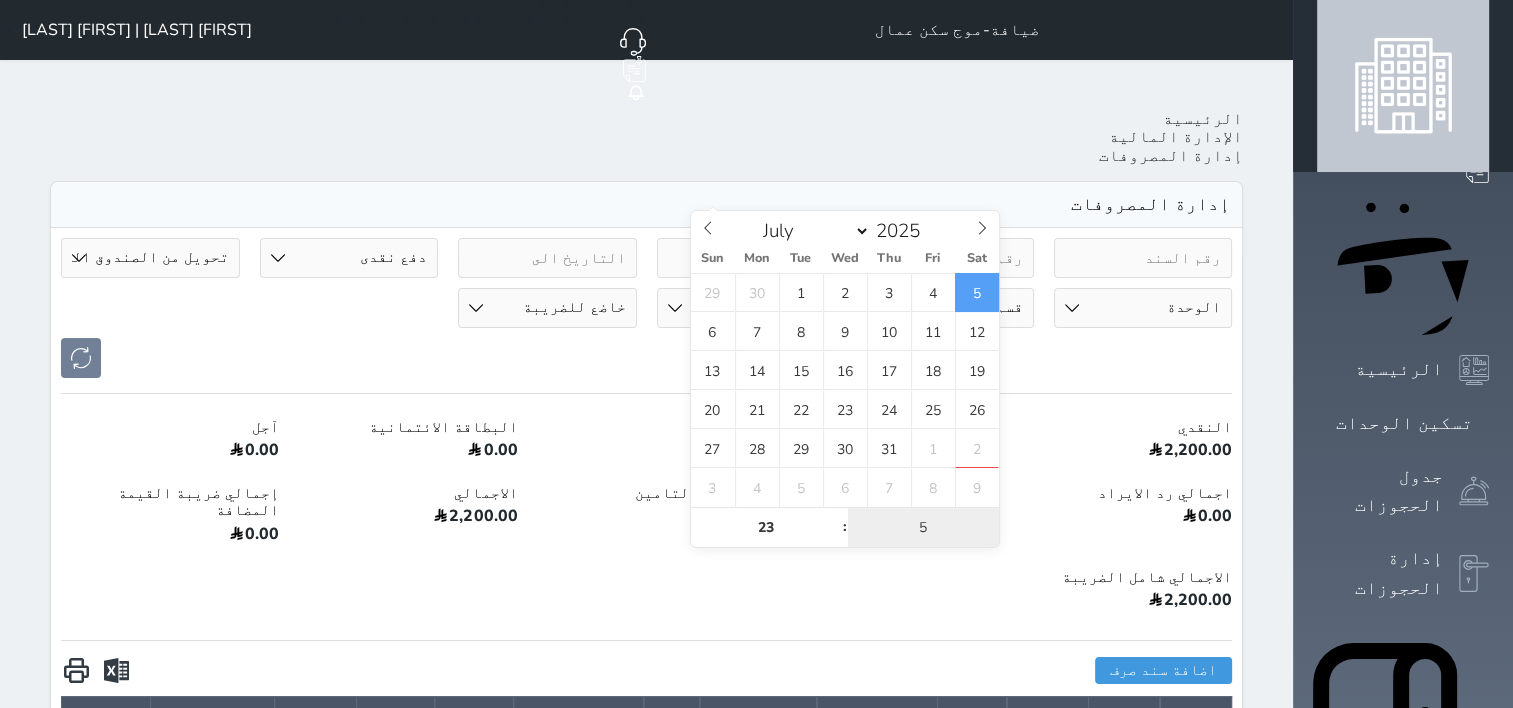 type on "59" 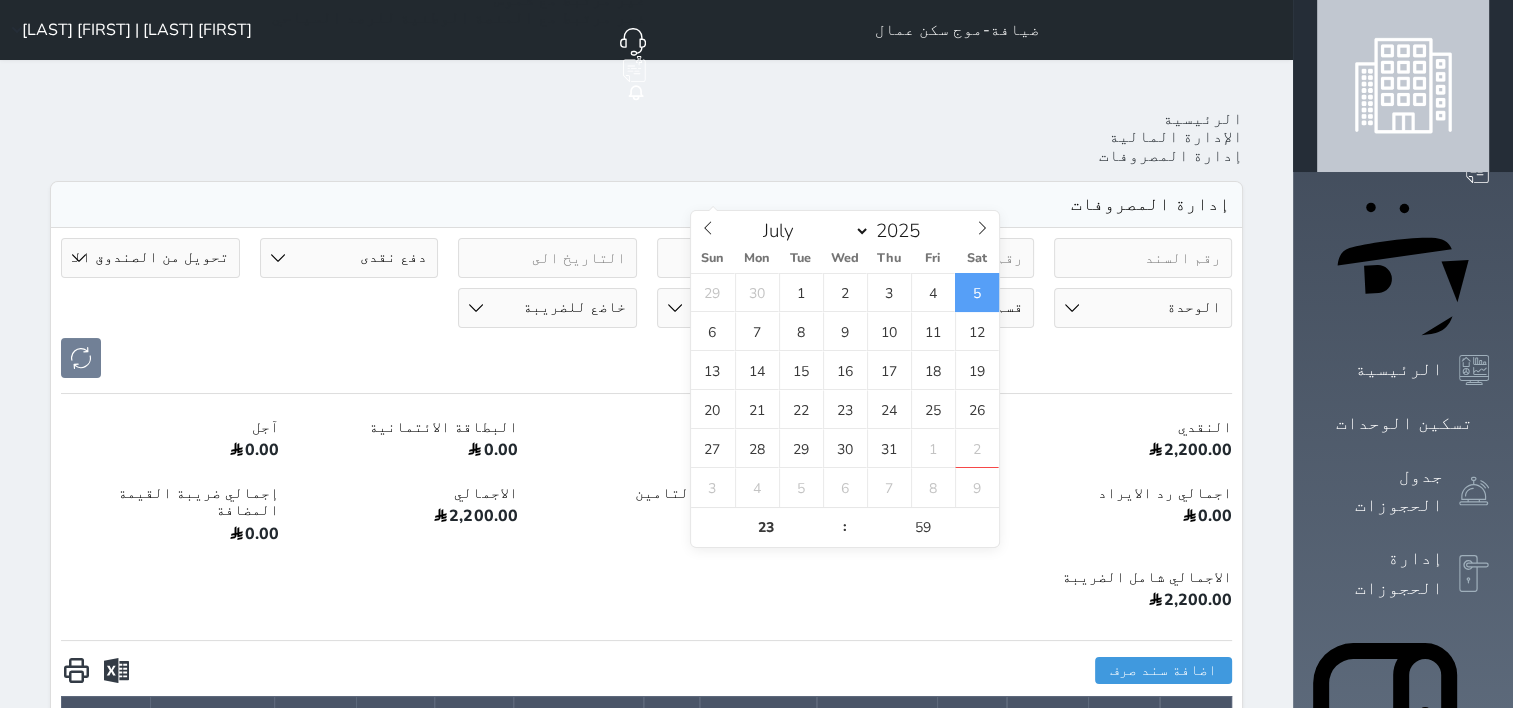 type on "[DATE] [TIME]" 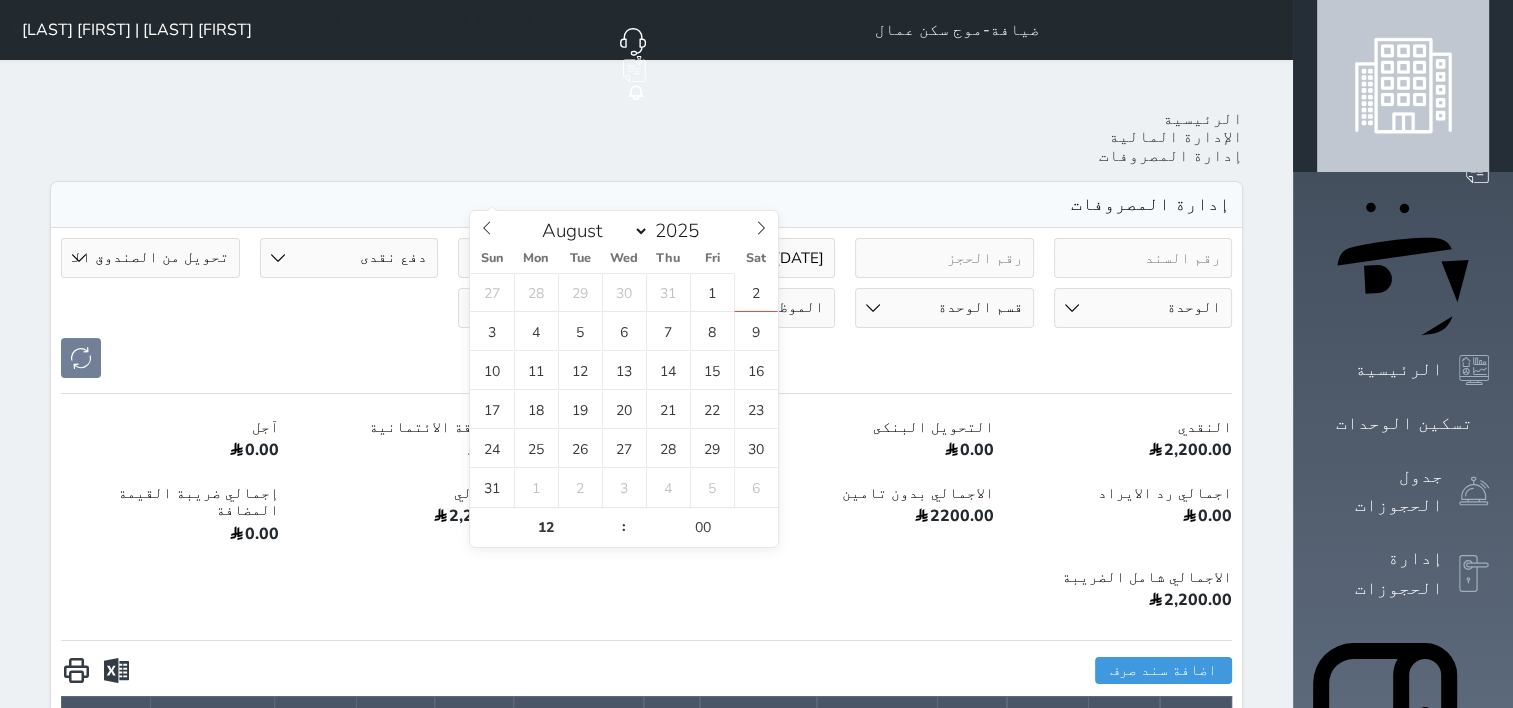 click at bounding box center (547, 258) 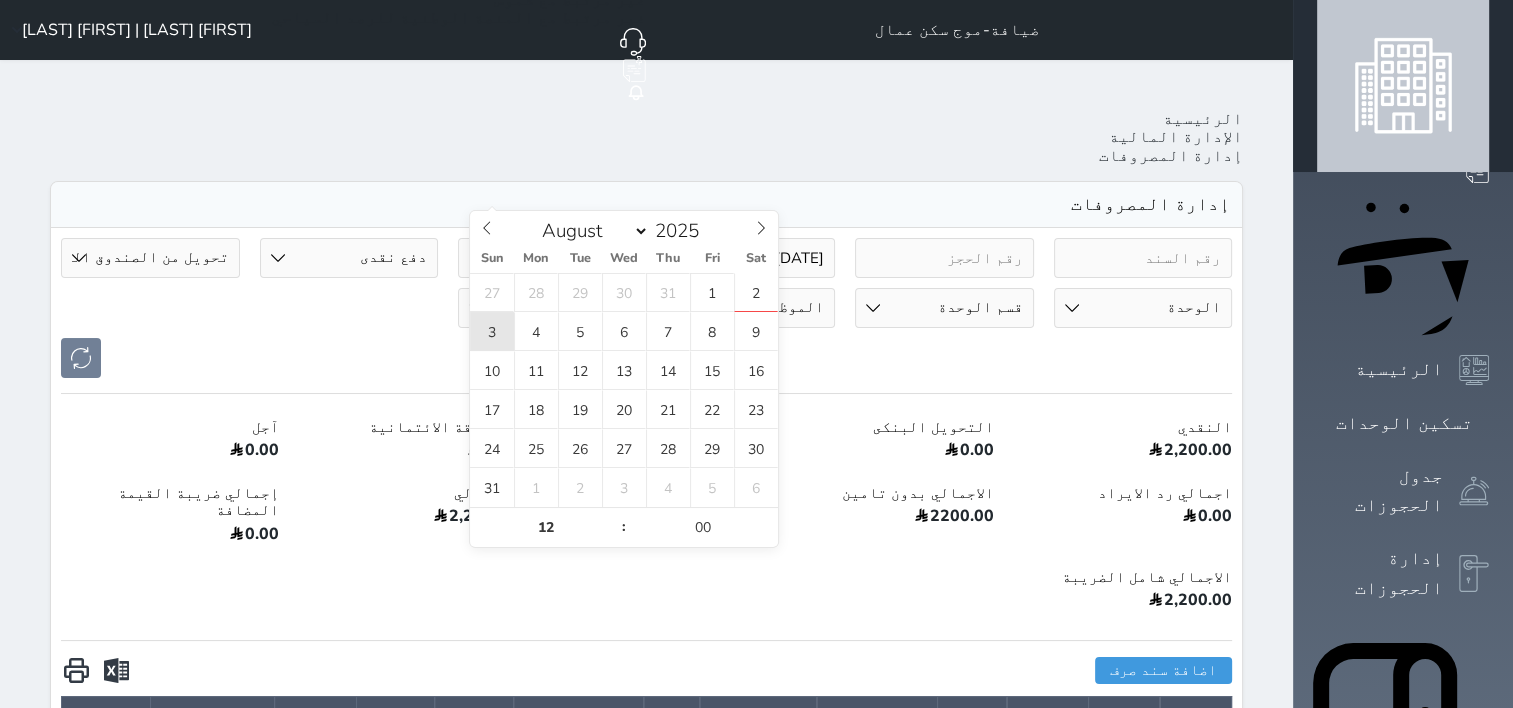 click on "3" at bounding box center [492, 331] 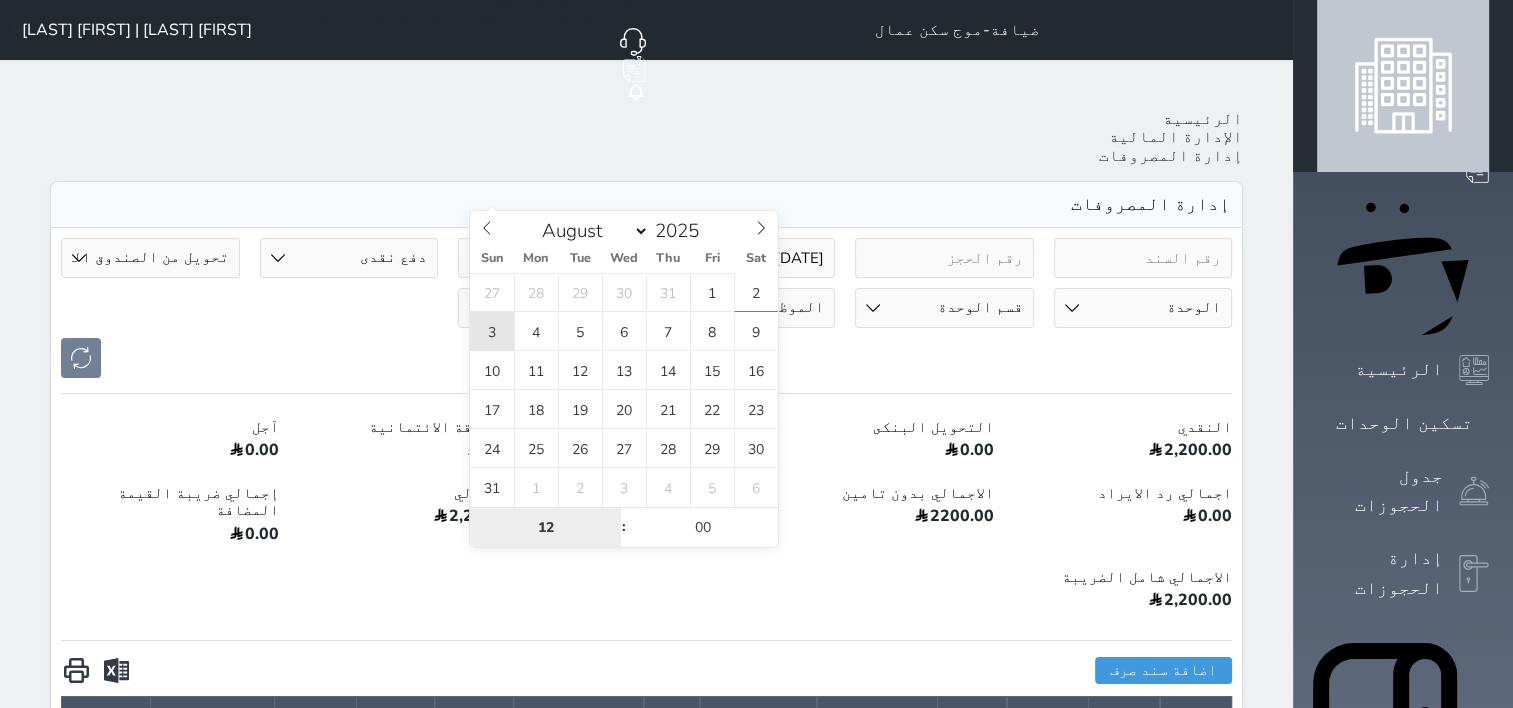 type on "2025-08-03 12:00" 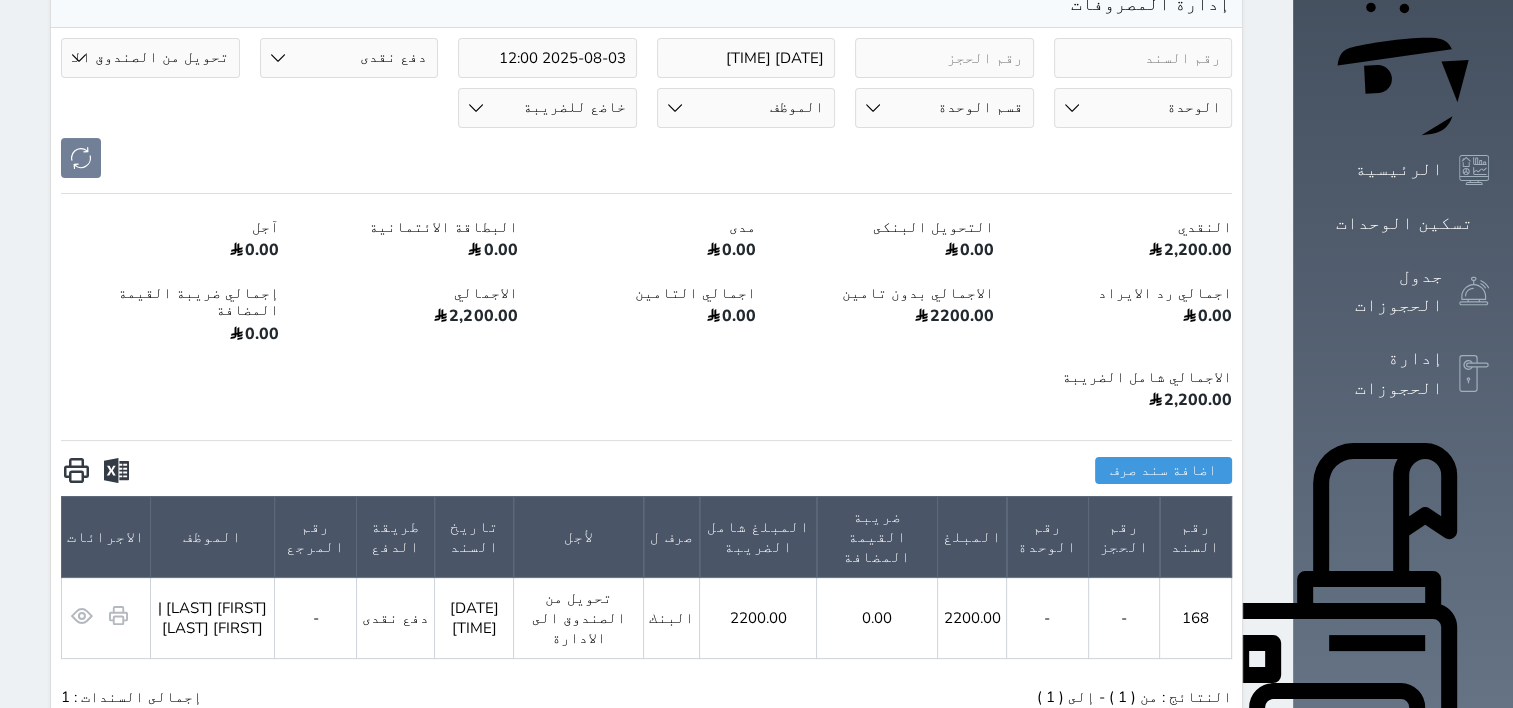 scroll, scrollTop: 228, scrollLeft: 0, axis: vertical 